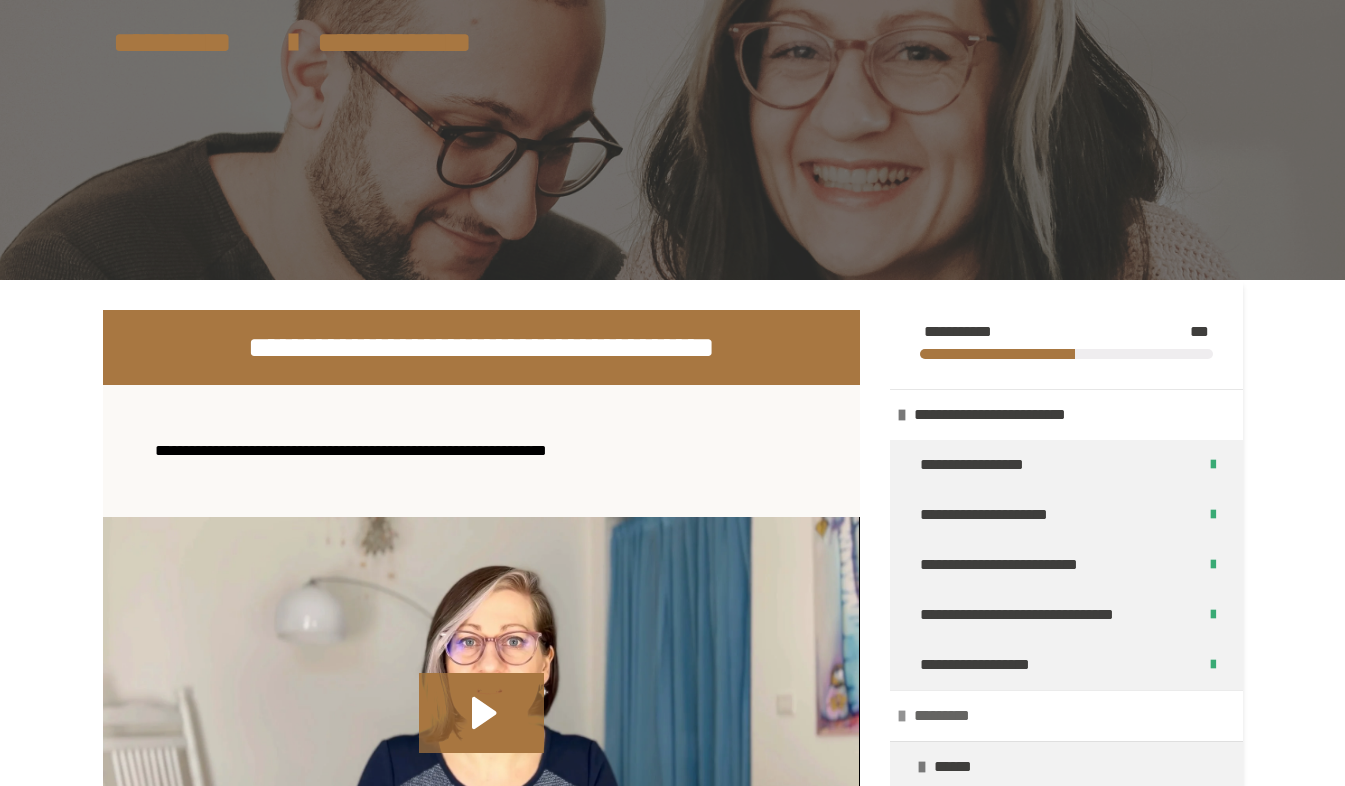 scroll, scrollTop: 241, scrollLeft: 0, axis: vertical 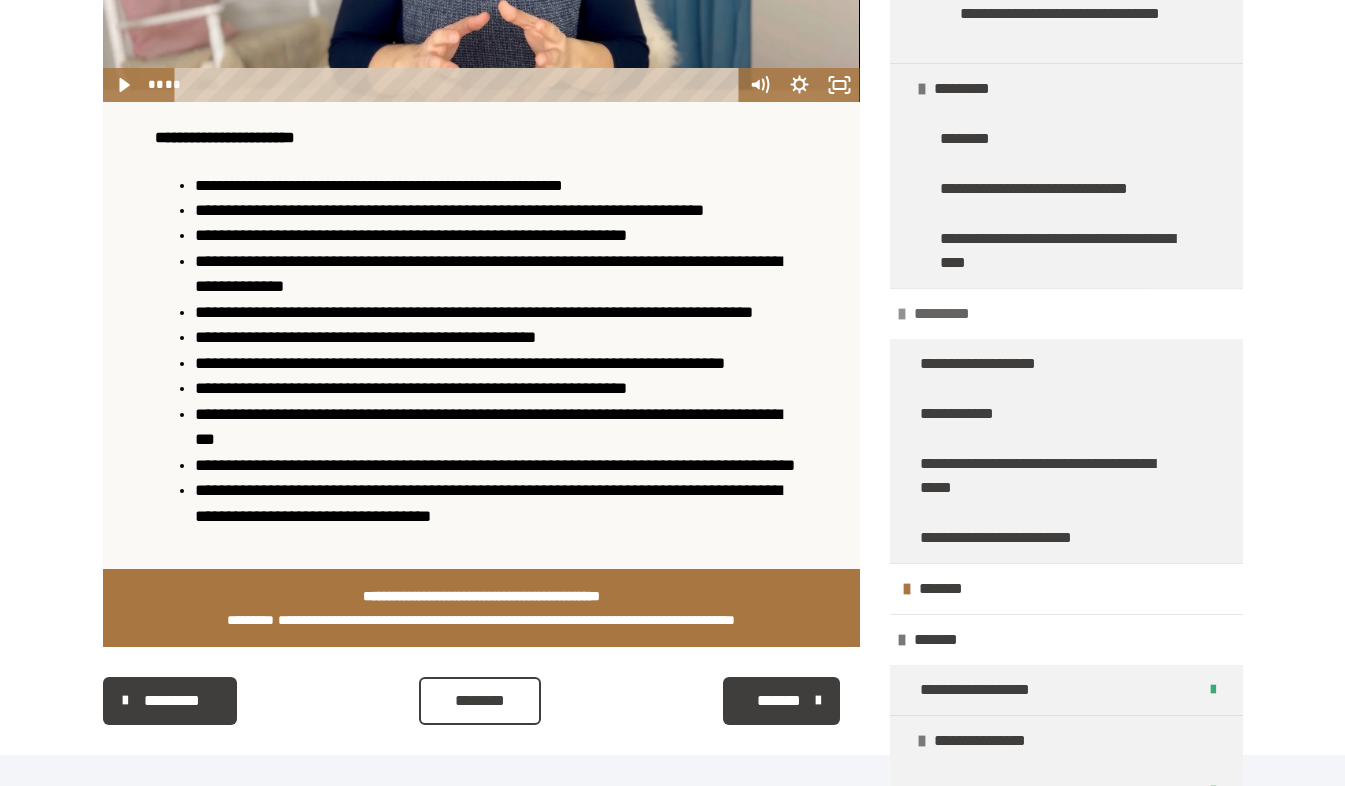 click at bounding box center [902, 314] 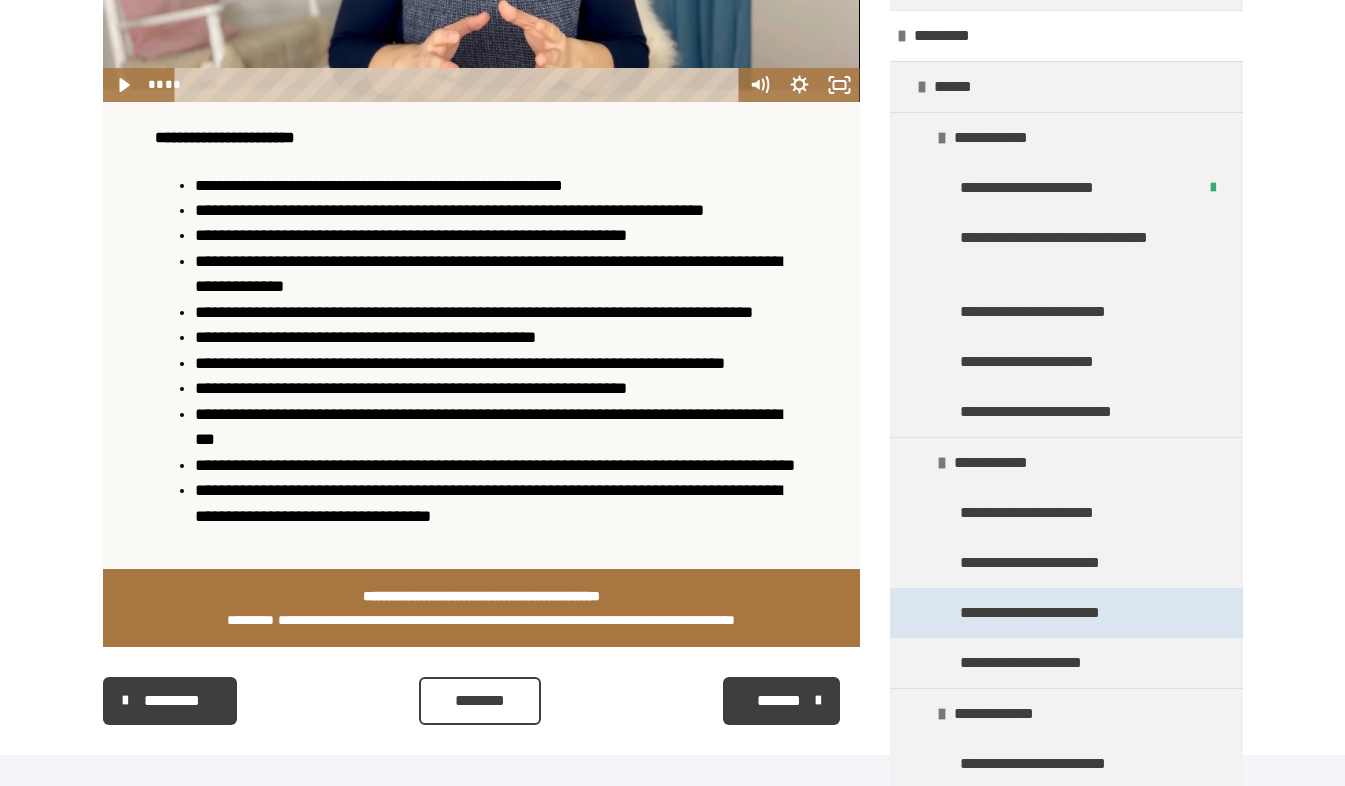 scroll, scrollTop: 0, scrollLeft: 0, axis: both 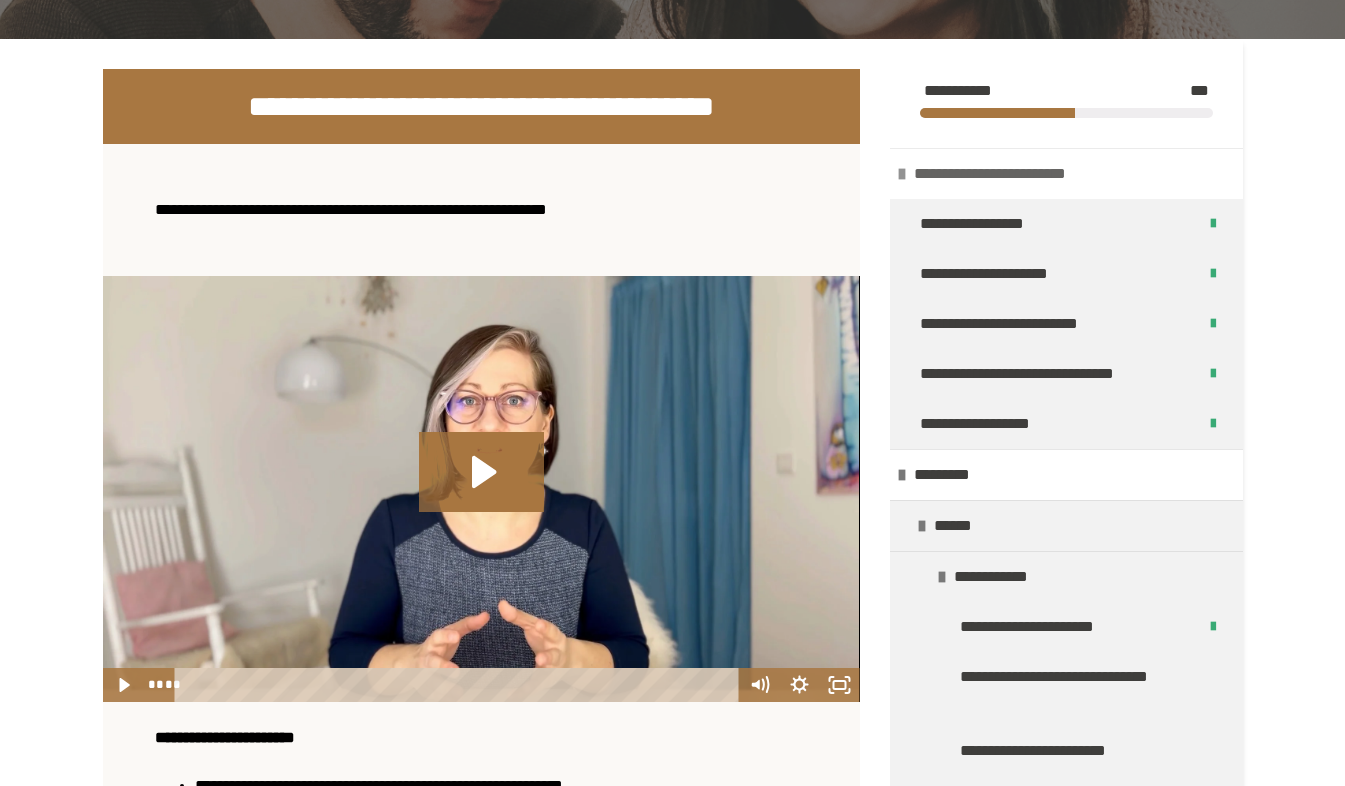 click at bounding box center [902, 174] 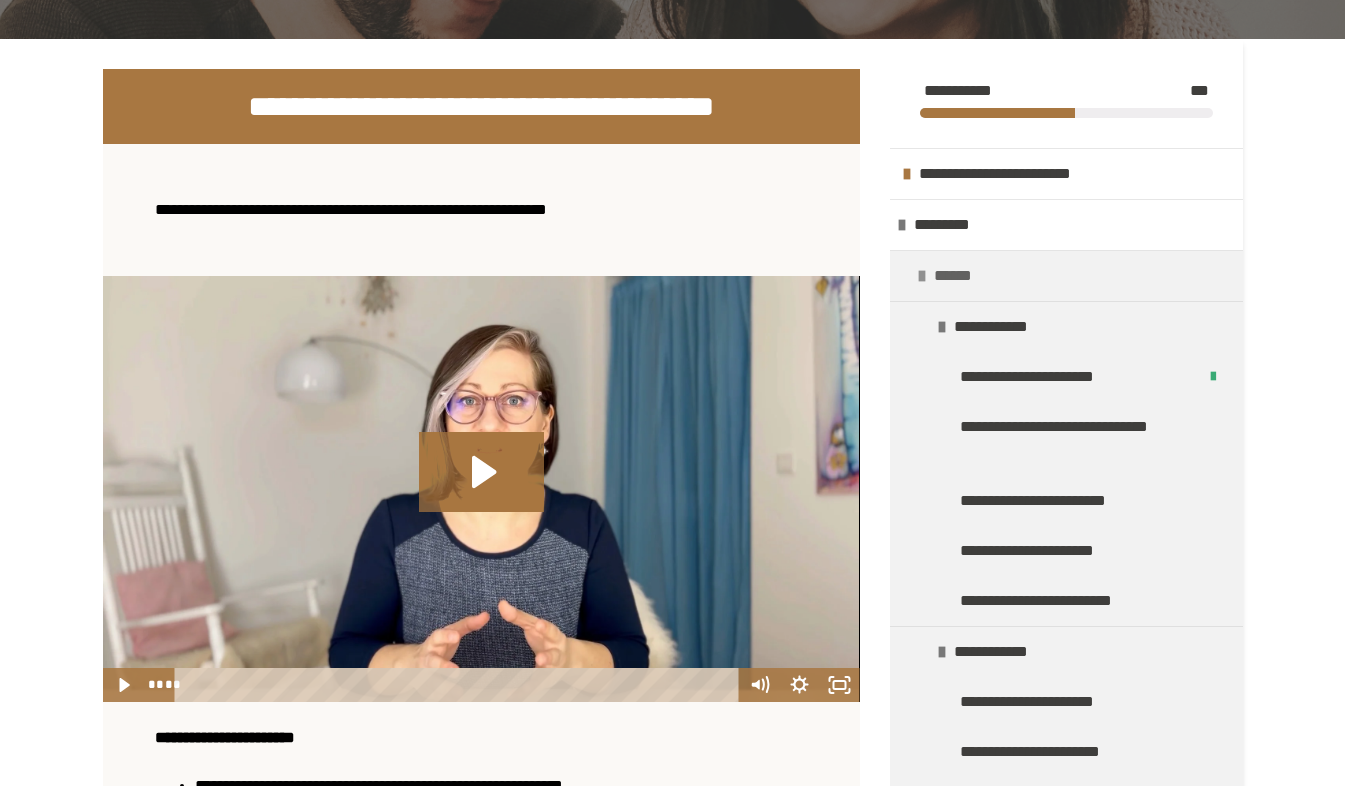 click at bounding box center (922, 276) 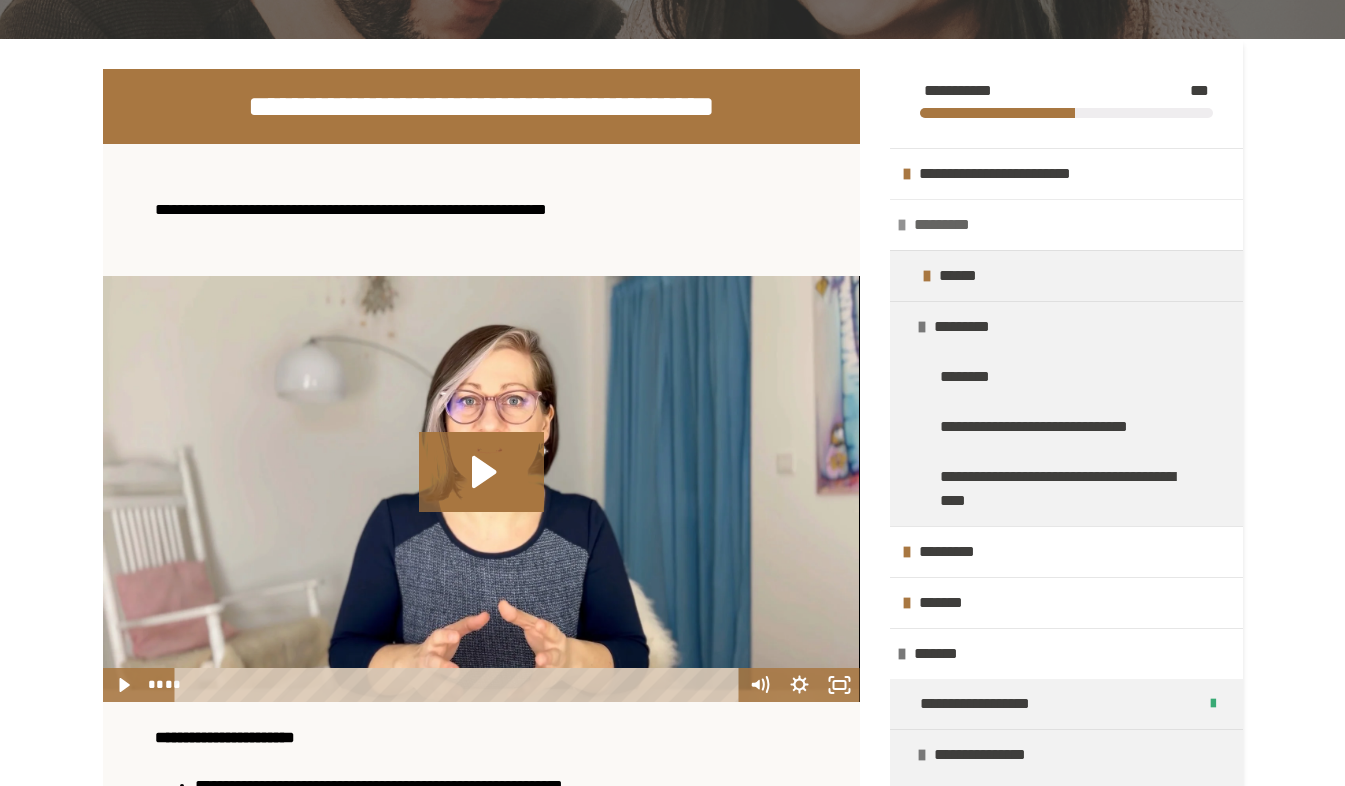 click at bounding box center (902, 225) 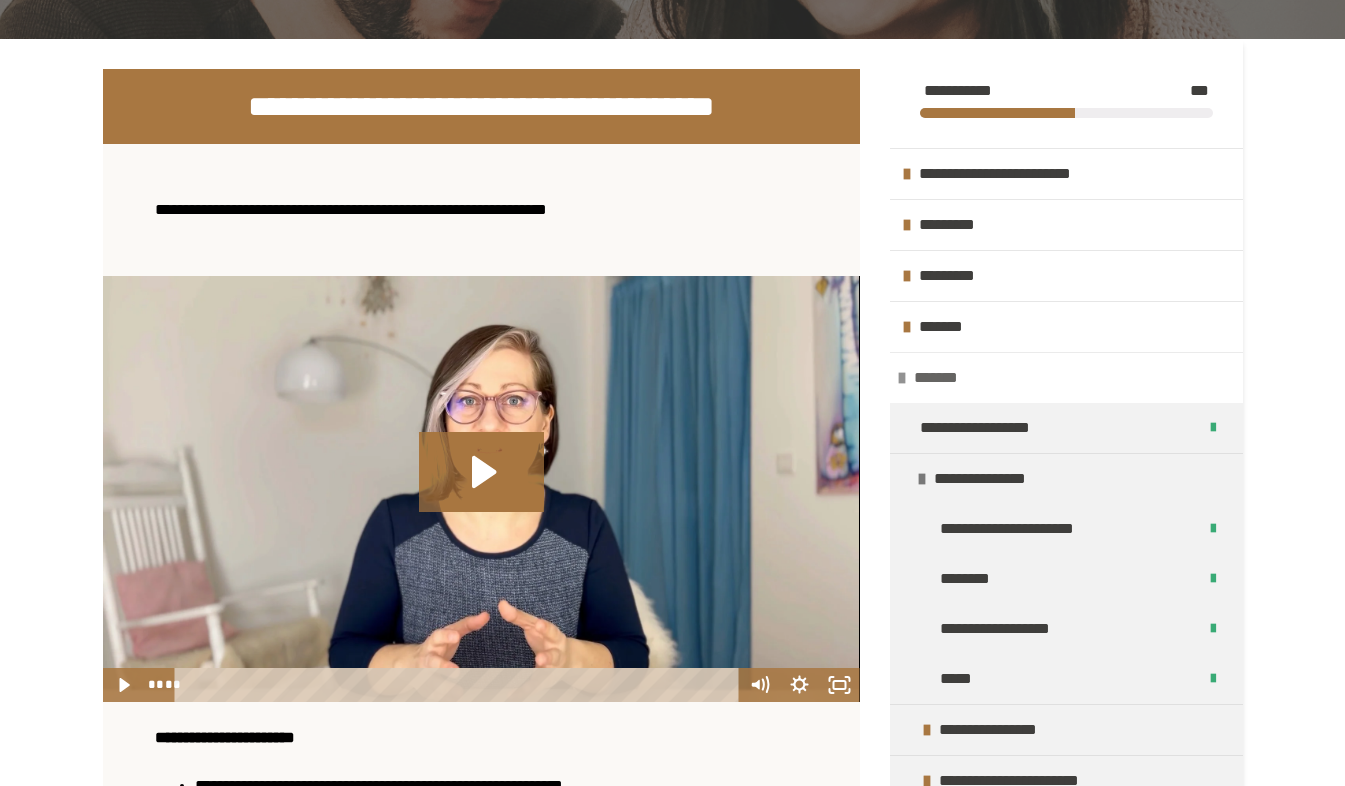 click on "*******" at bounding box center (940, 378) 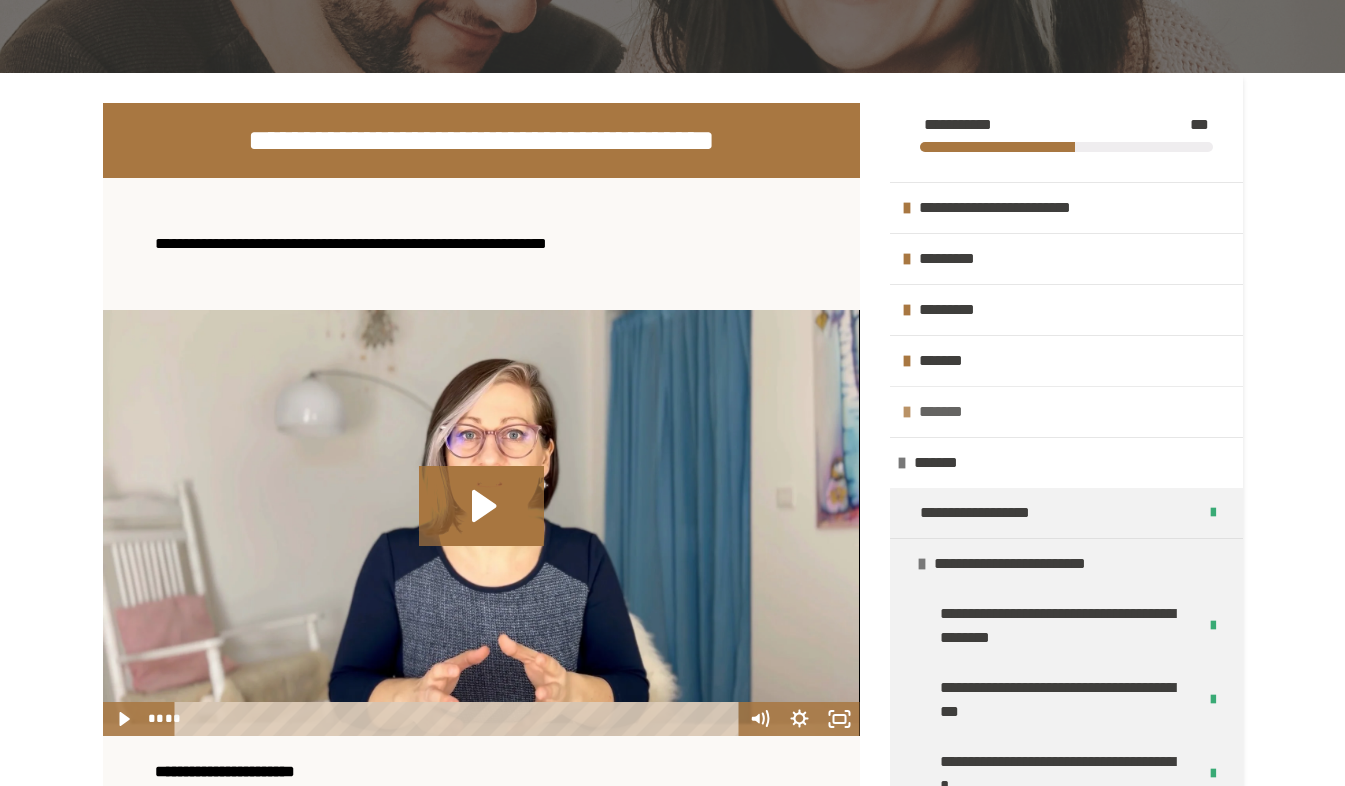 scroll, scrollTop: 341, scrollLeft: 0, axis: vertical 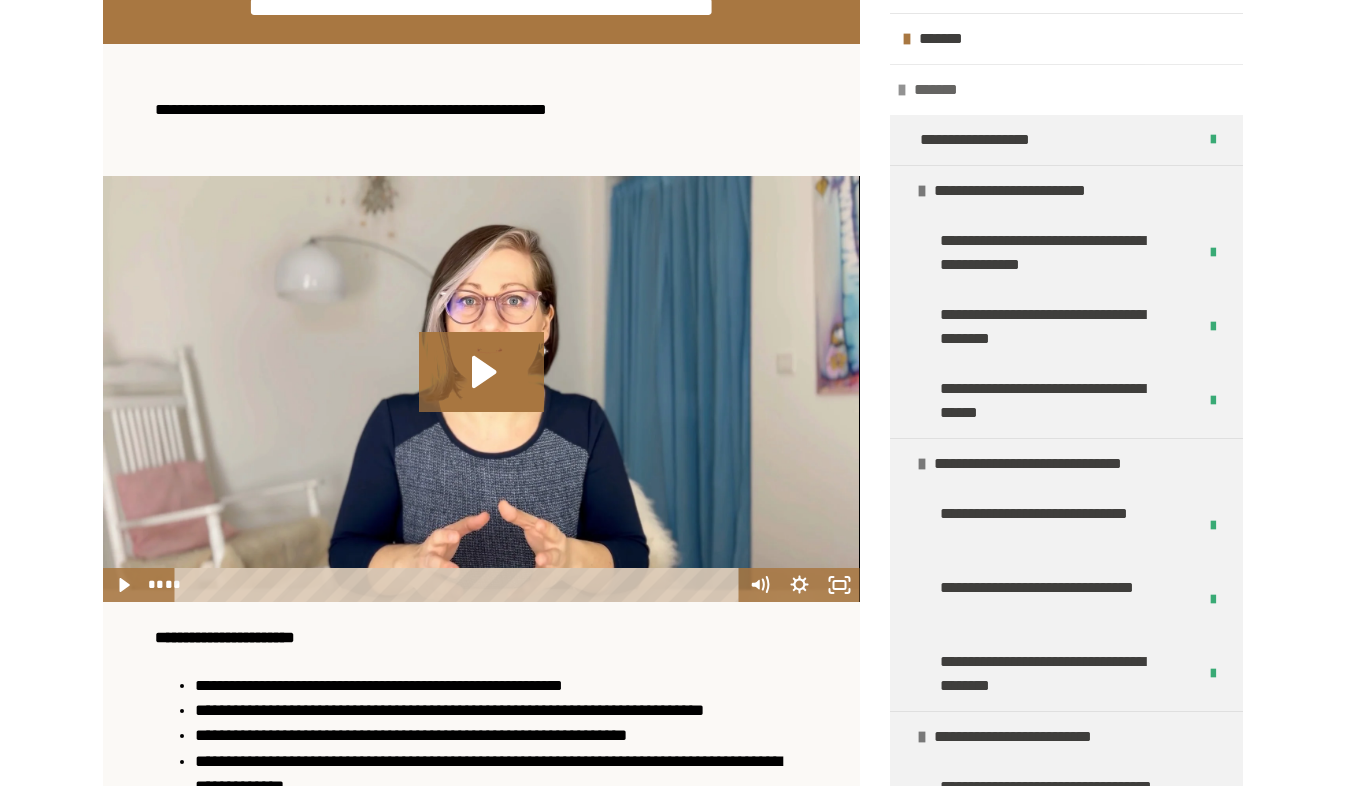 click at bounding box center [902, 90] 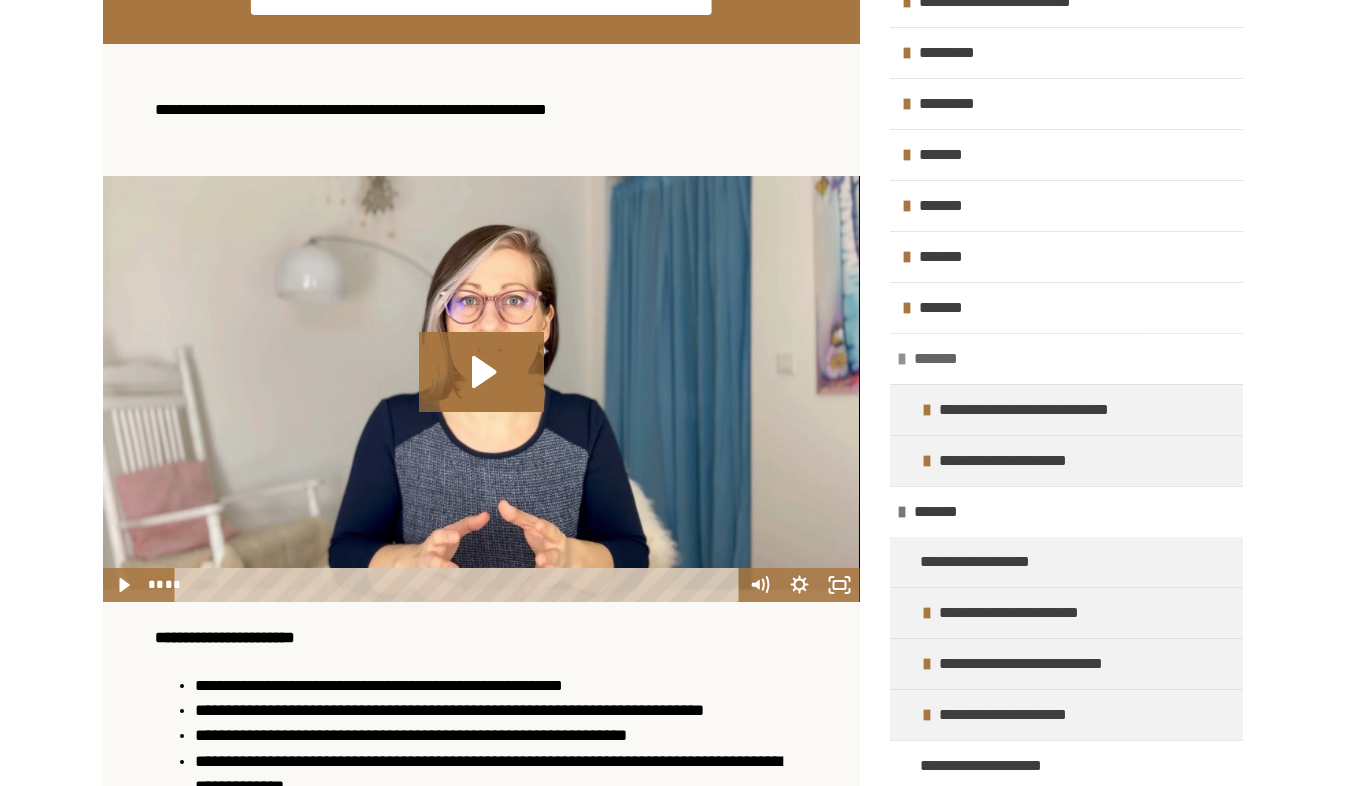 scroll, scrollTop: 441, scrollLeft: 0, axis: vertical 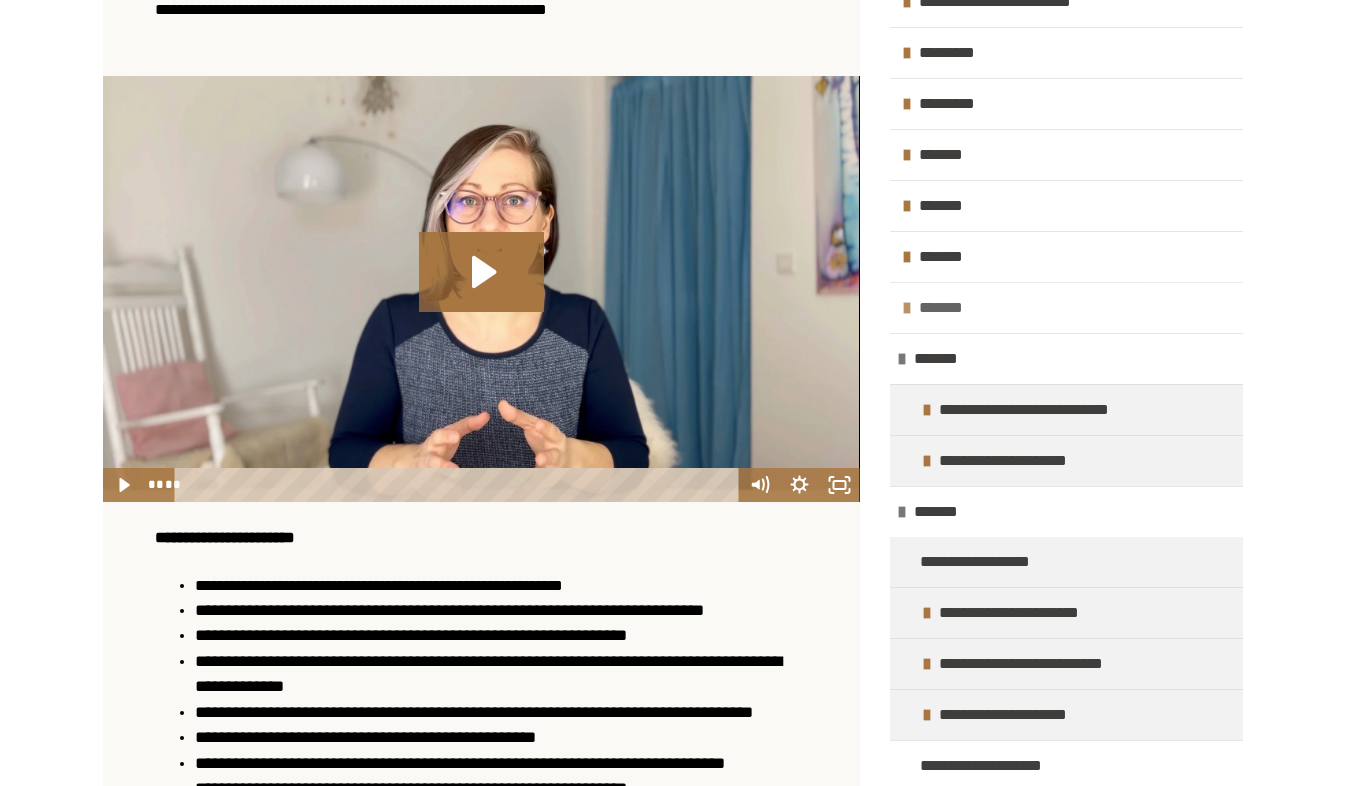 click on "*******" at bounding box center (945, 308) 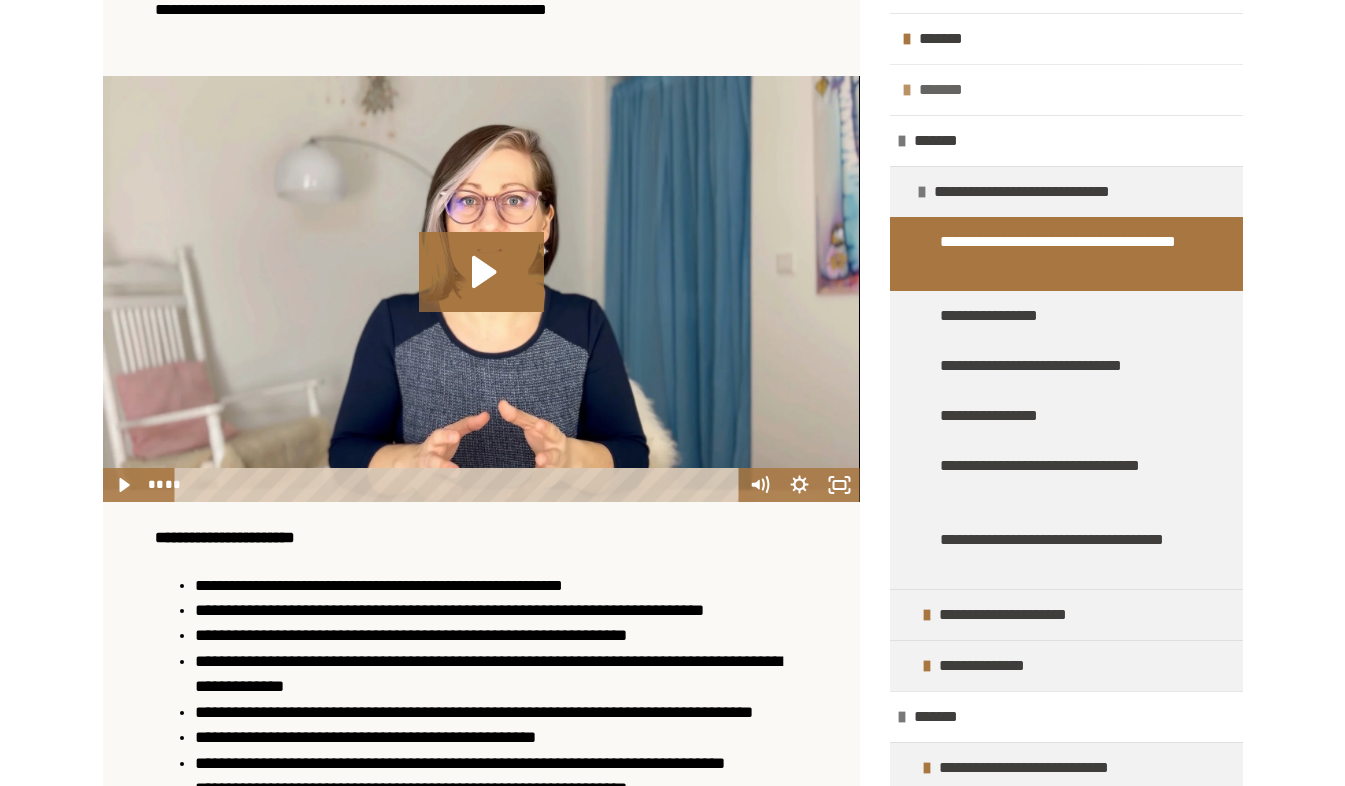 click on "*******" at bounding box center [1066, 89] 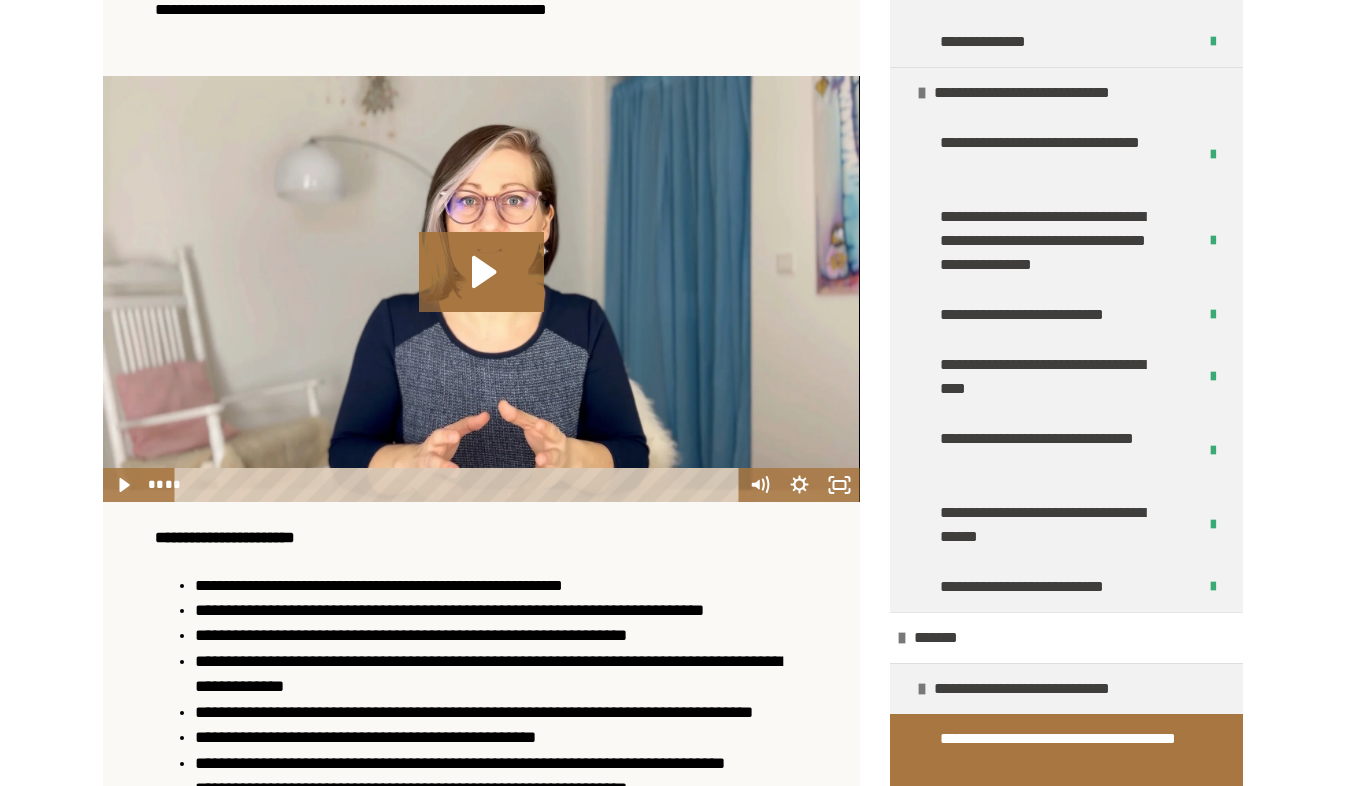 scroll, scrollTop: 1200, scrollLeft: 0, axis: vertical 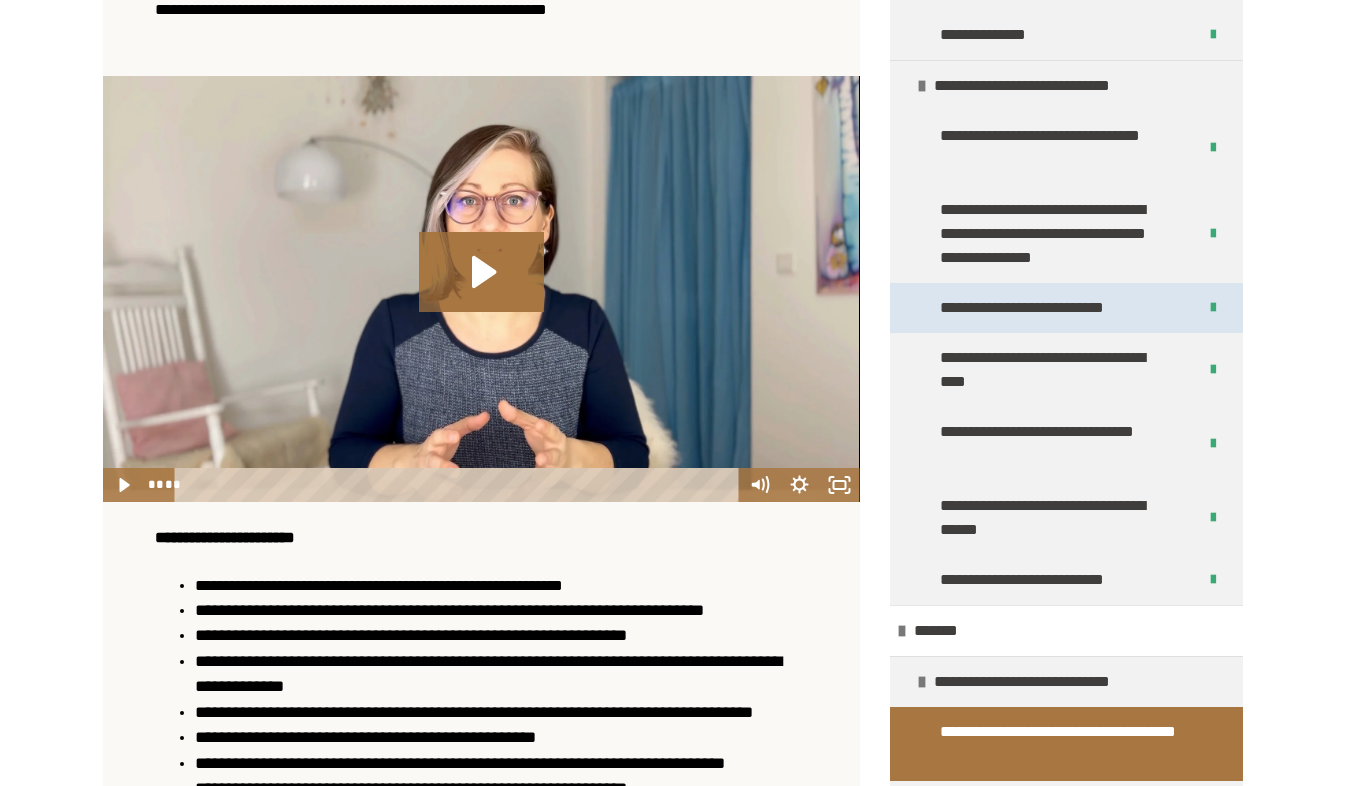 click on "**********" at bounding box center [1046, 308] 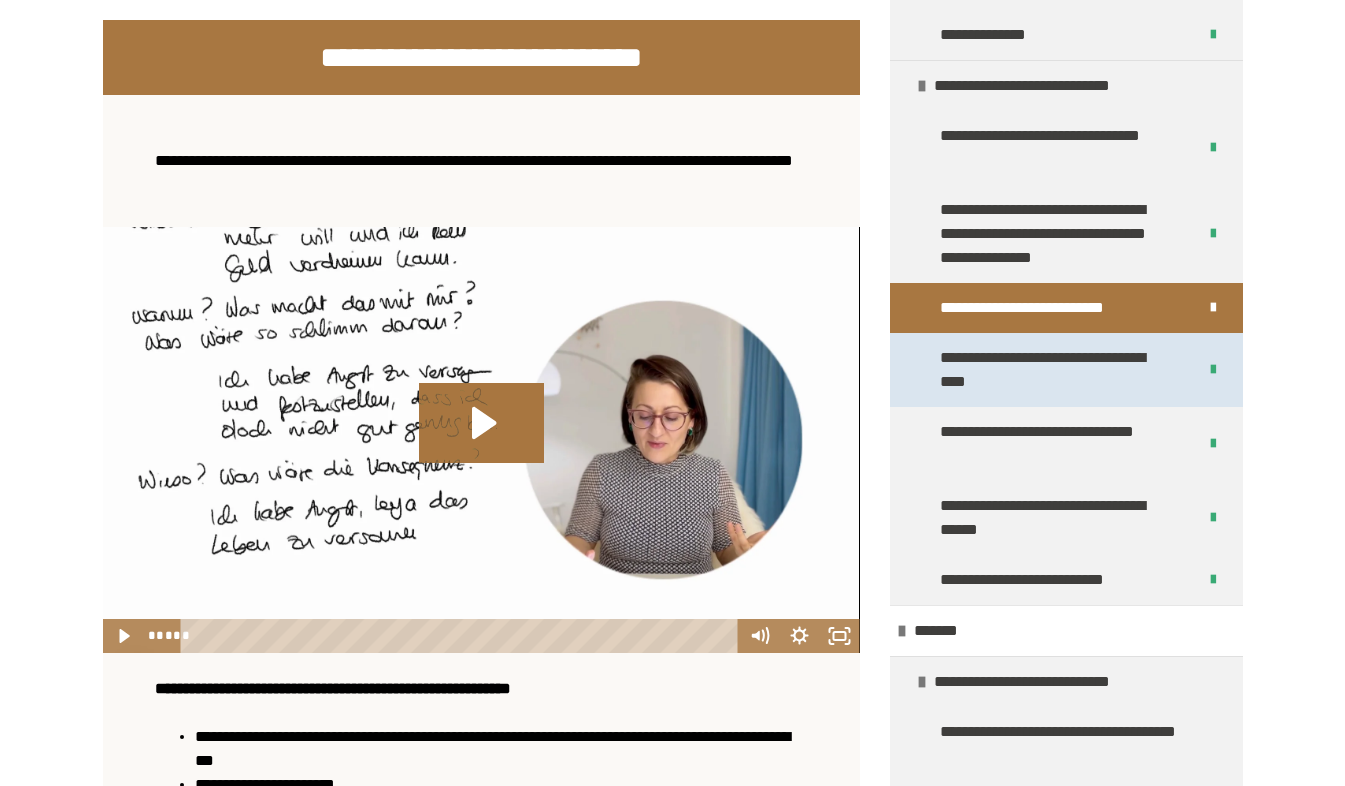 click on "**********" at bounding box center [1053, 370] 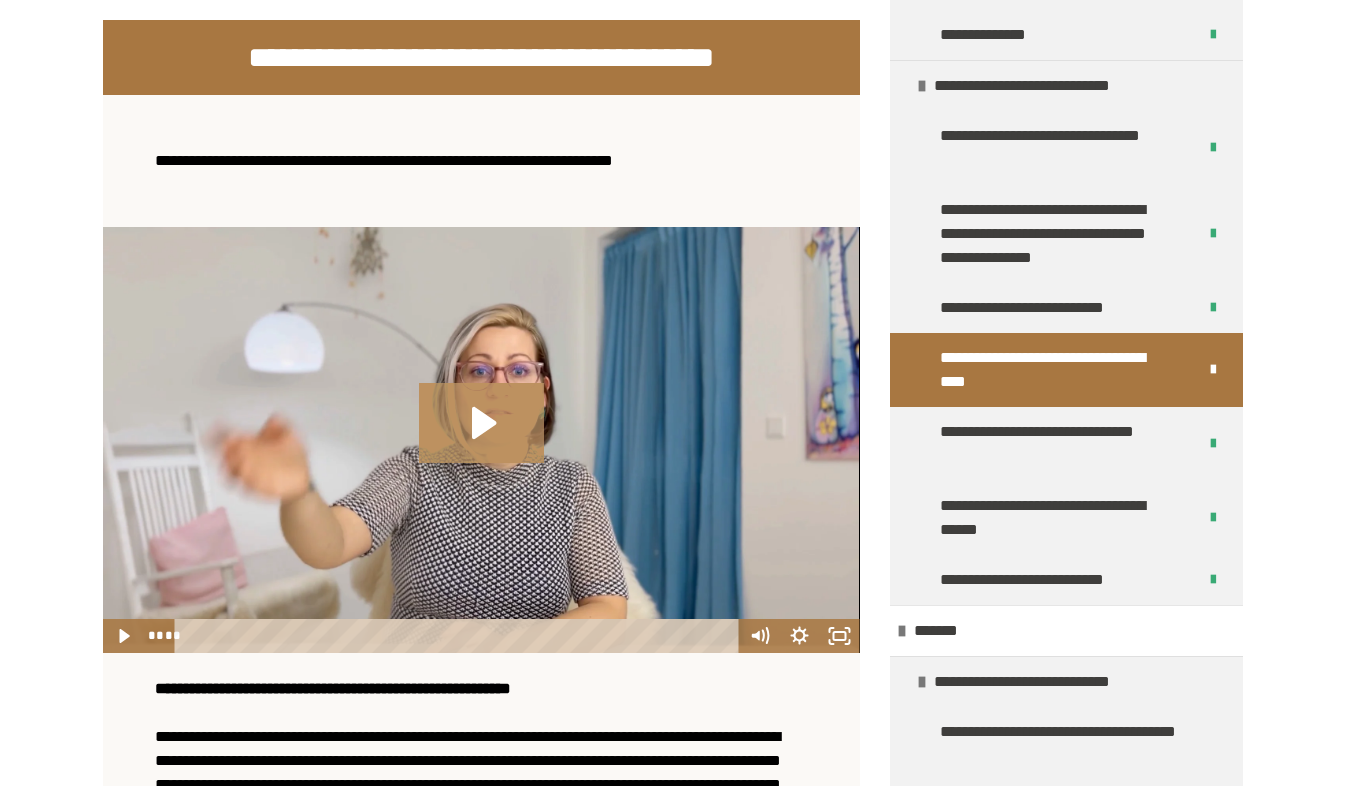 click 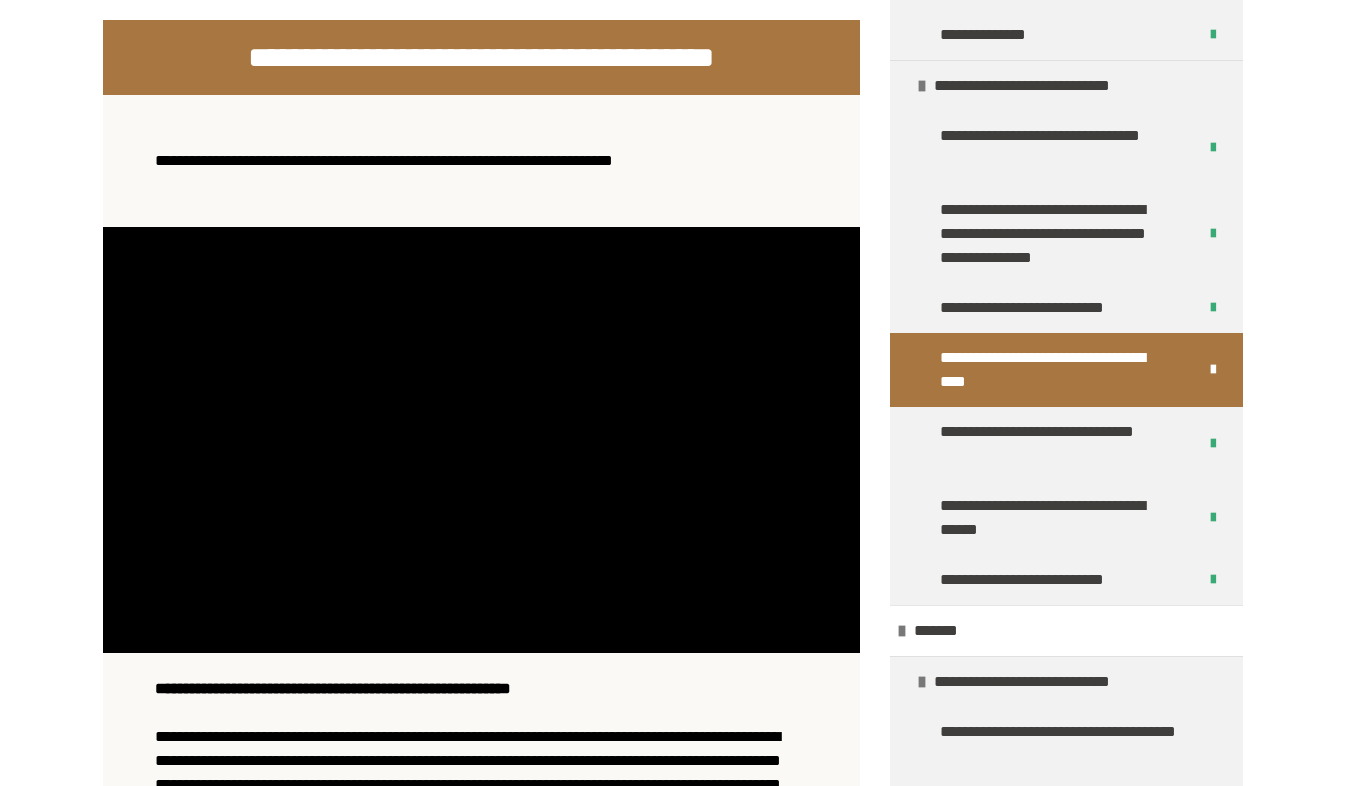type 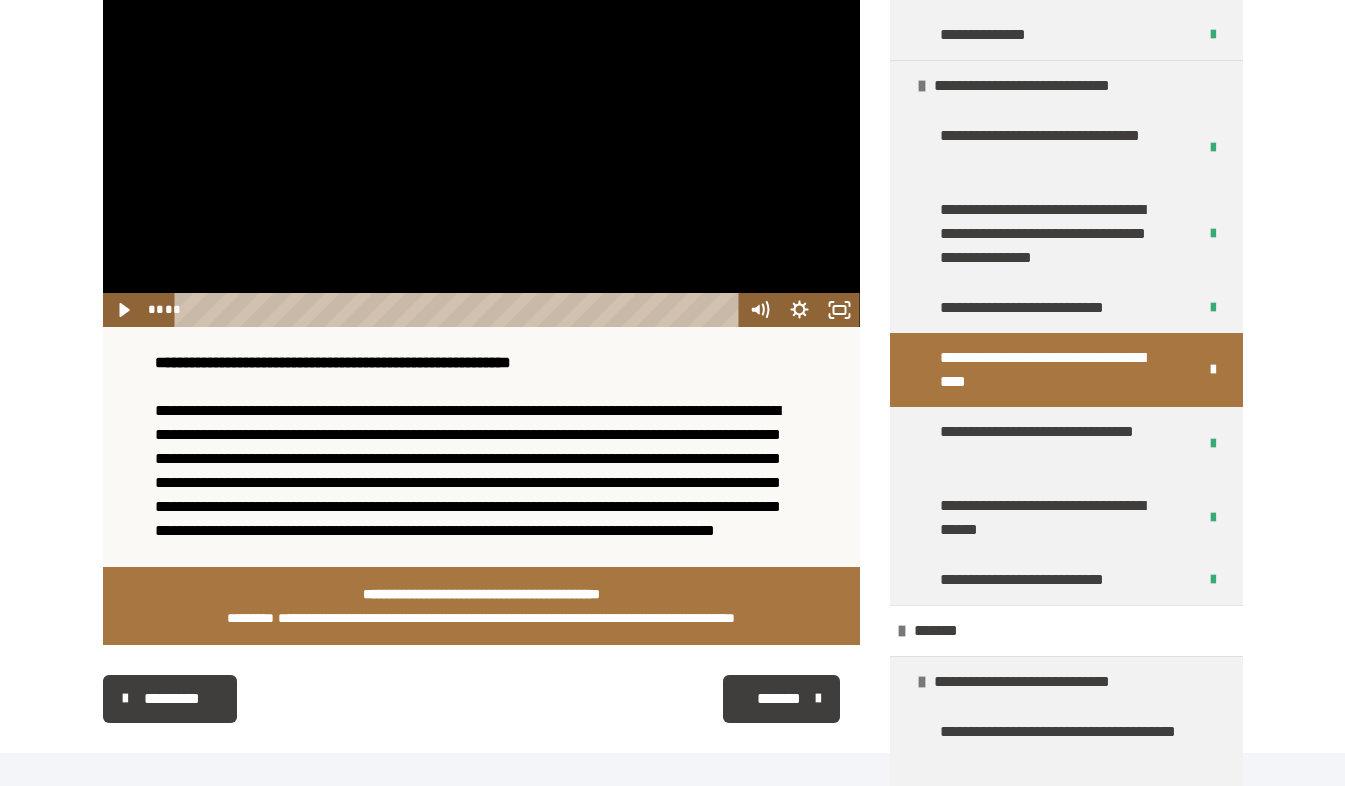 scroll, scrollTop: 644, scrollLeft: 0, axis: vertical 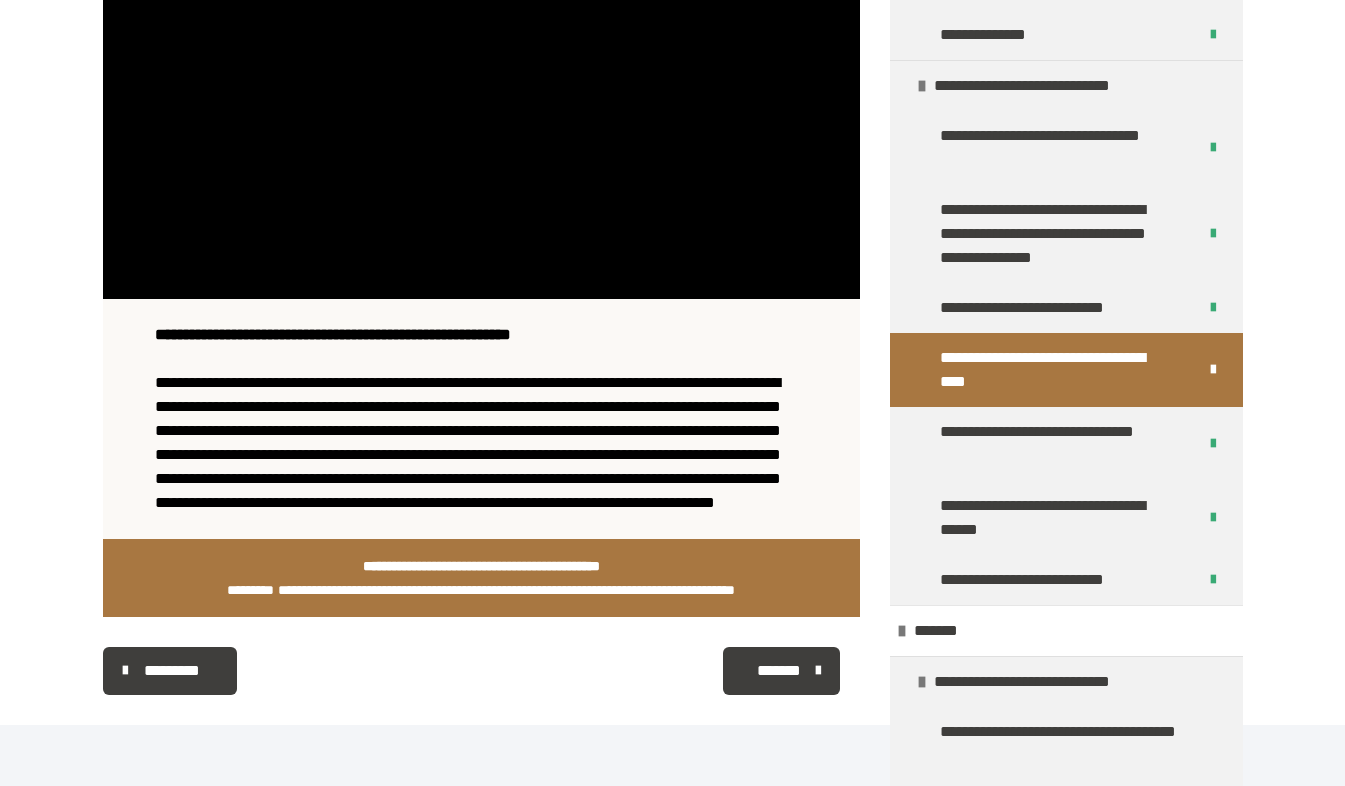 click on "*******" at bounding box center (779, 671) 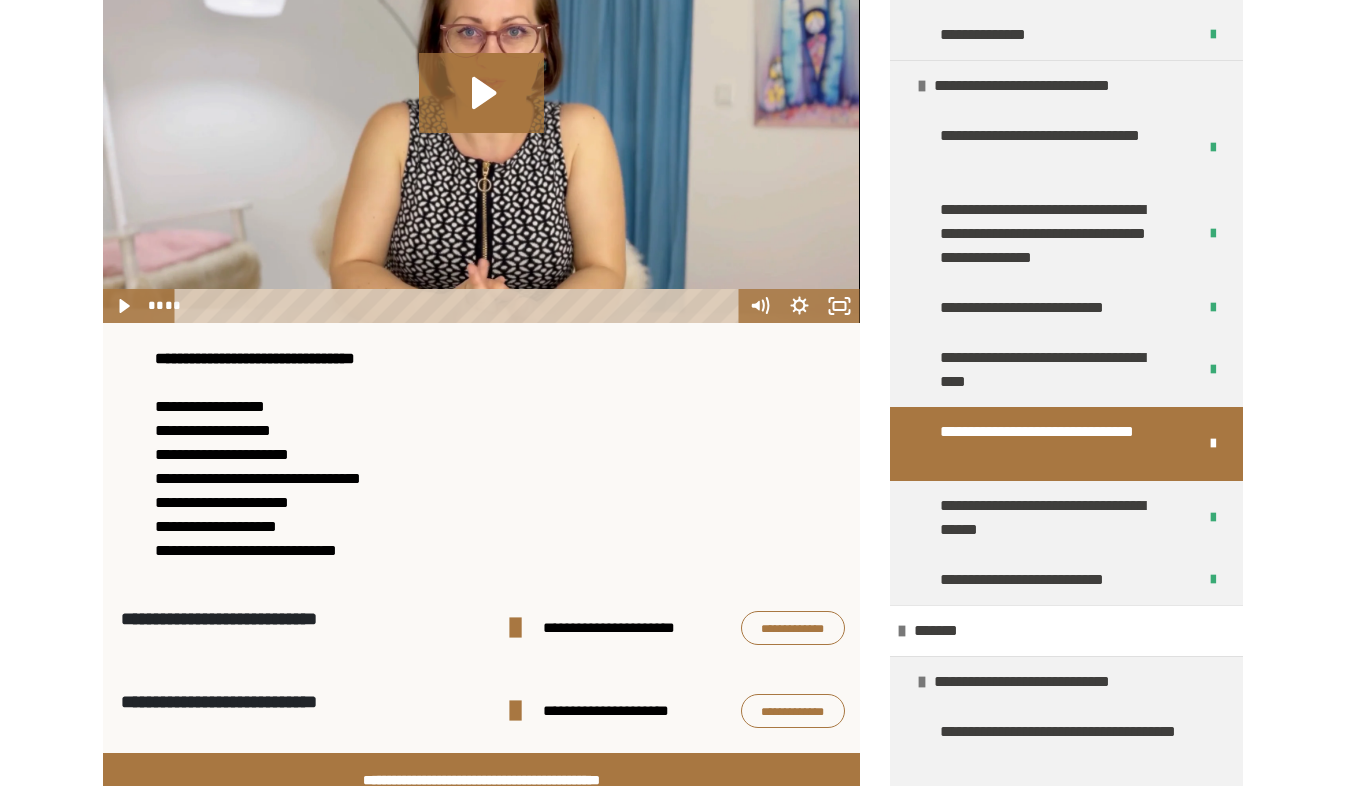 scroll, scrollTop: 408, scrollLeft: 0, axis: vertical 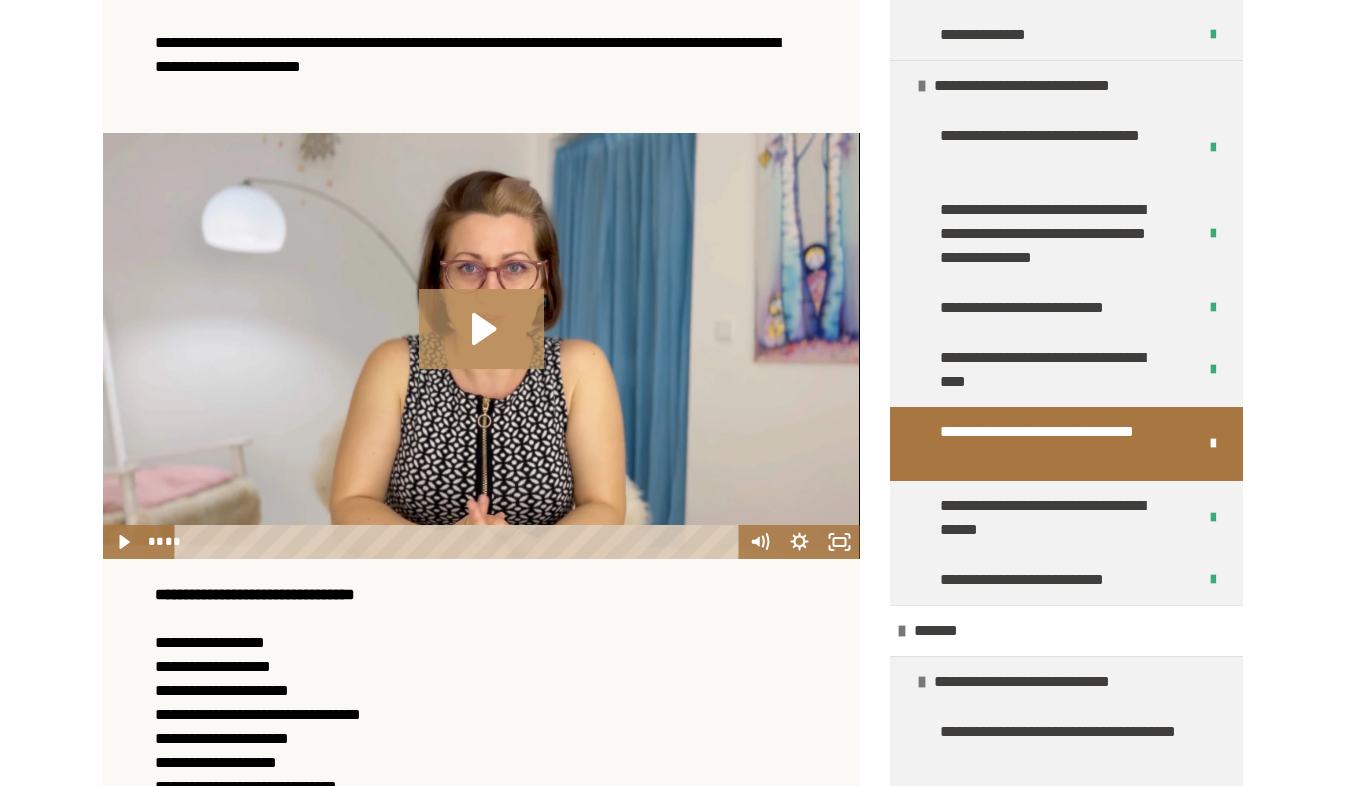 click 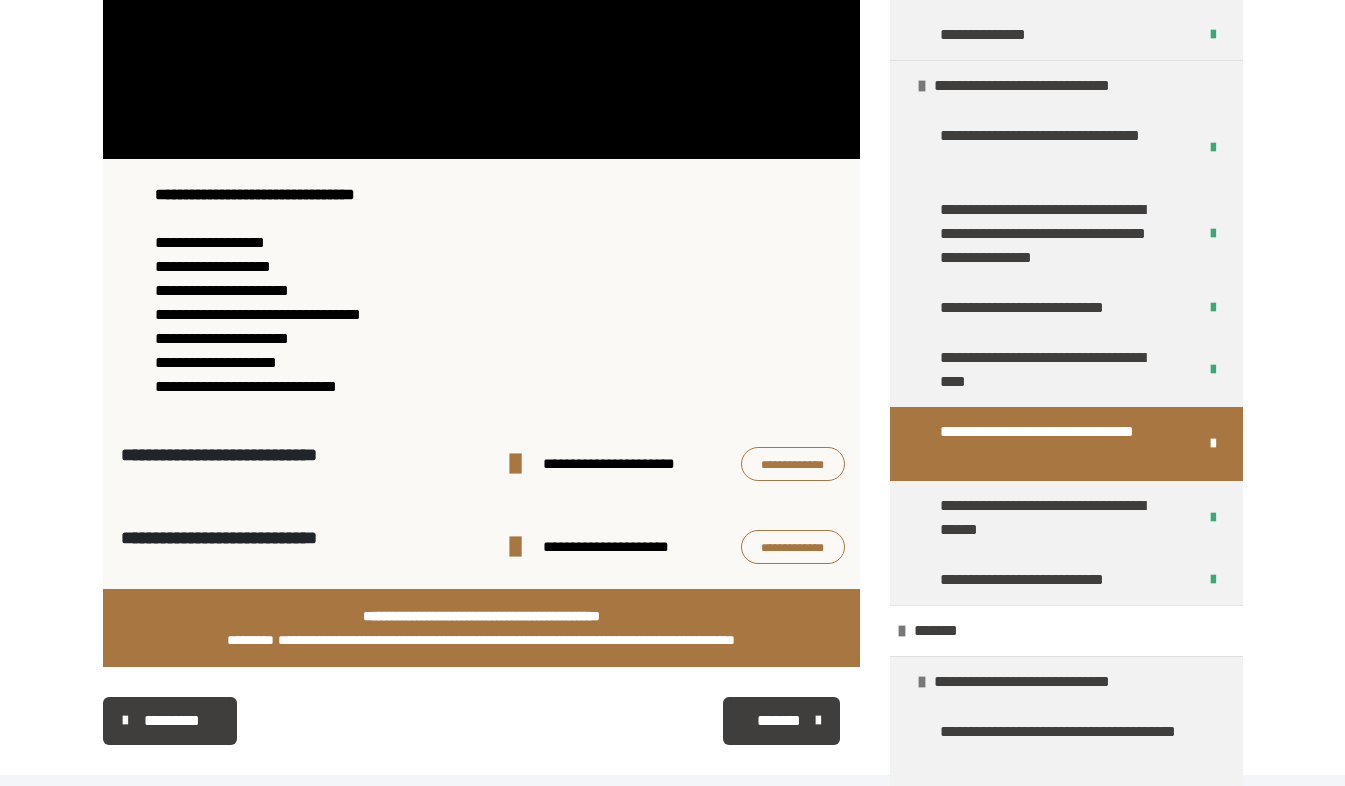 scroll, scrollTop: 810, scrollLeft: 0, axis: vertical 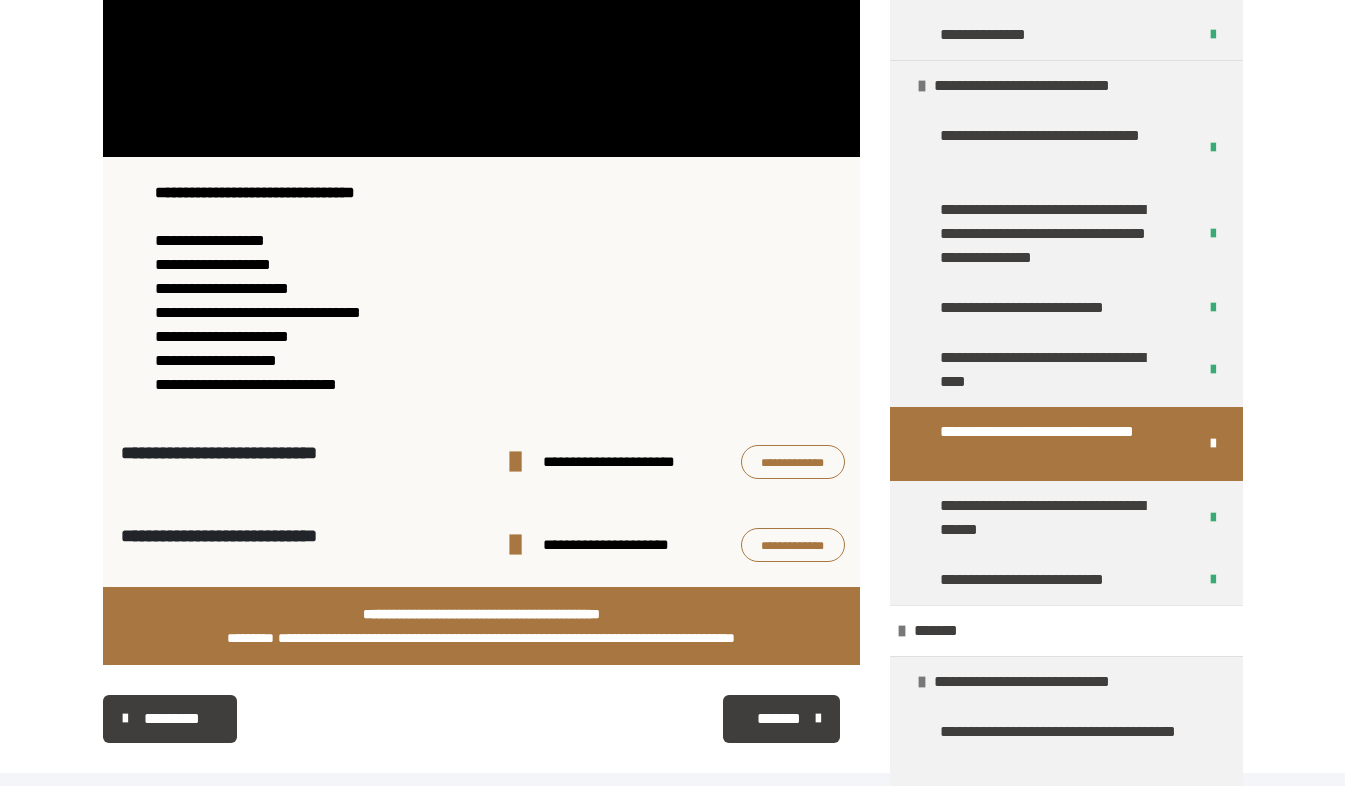 click on "*******" at bounding box center (779, 719) 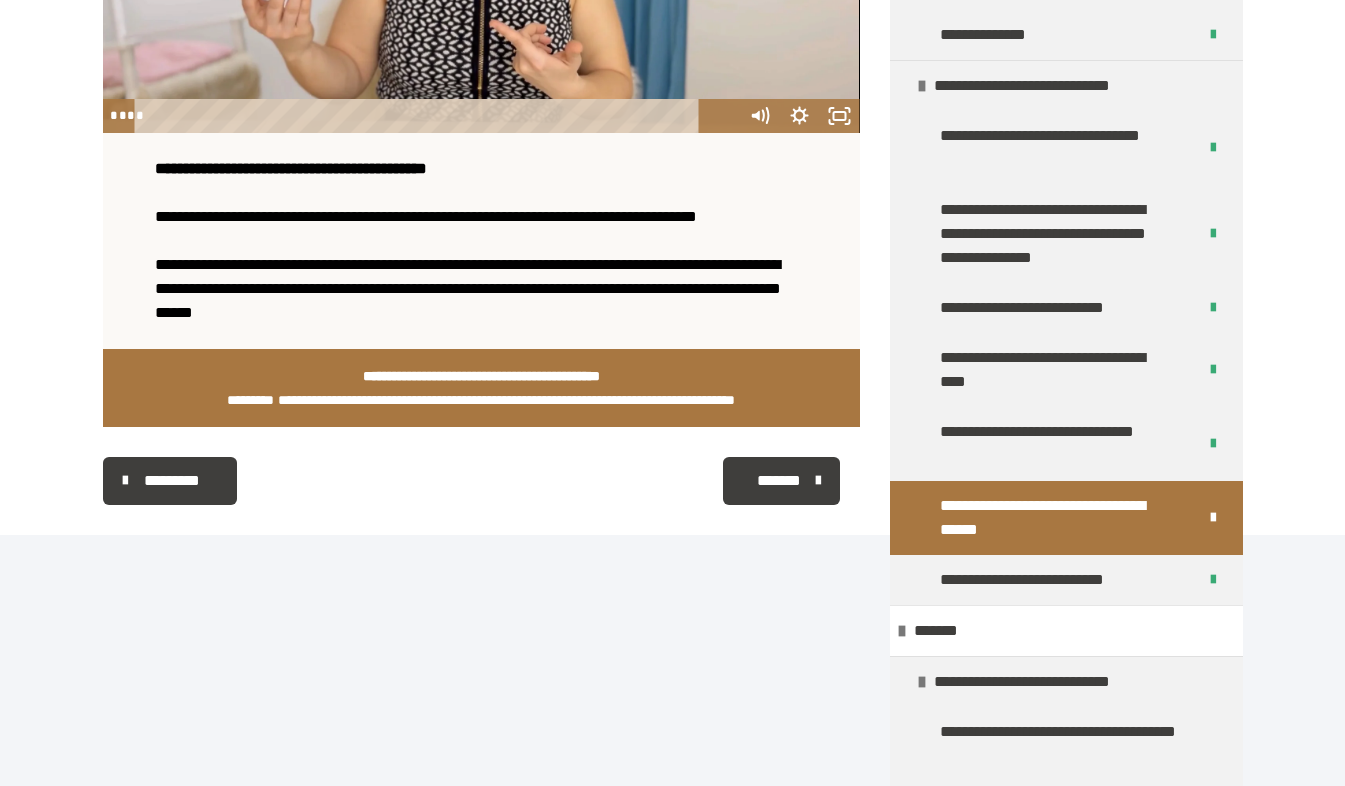 scroll, scrollTop: 310, scrollLeft: 0, axis: vertical 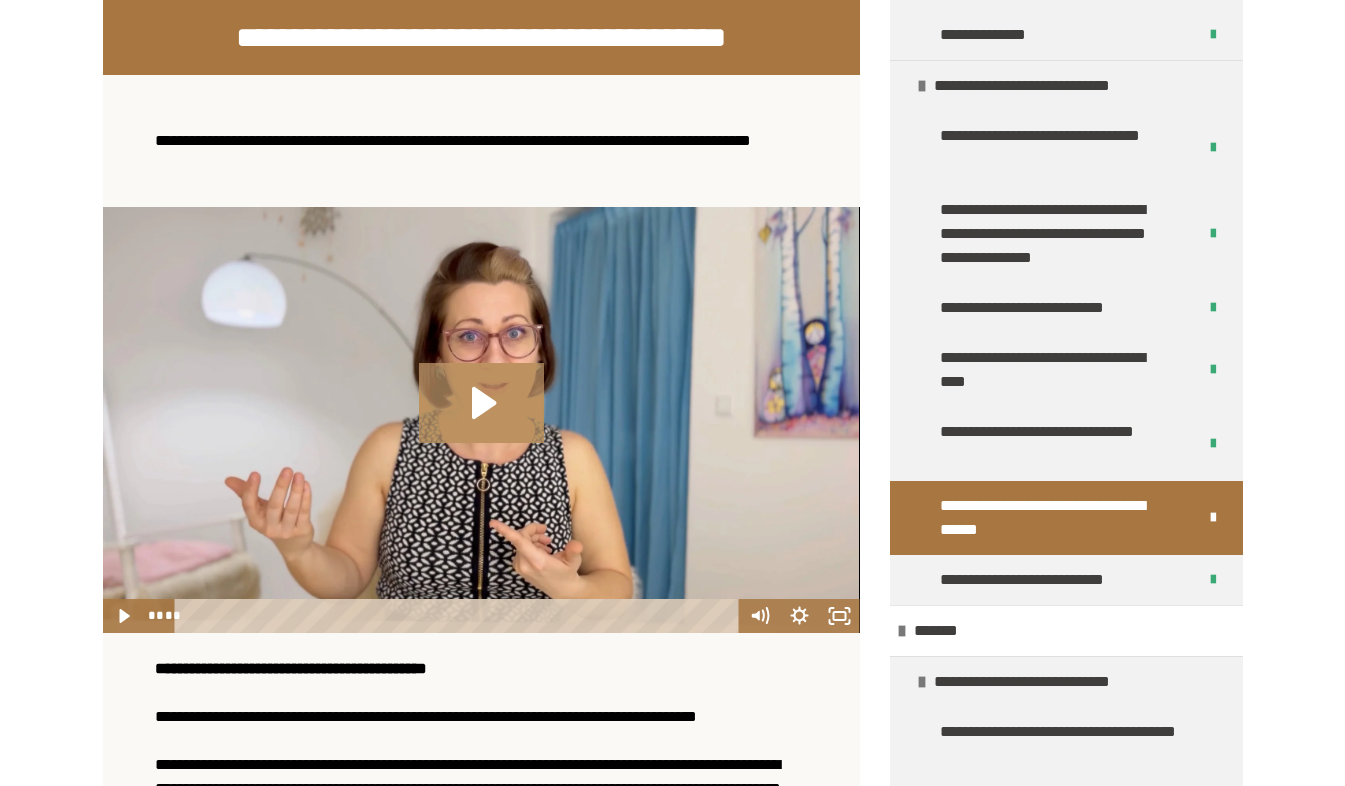 click 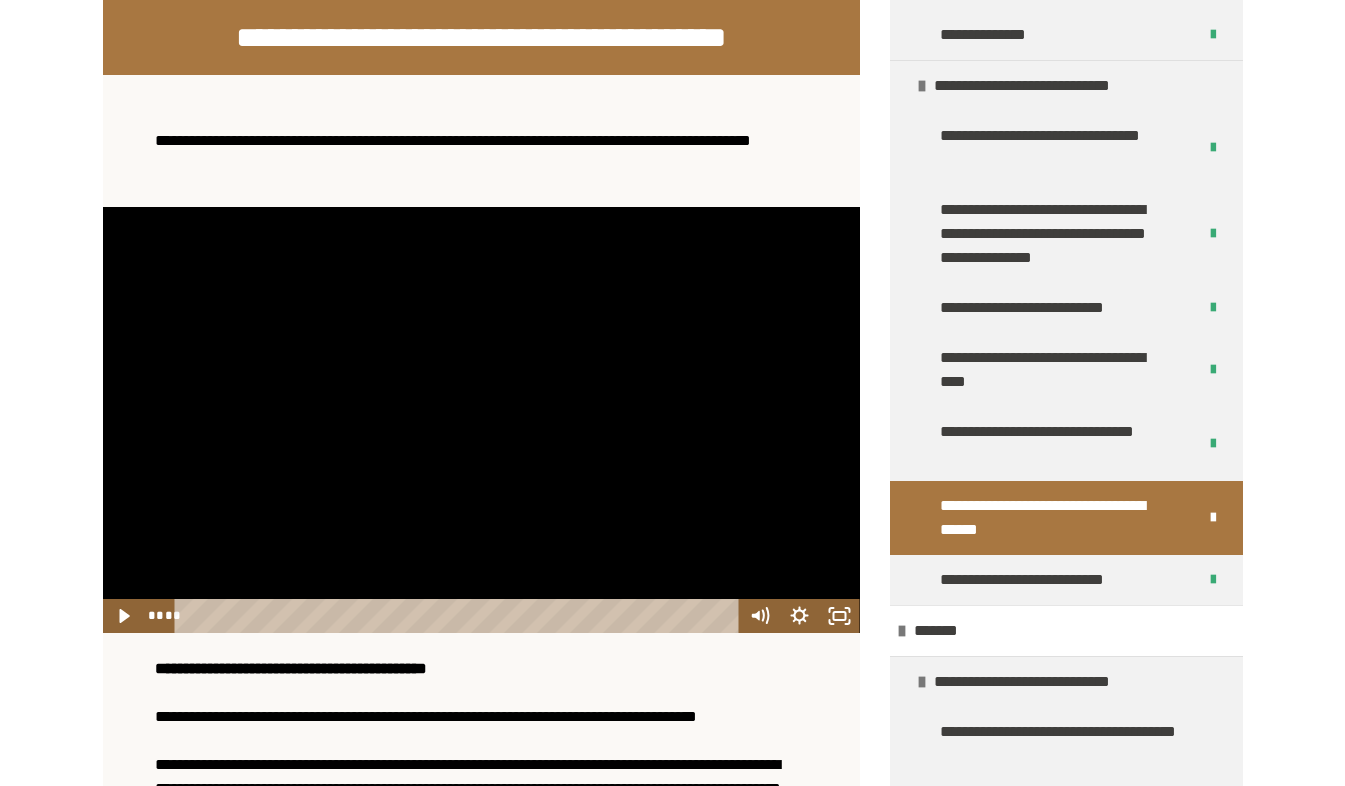 scroll, scrollTop: 619, scrollLeft: 0, axis: vertical 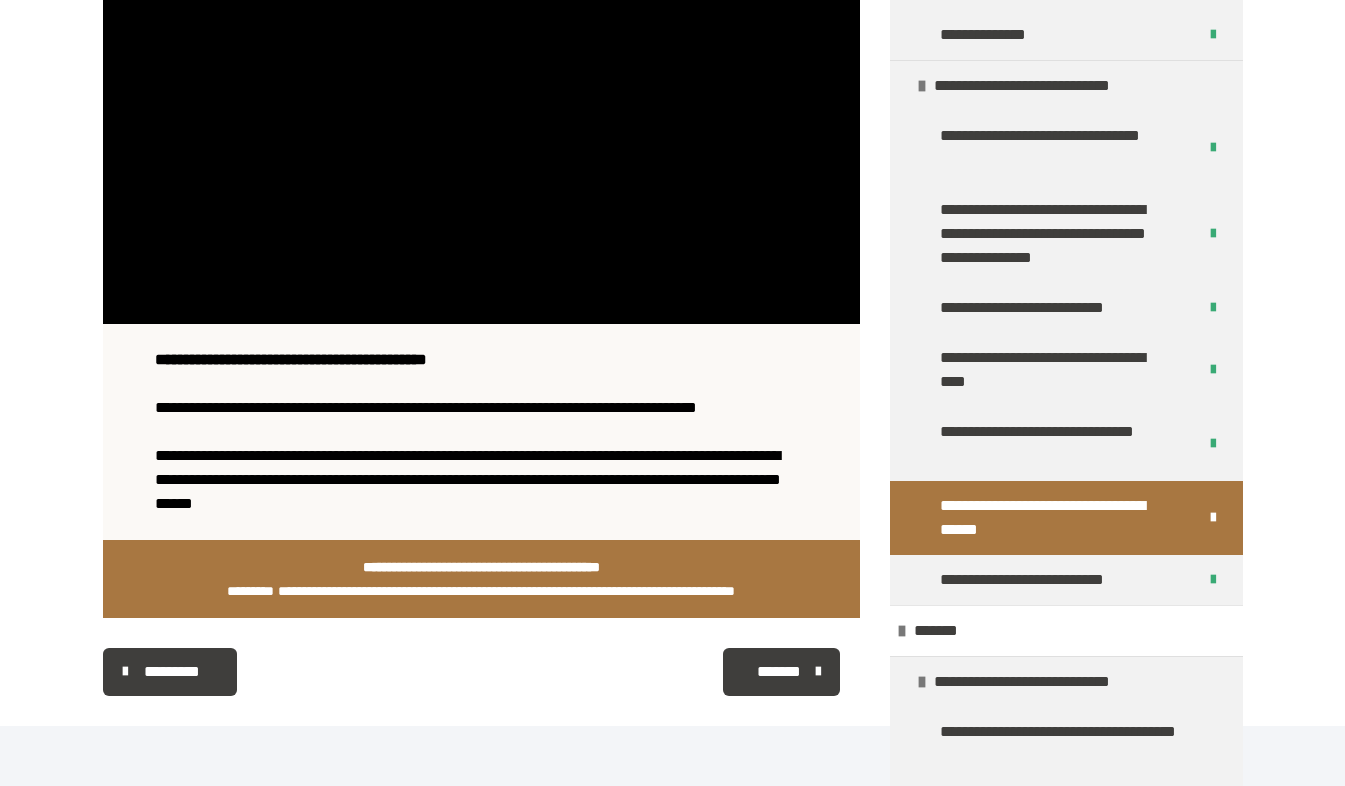 click on "*******" at bounding box center [779, 672] 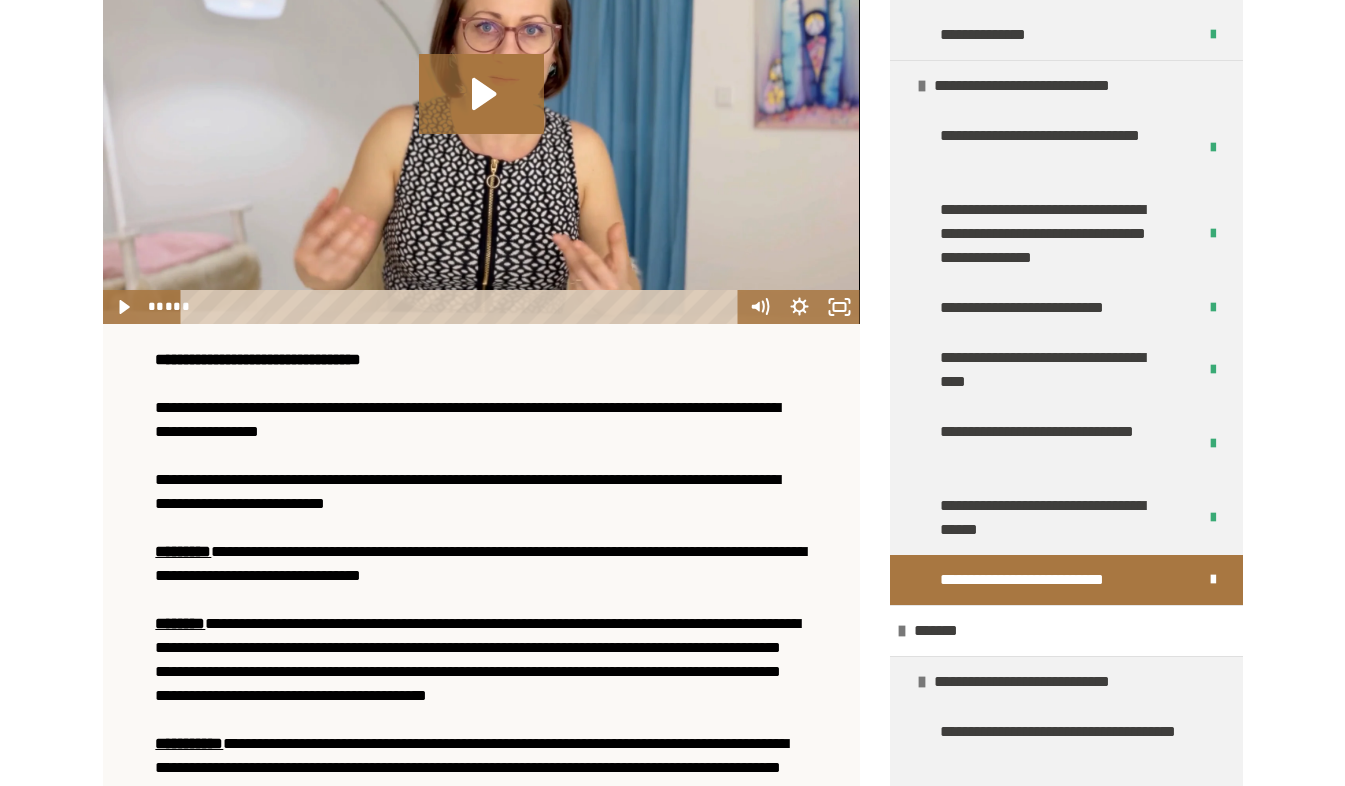 scroll, scrollTop: 517, scrollLeft: 0, axis: vertical 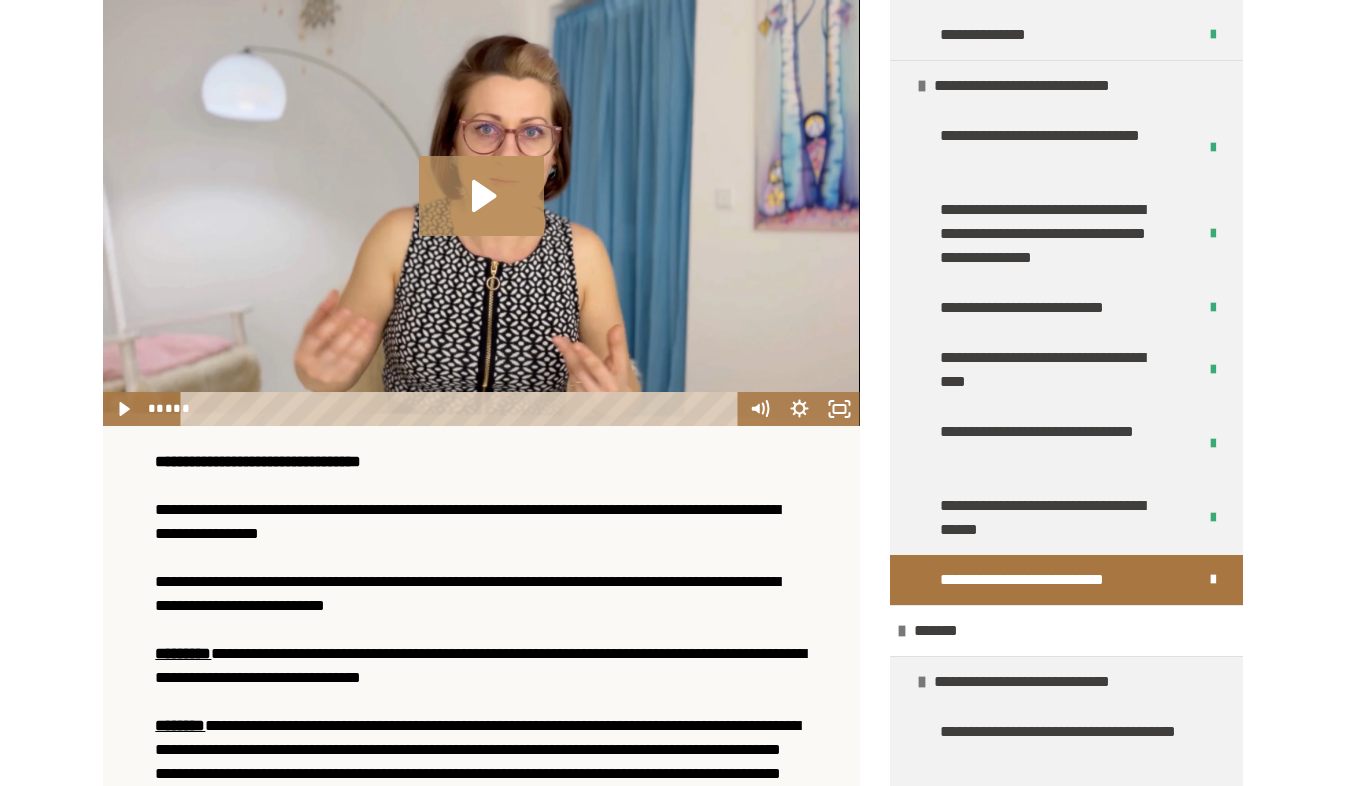 click 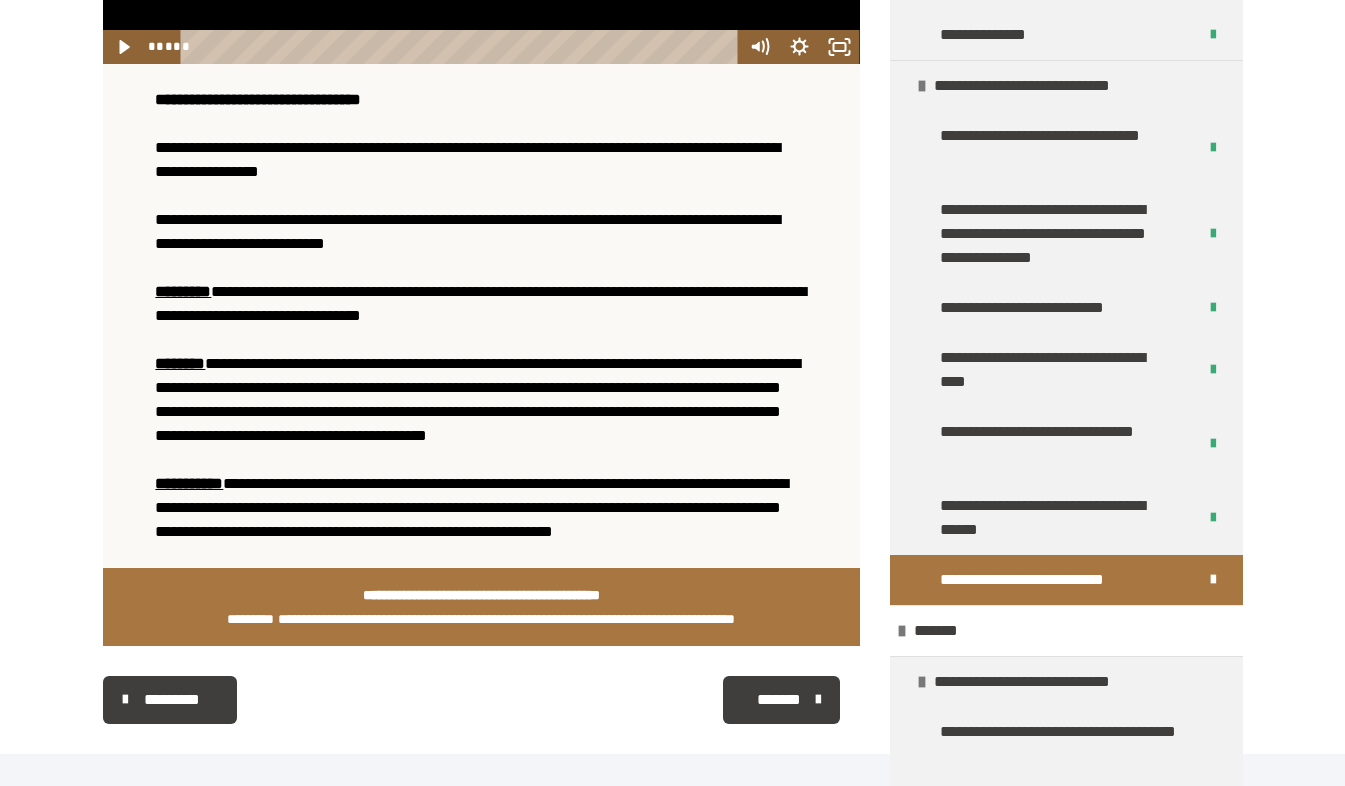scroll, scrollTop: 919, scrollLeft: 0, axis: vertical 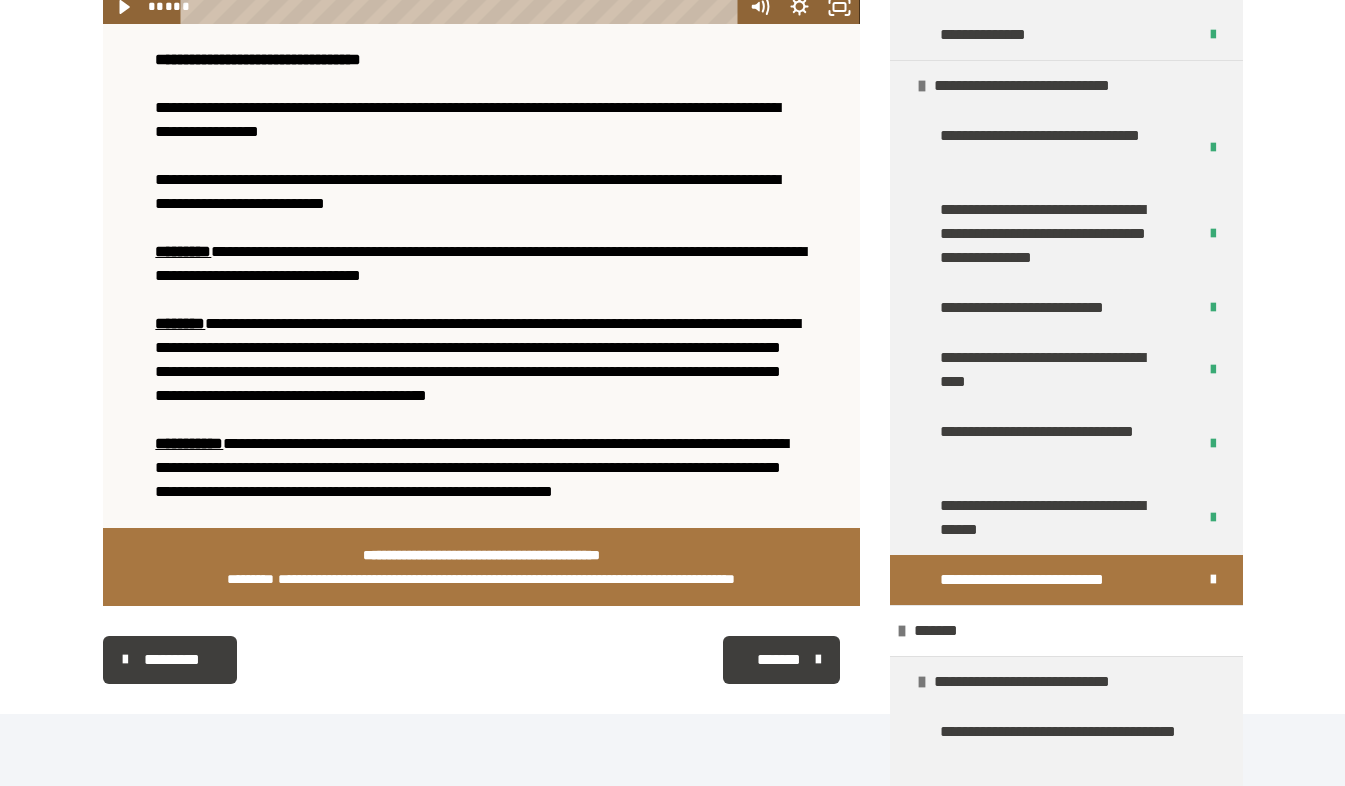 click on "*******" at bounding box center [779, 660] 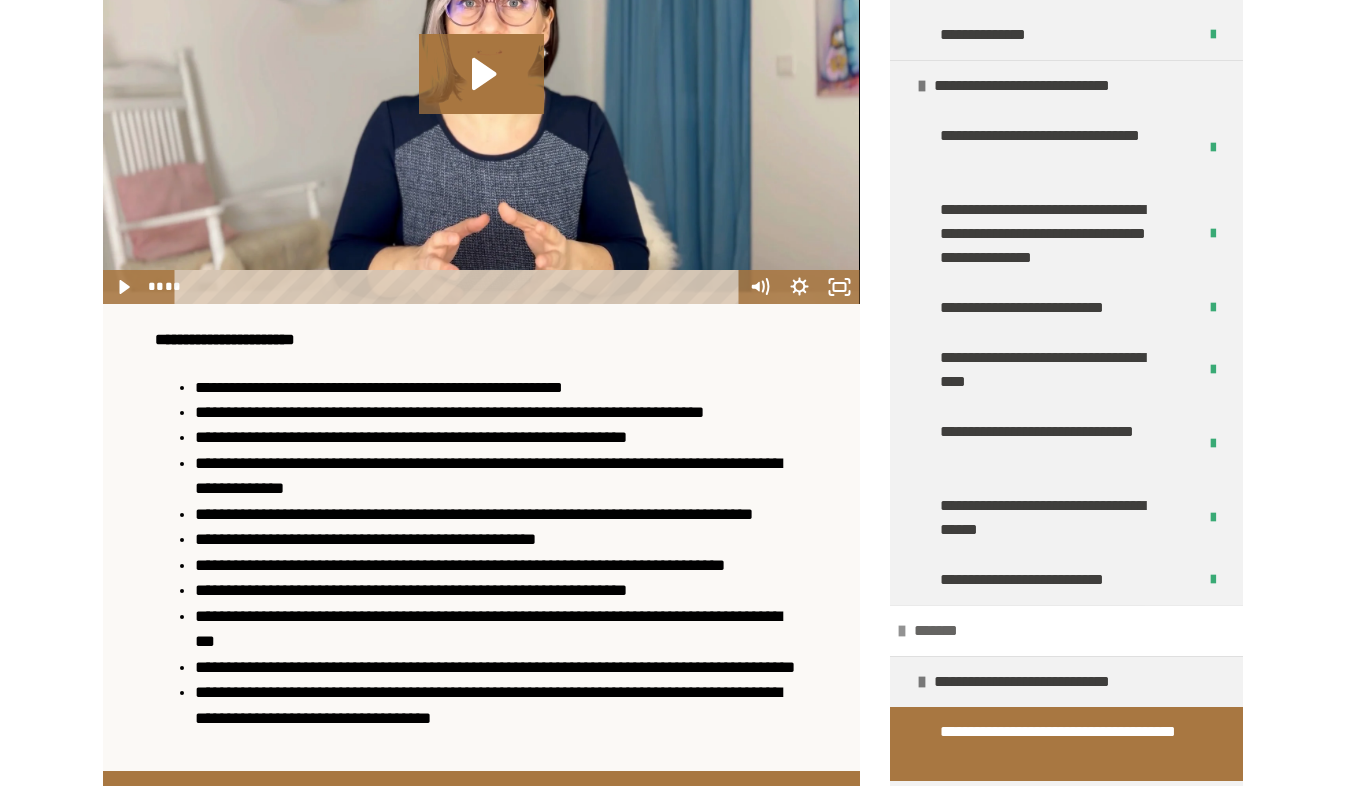 scroll, scrollTop: 839, scrollLeft: 0, axis: vertical 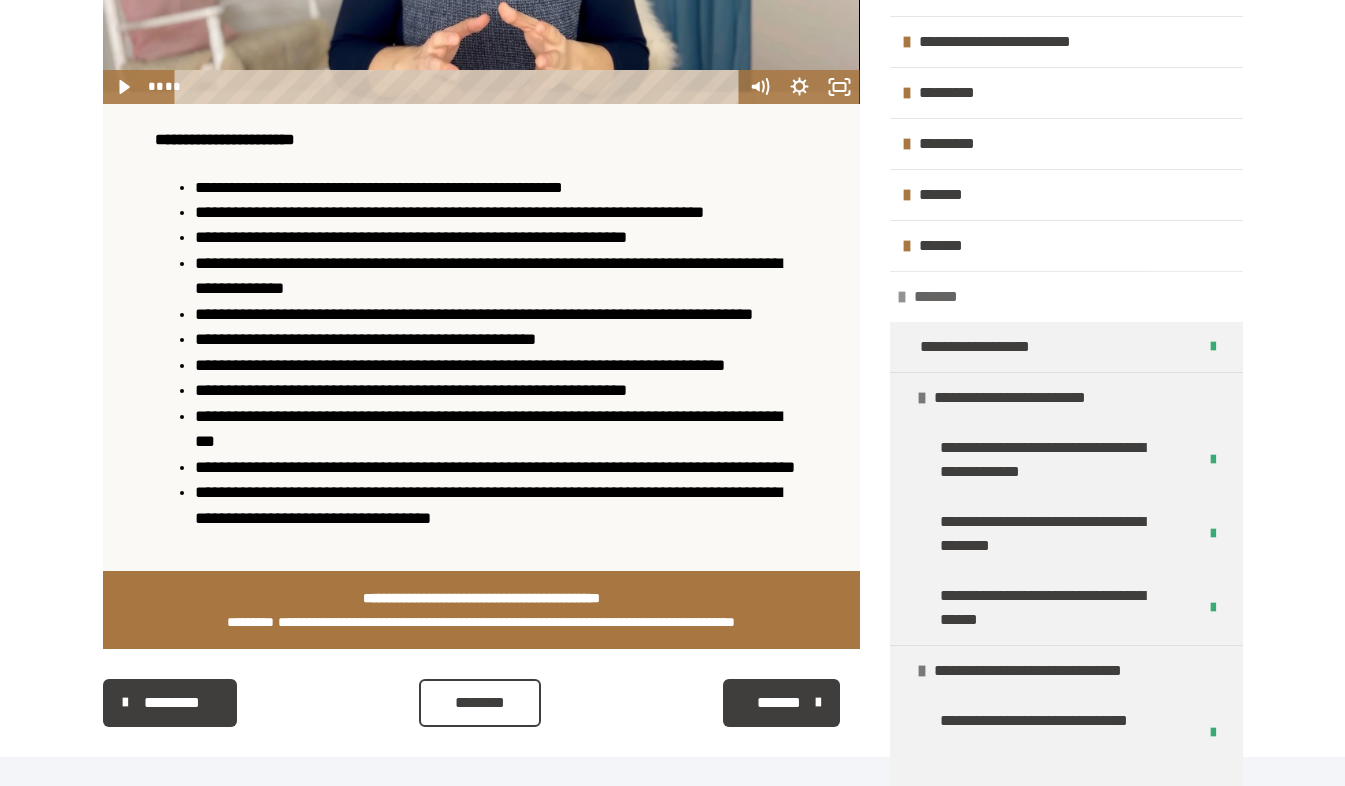 click on "*******" at bounding box center [940, 297] 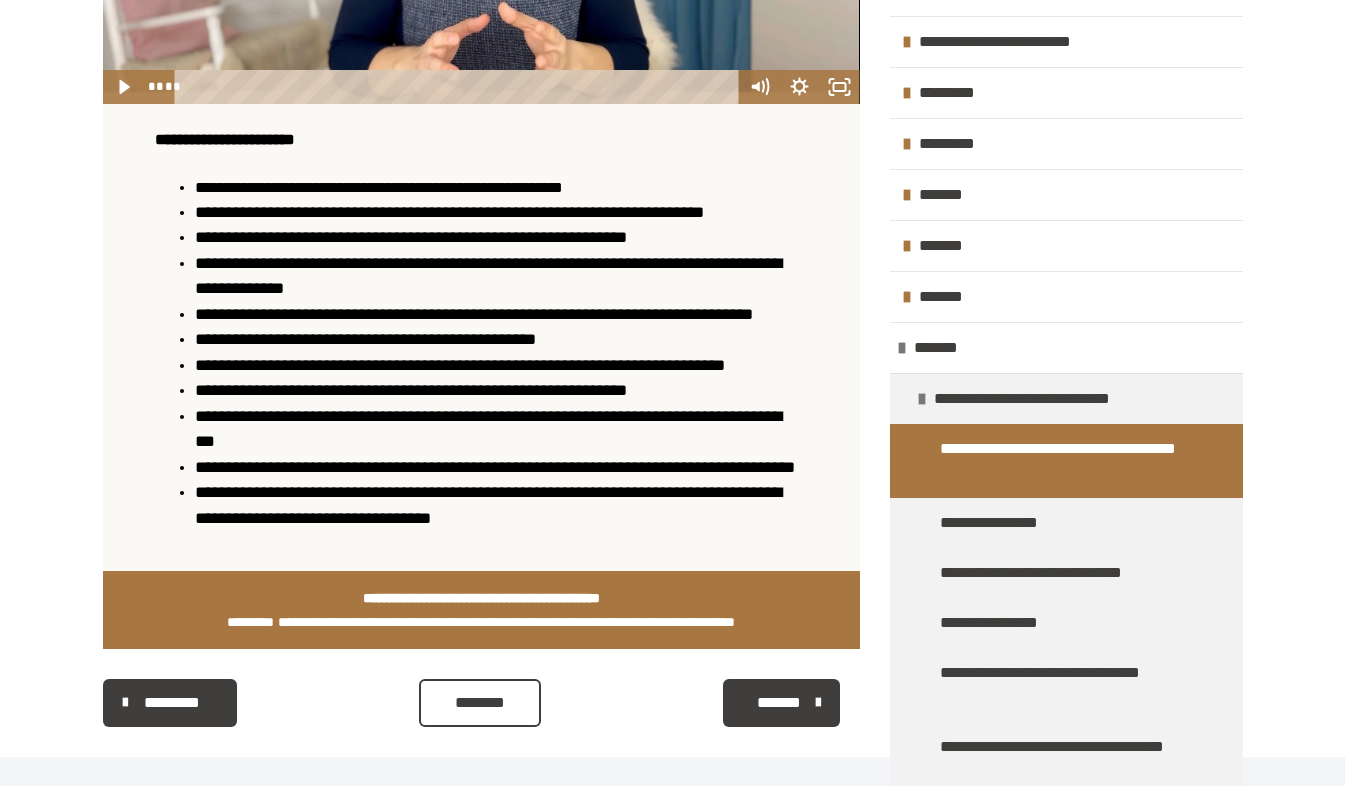 scroll, scrollTop: 841, scrollLeft: 0, axis: vertical 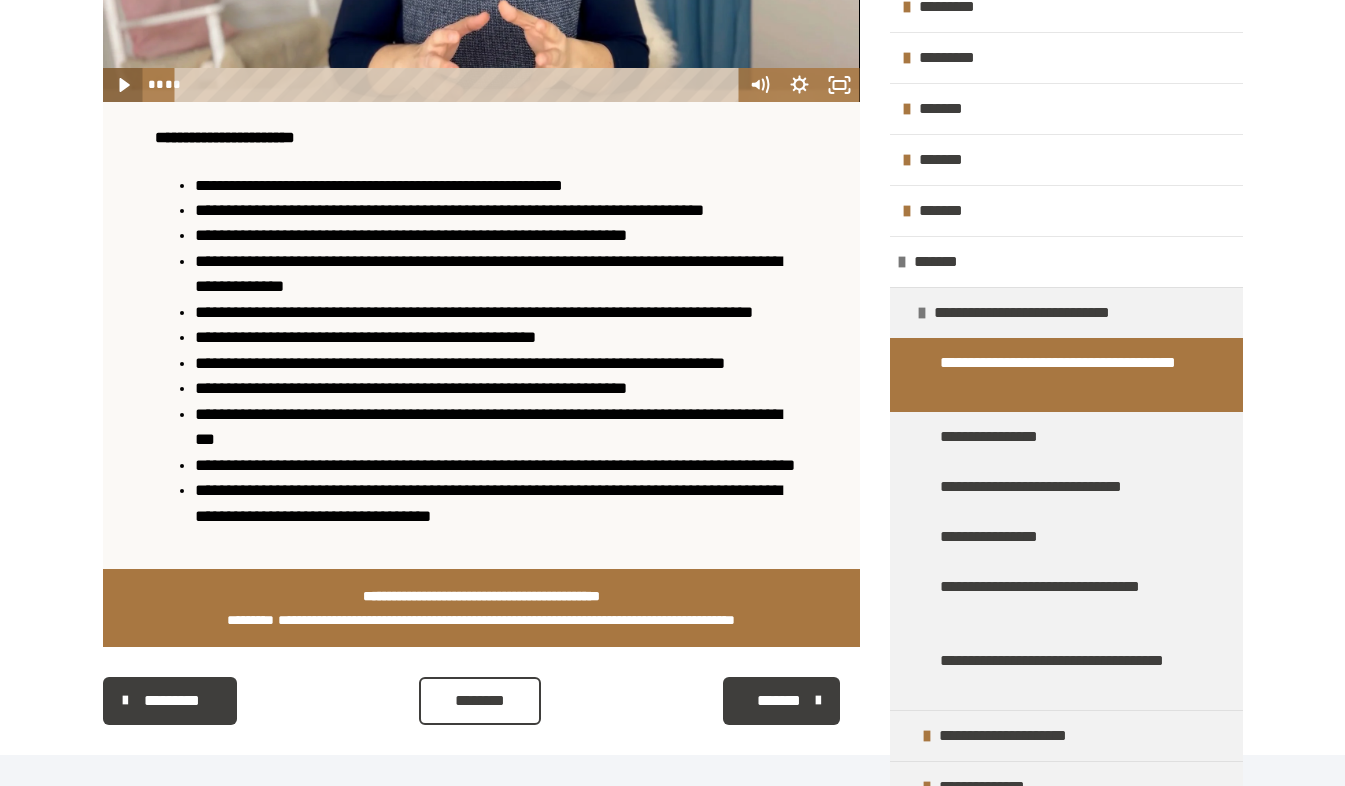 click 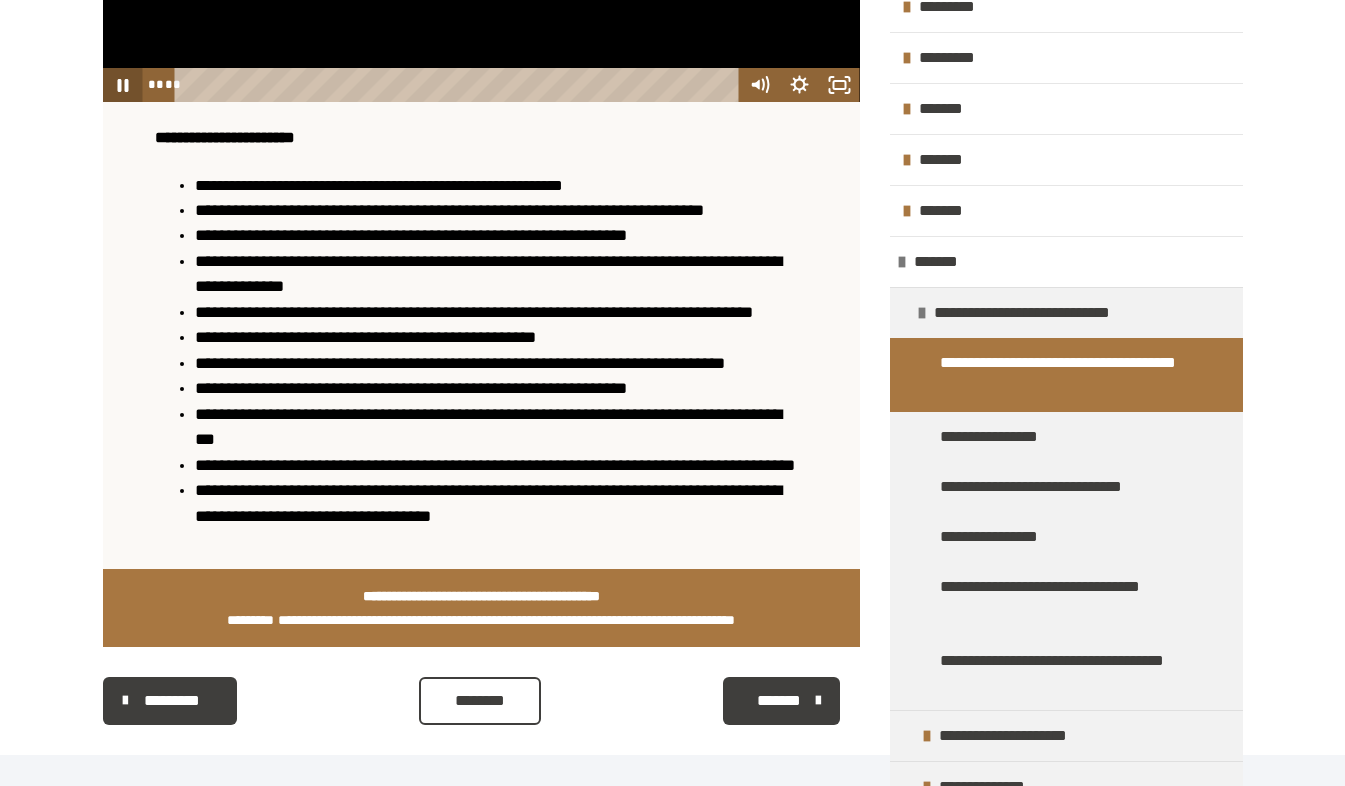 type 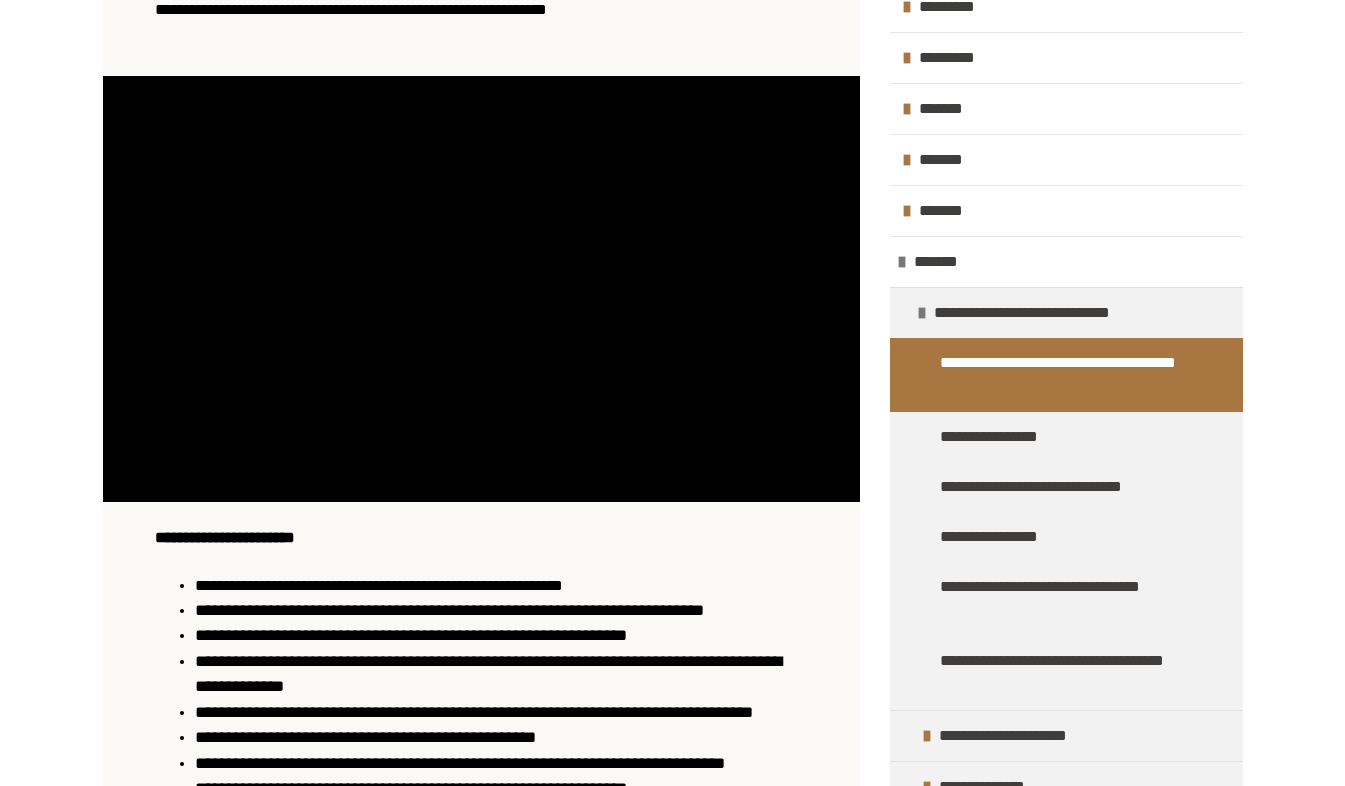 scroll, scrollTop: 341, scrollLeft: 0, axis: vertical 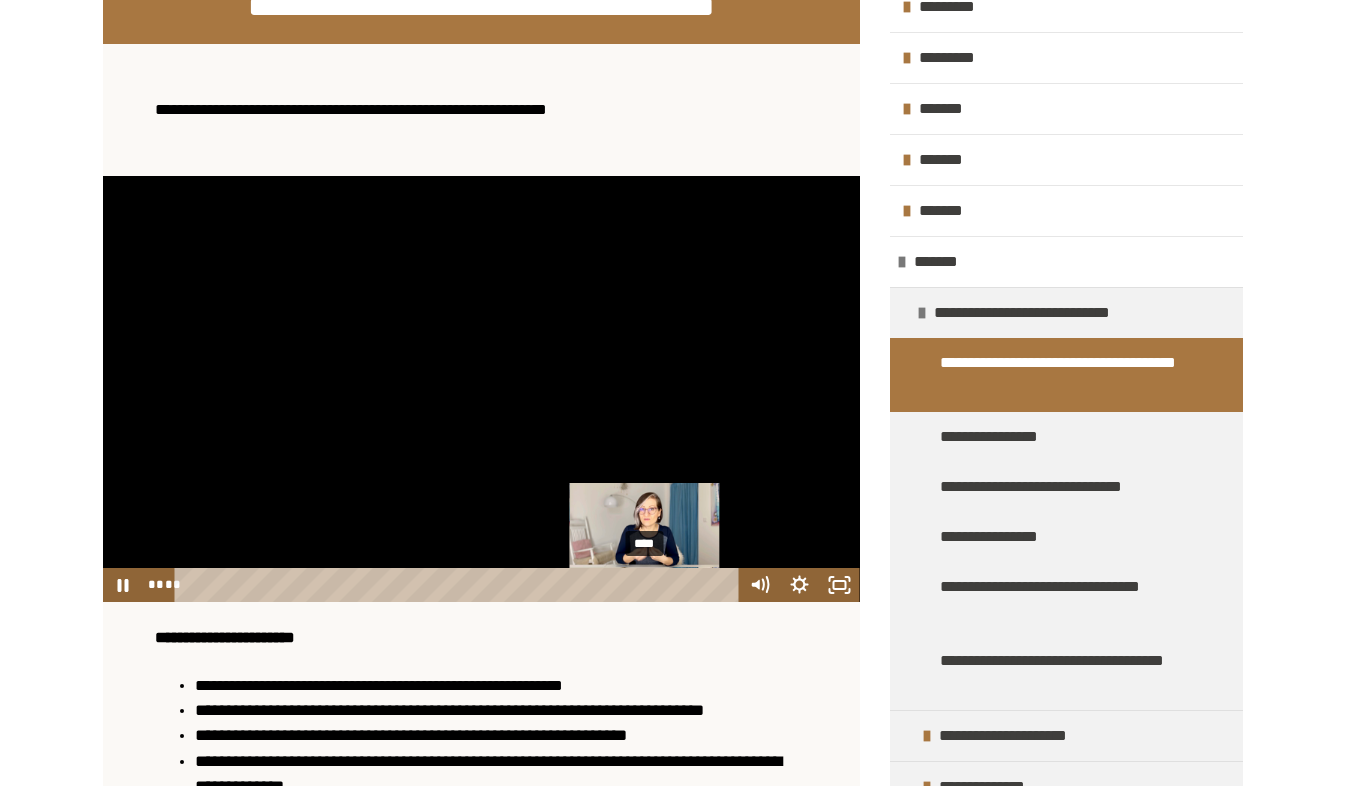 click on "****" at bounding box center [459, 585] 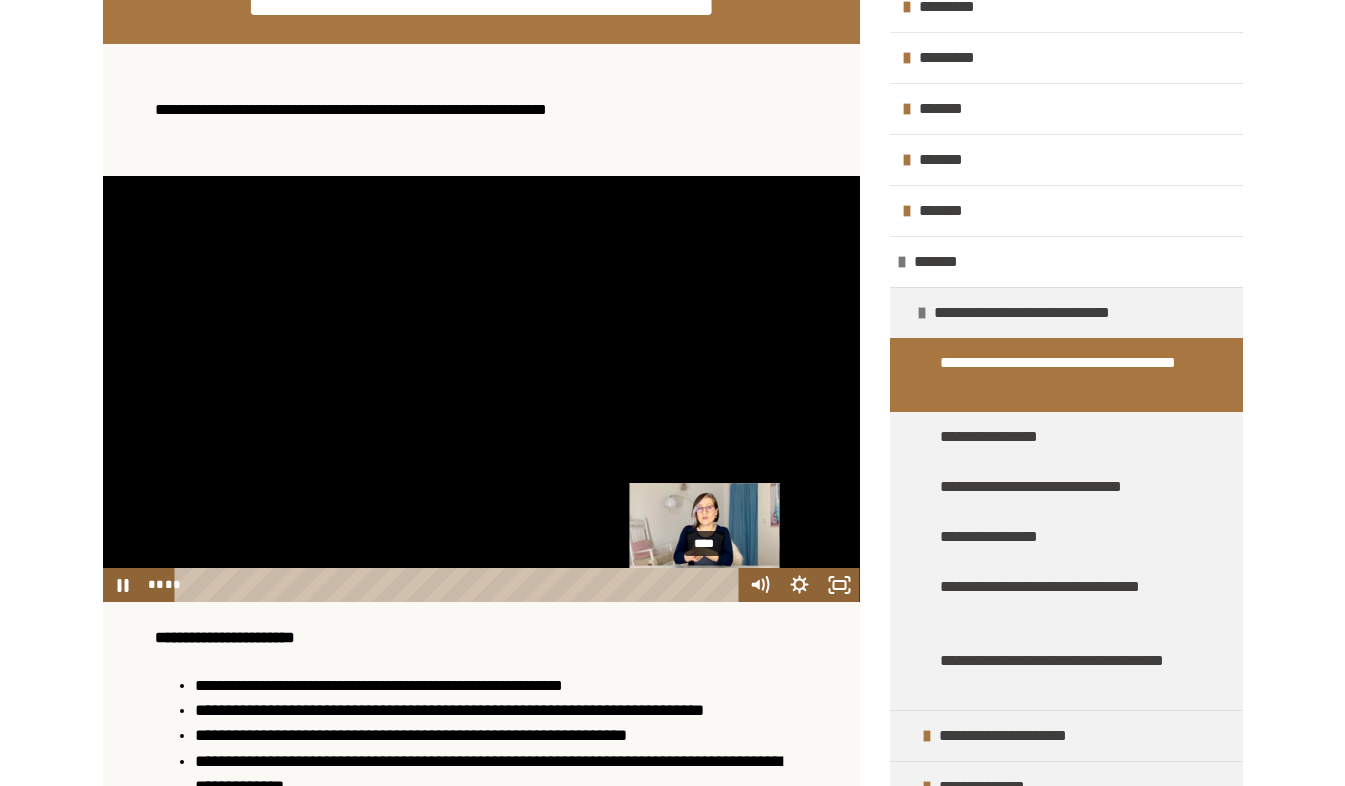 click on "****" at bounding box center (459, 585) 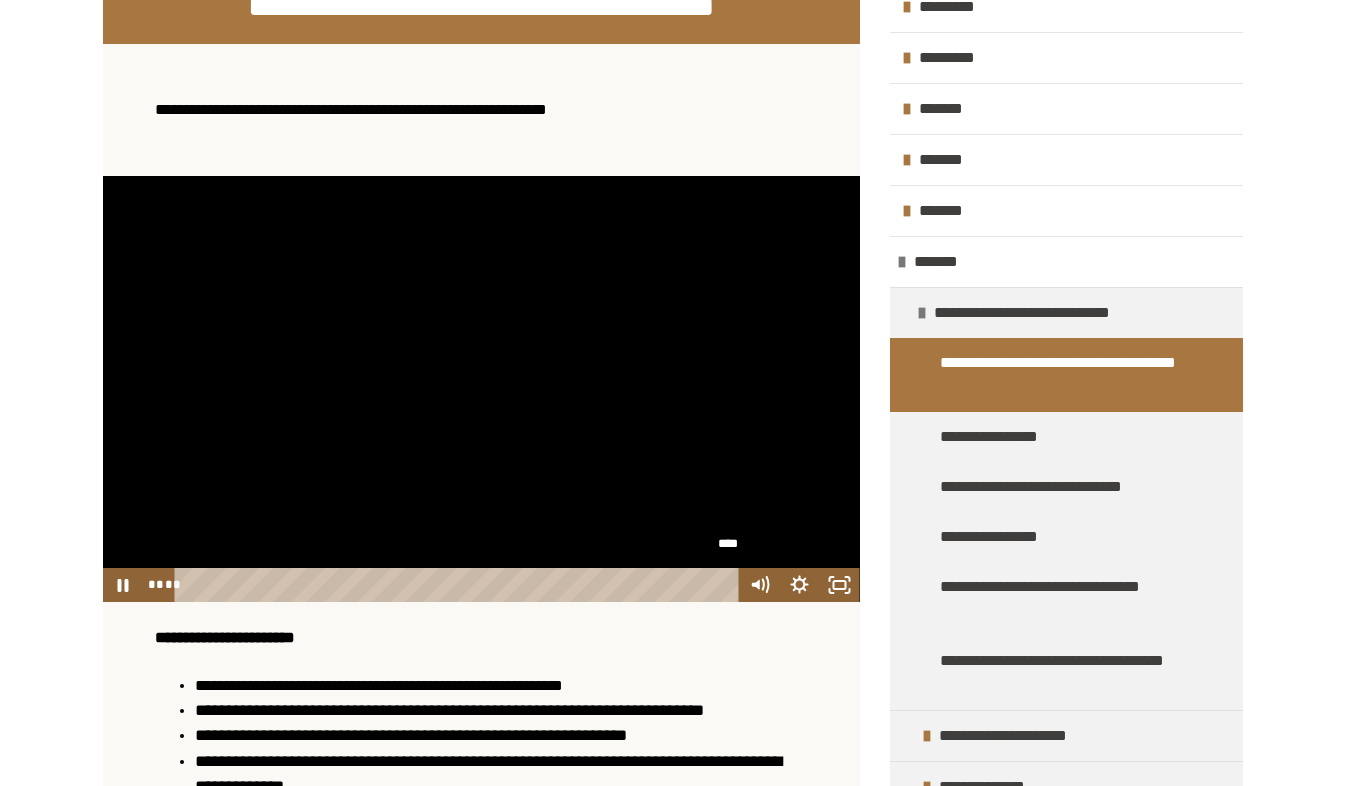 click on "****" at bounding box center (459, 585) 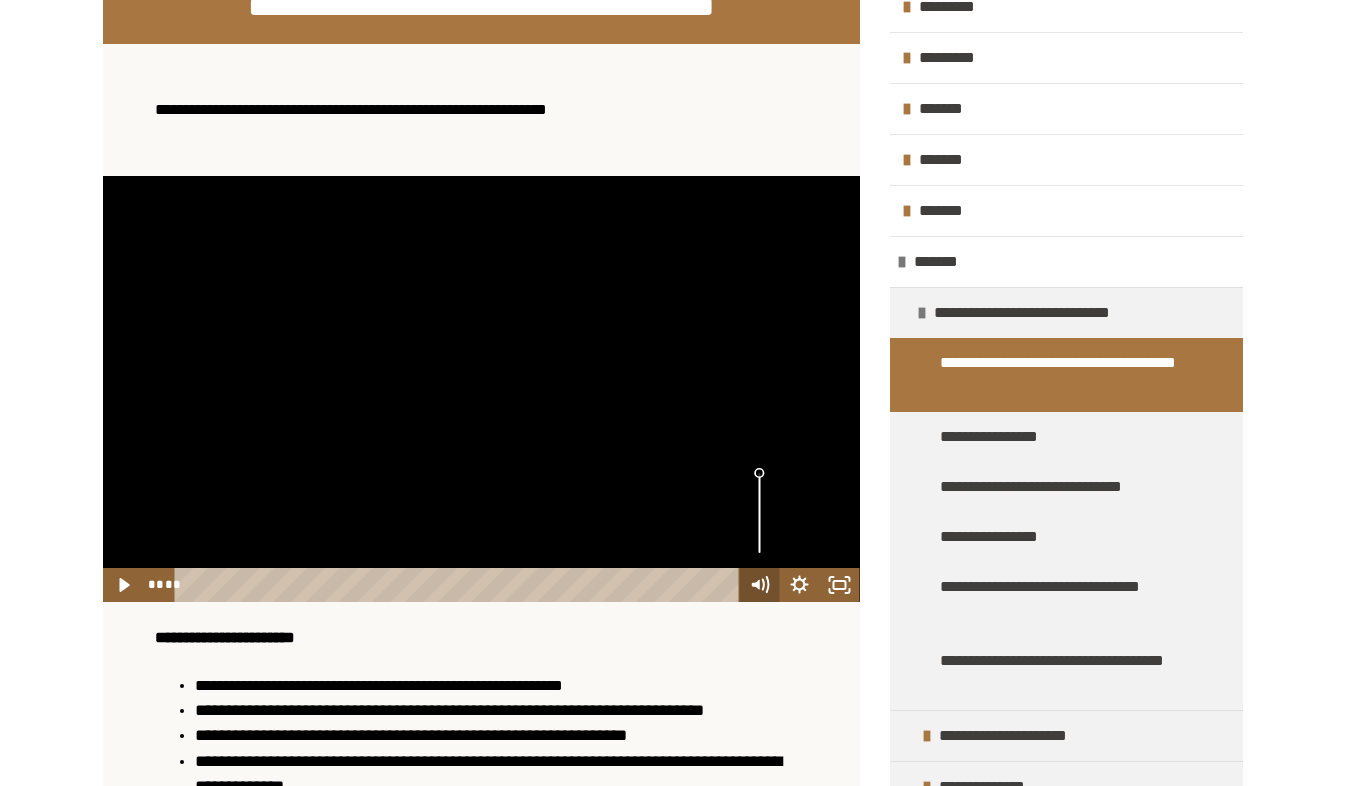 scroll, scrollTop: 841, scrollLeft: 0, axis: vertical 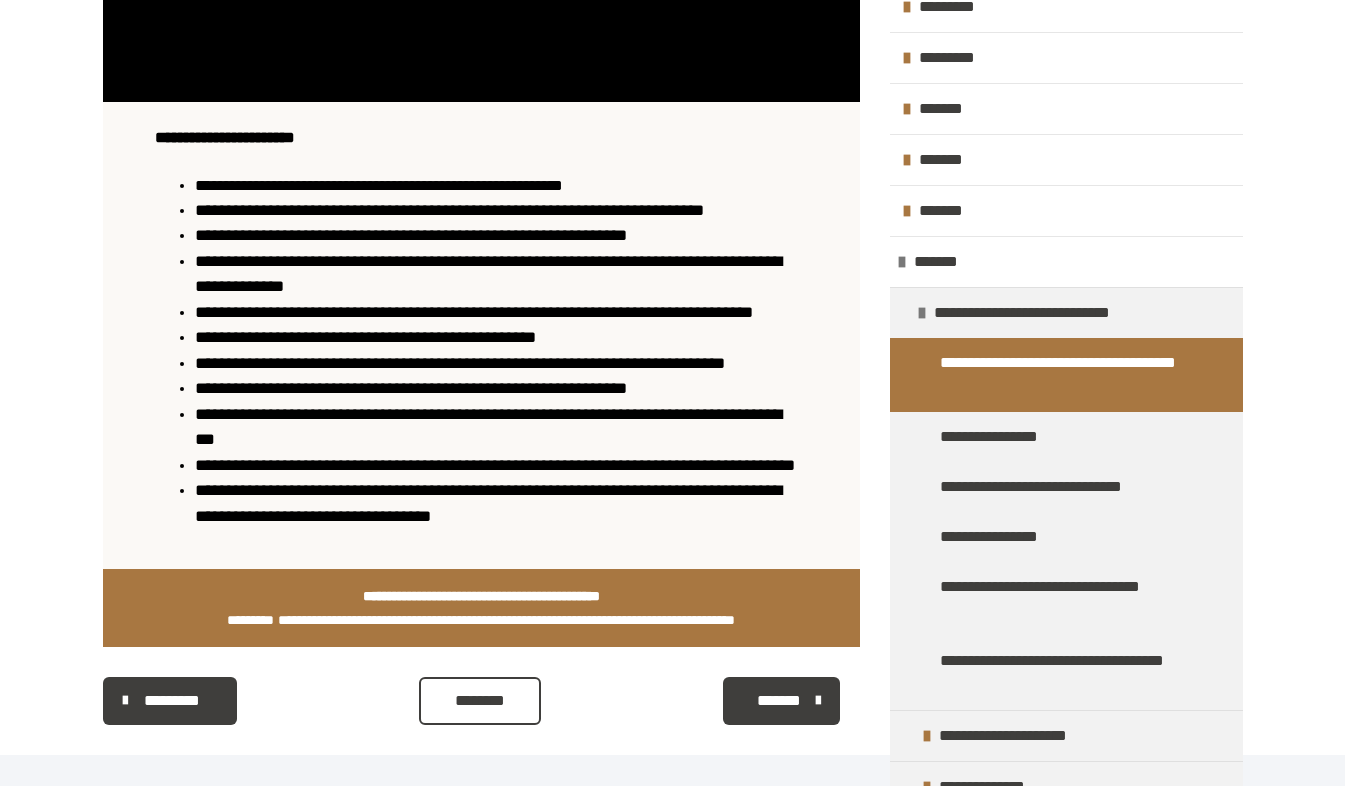 click on "********" at bounding box center [479, 701] 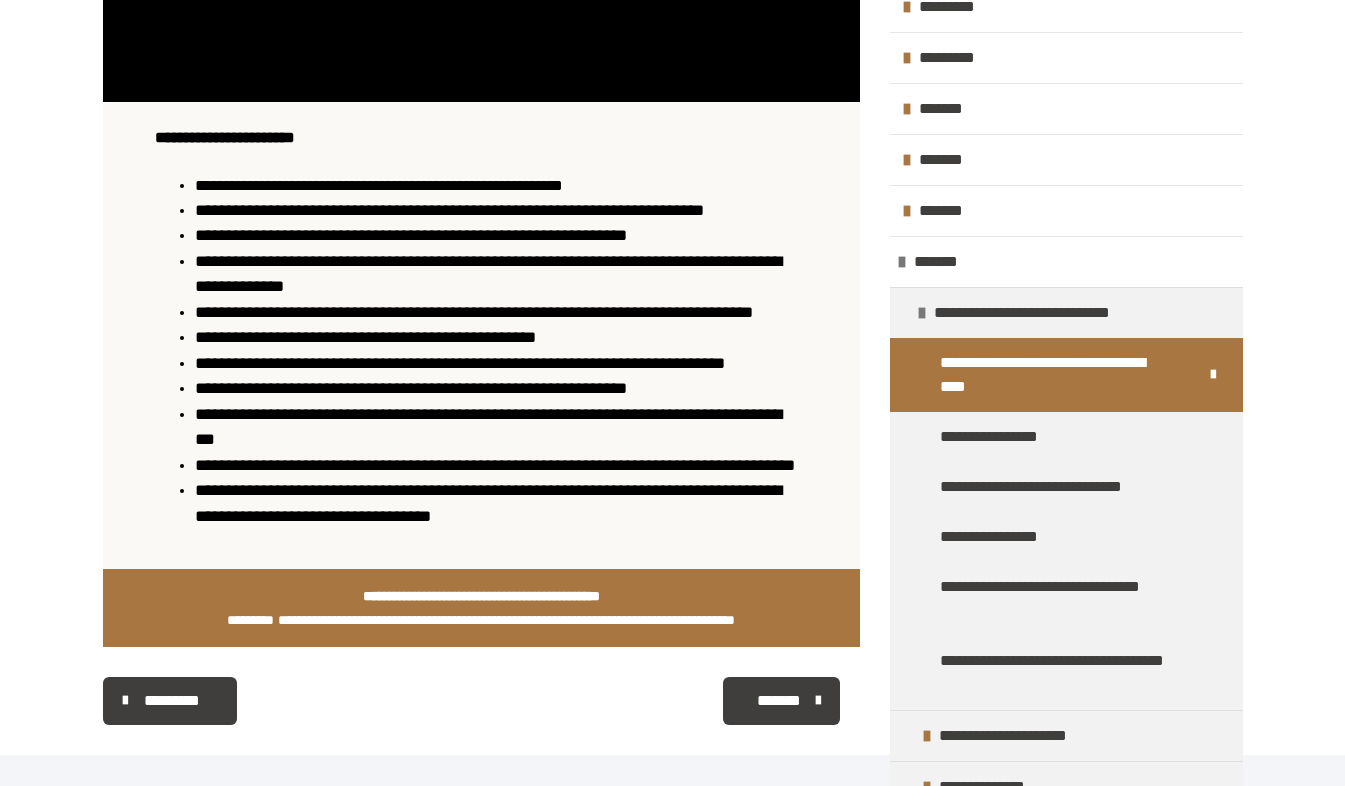 click on "*******" at bounding box center (779, 701) 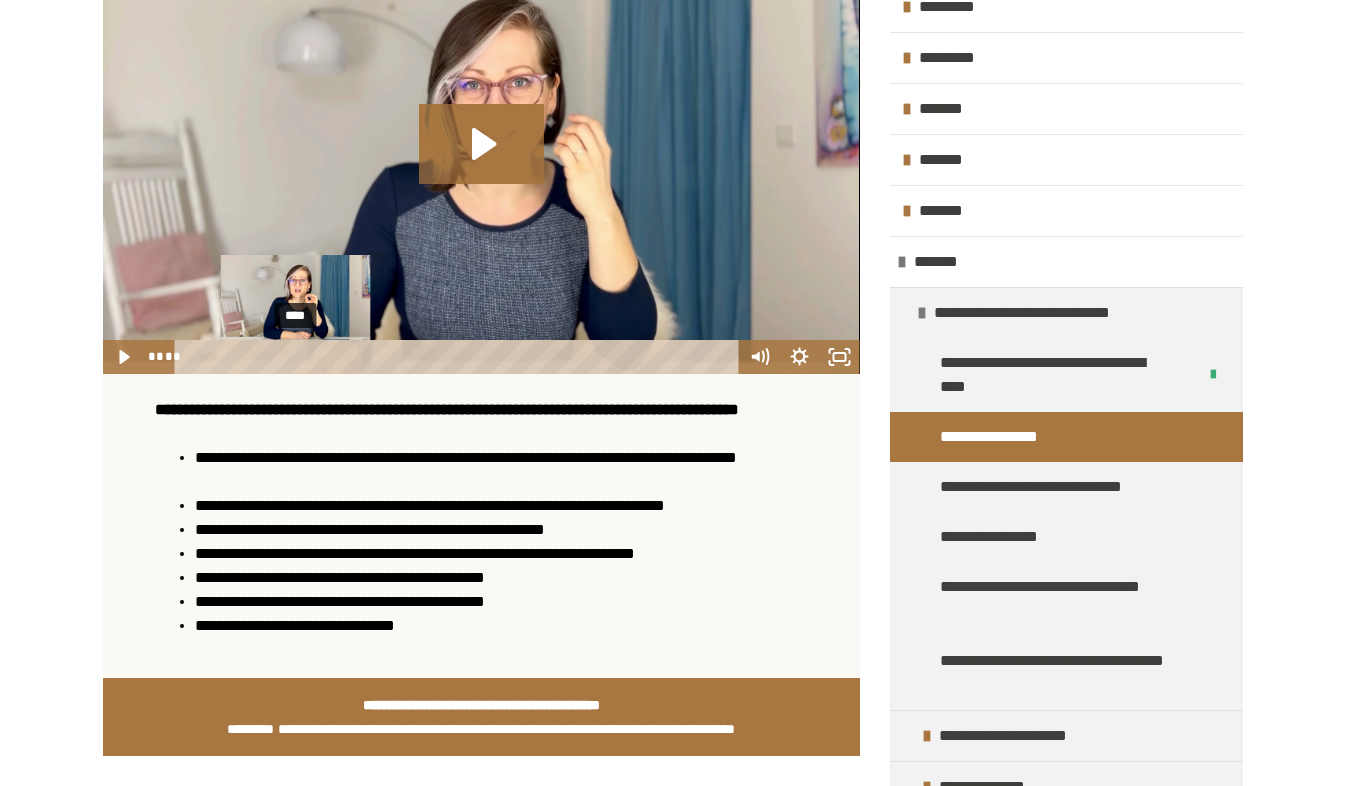 scroll, scrollTop: 610, scrollLeft: 0, axis: vertical 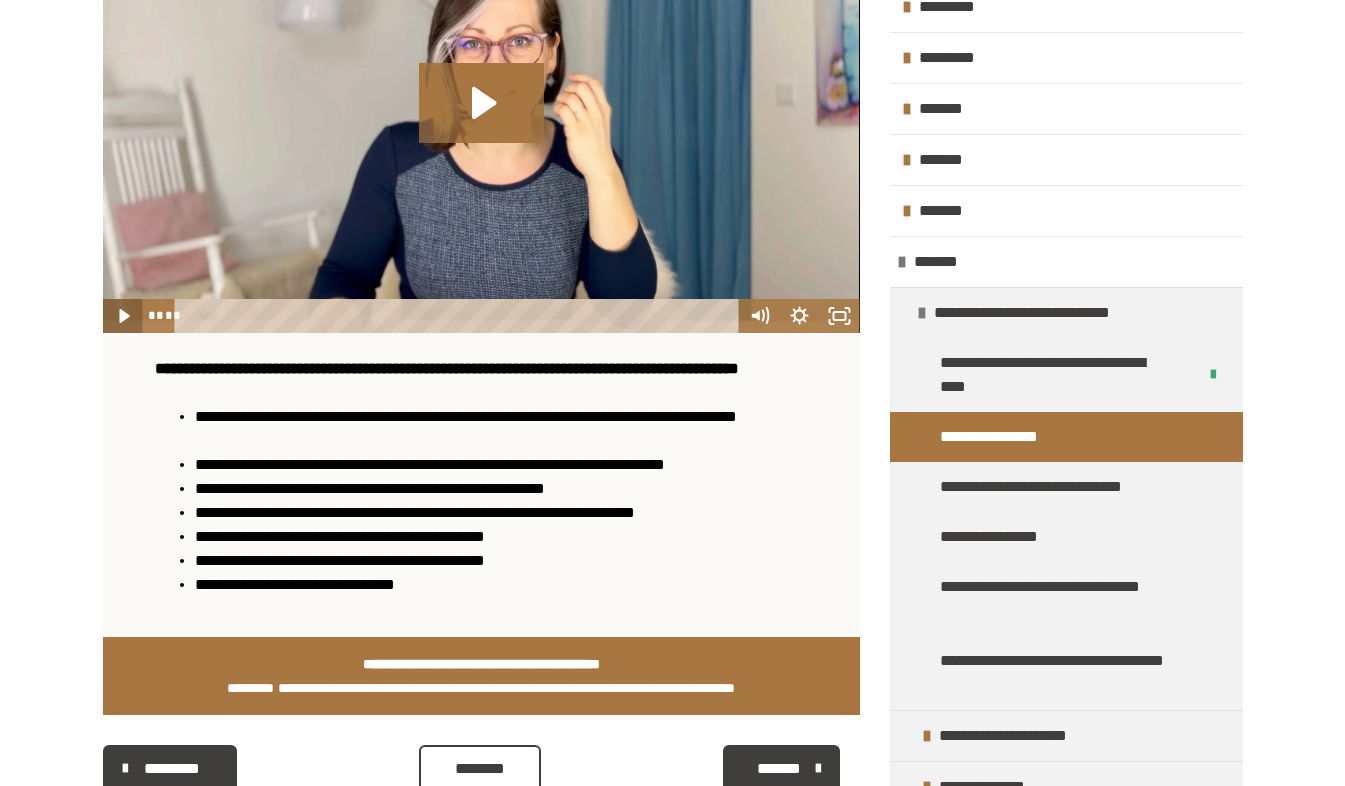 click 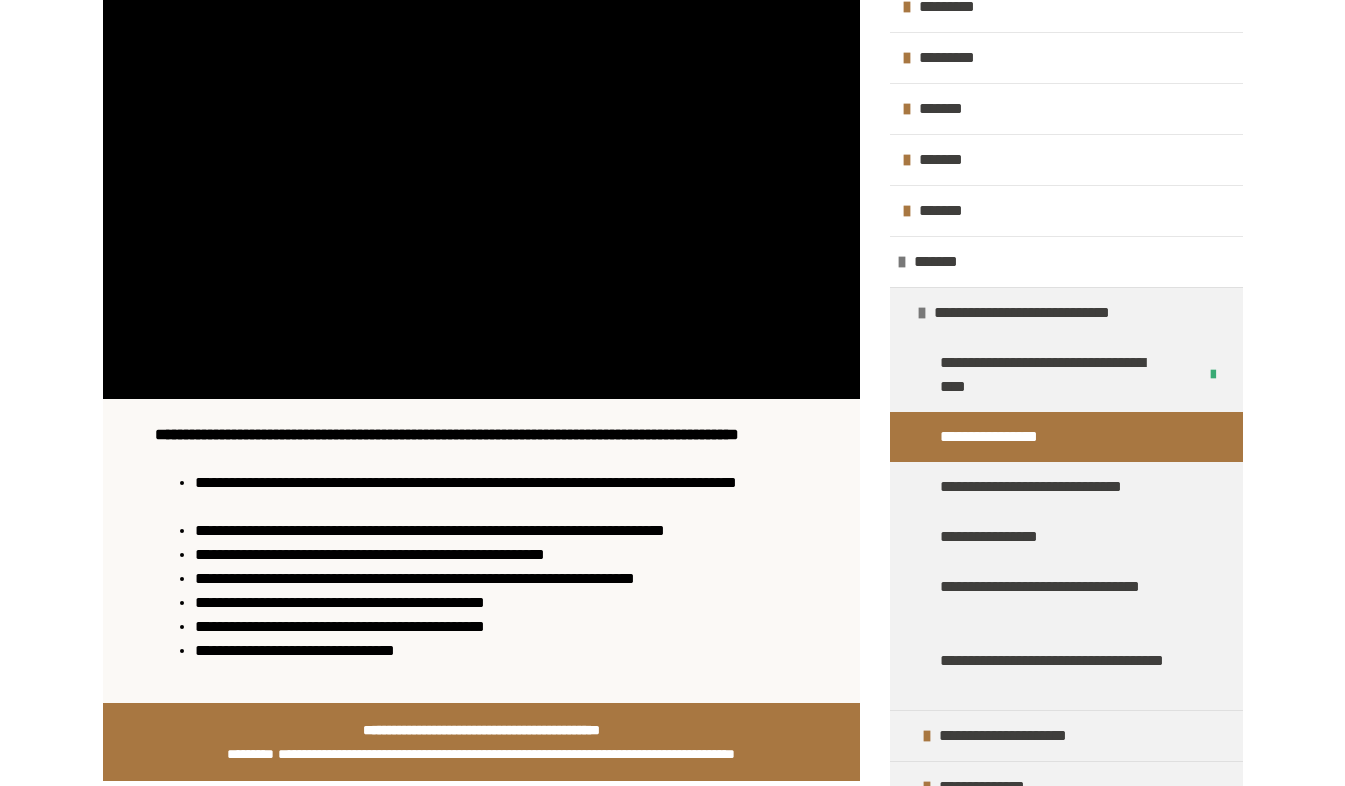 scroll, scrollTop: 510, scrollLeft: 0, axis: vertical 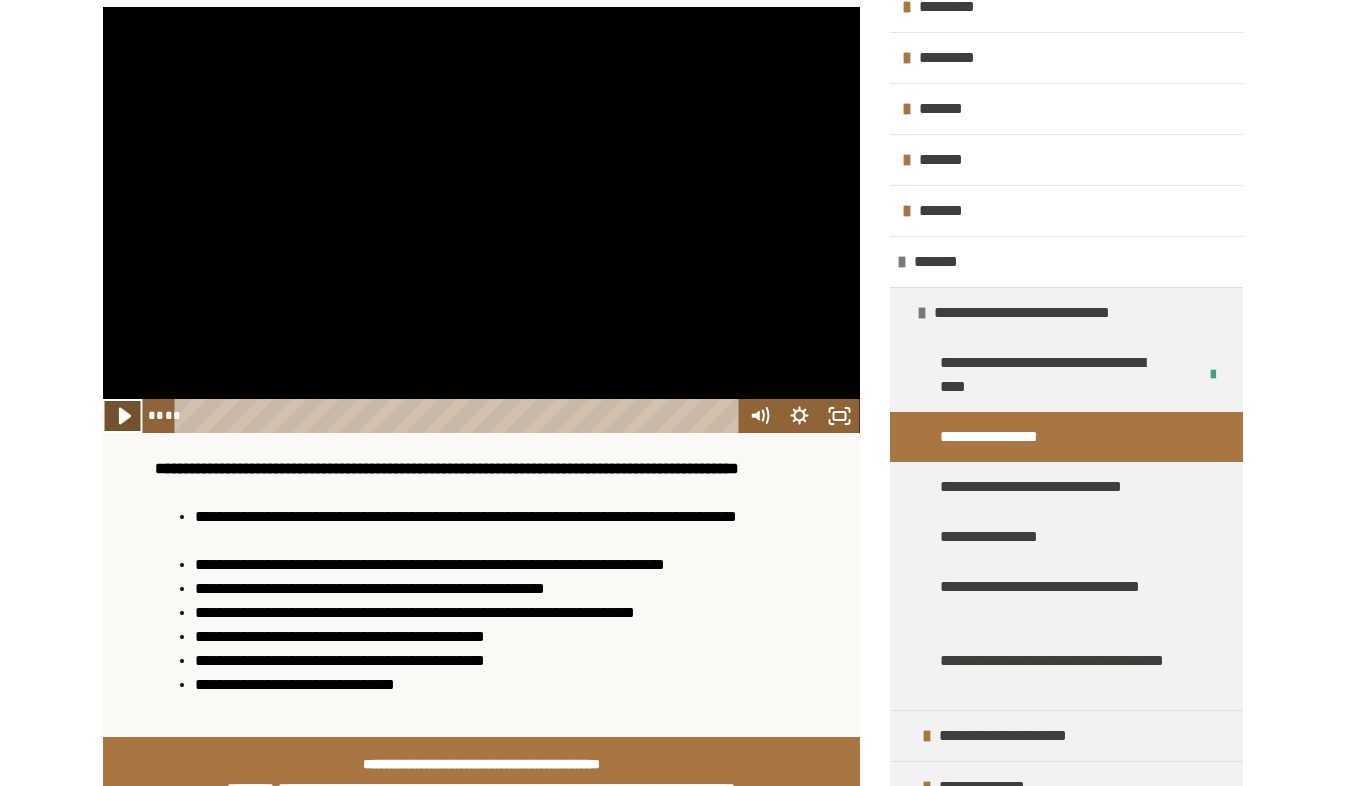 click 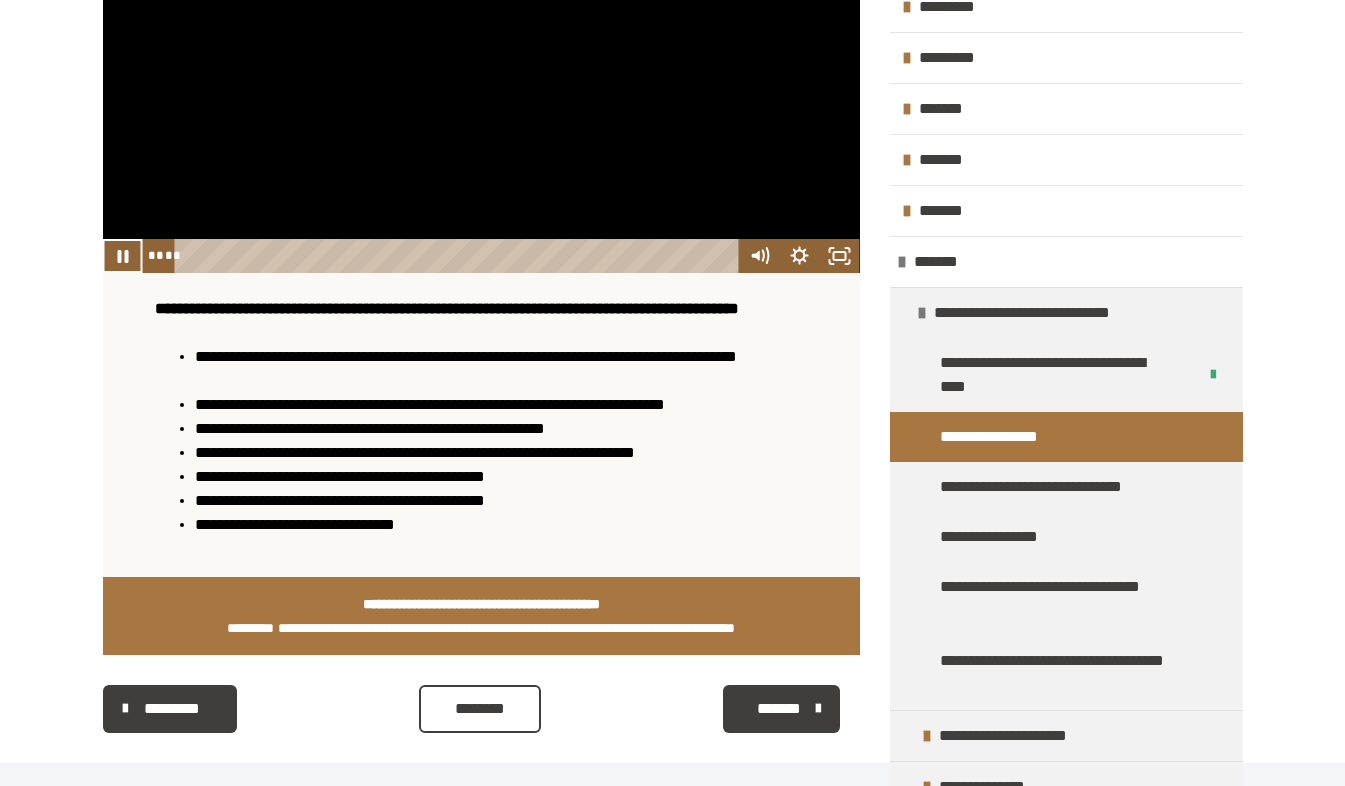 scroll, scrollTop: 677, scrollLeft: 0, axis: vertical 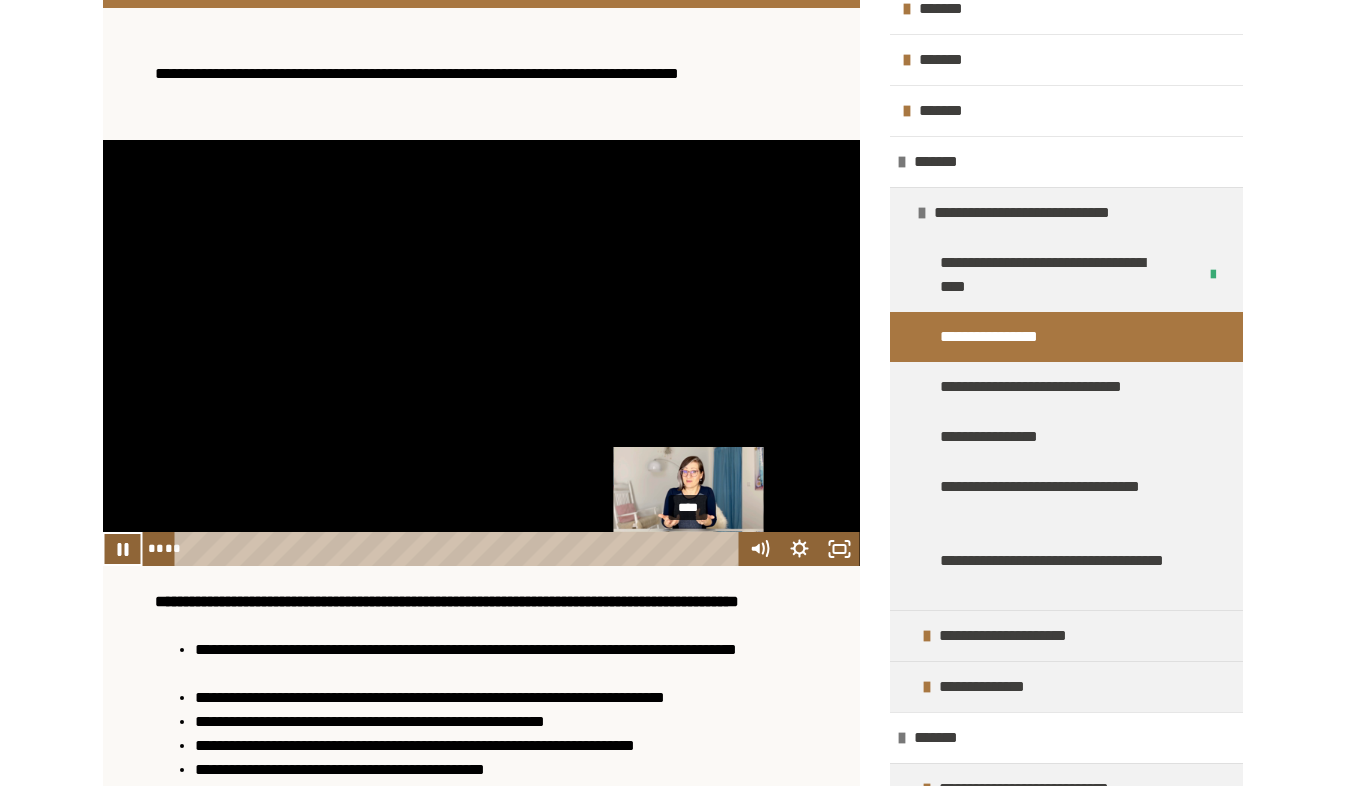 click on "****" at bounding box center (459, 549) 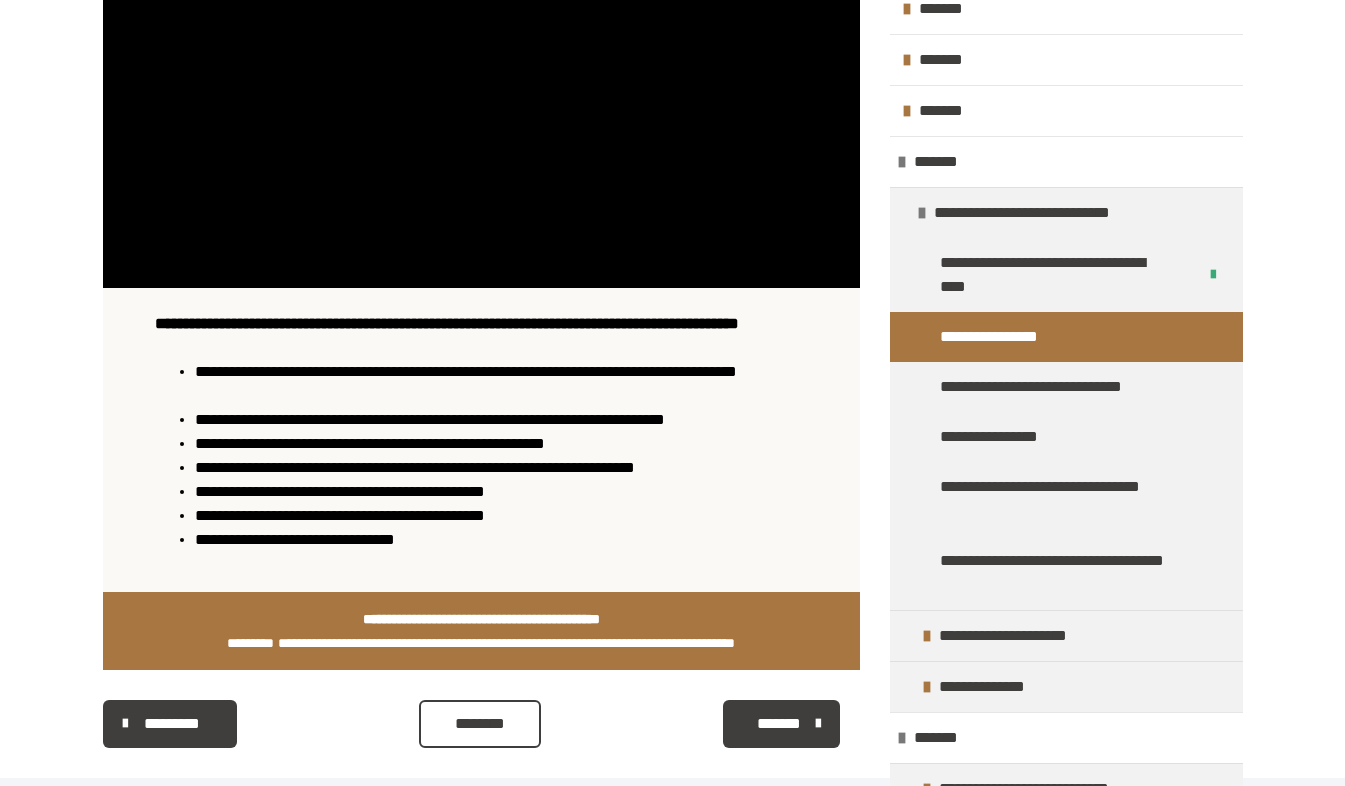 scroll, scrollTop: 677, scrollLeft: 0, axis: vertical 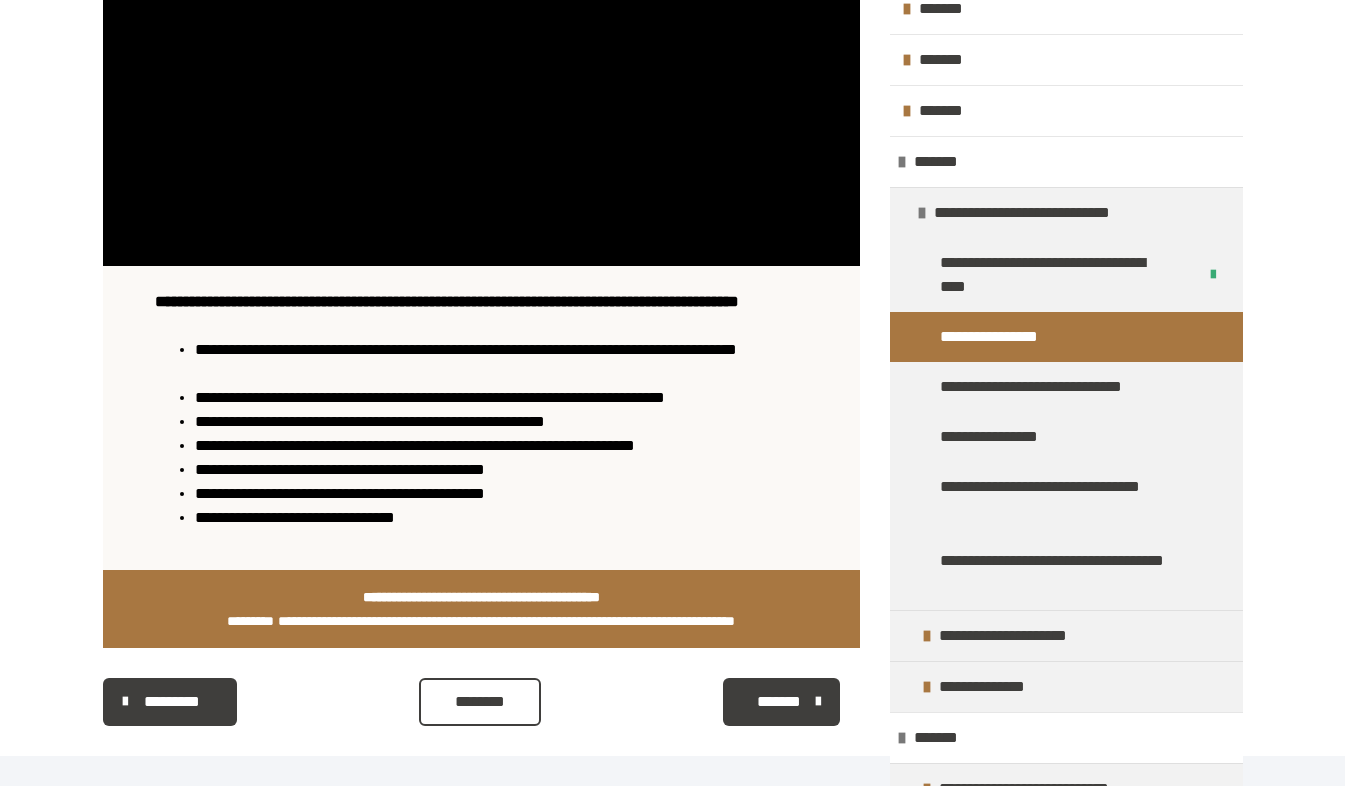 click on "********" at bounding box center (479, 702) 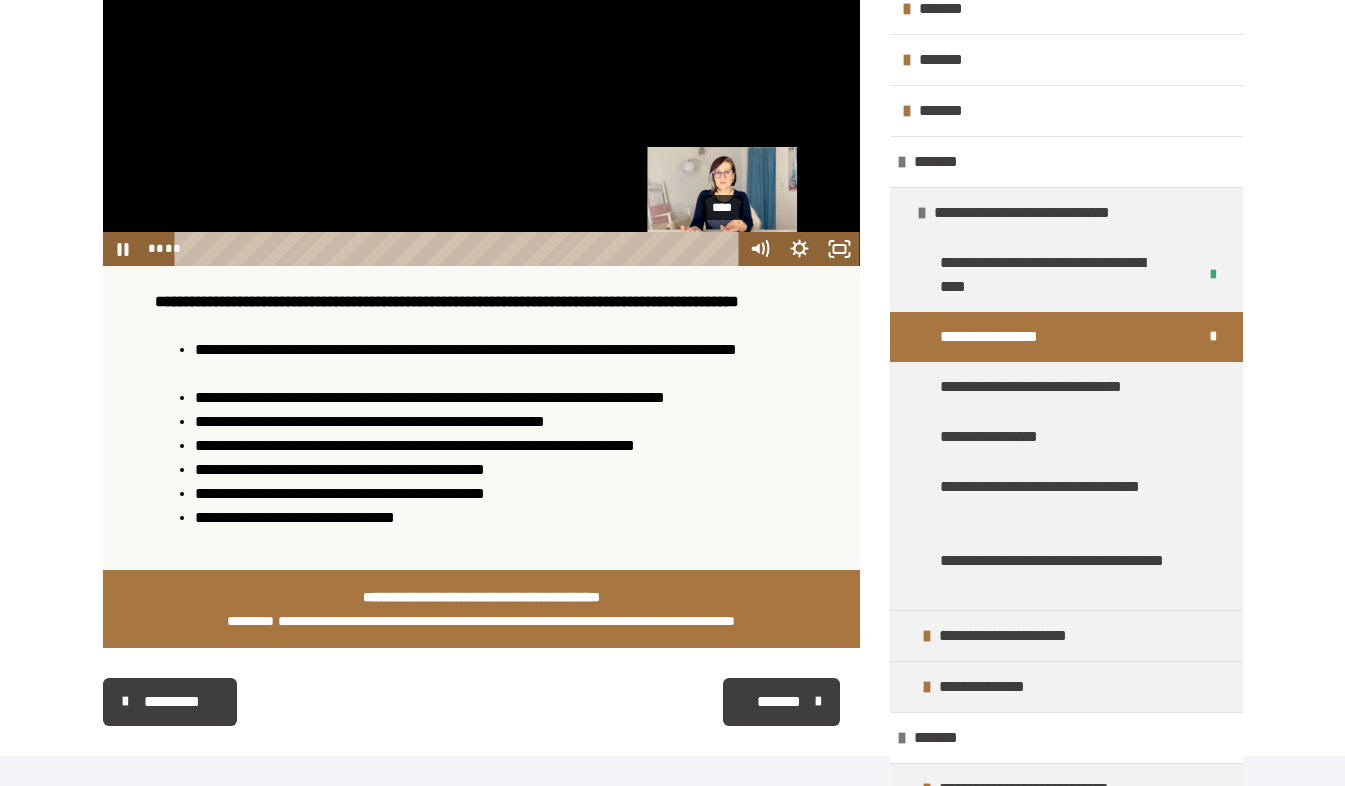 click on "****" at bounding box center (459, 249) 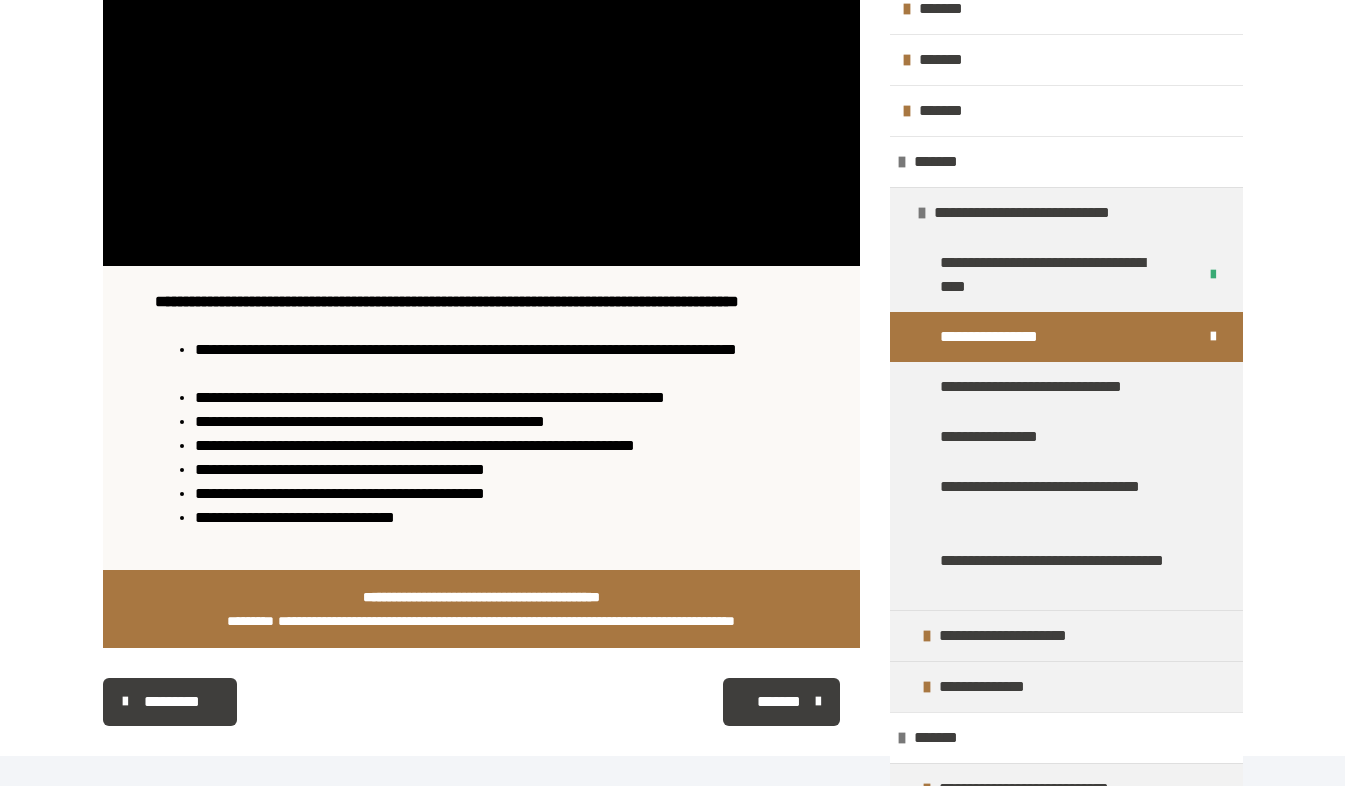 click on "*******" at bounding box center (779, 702) 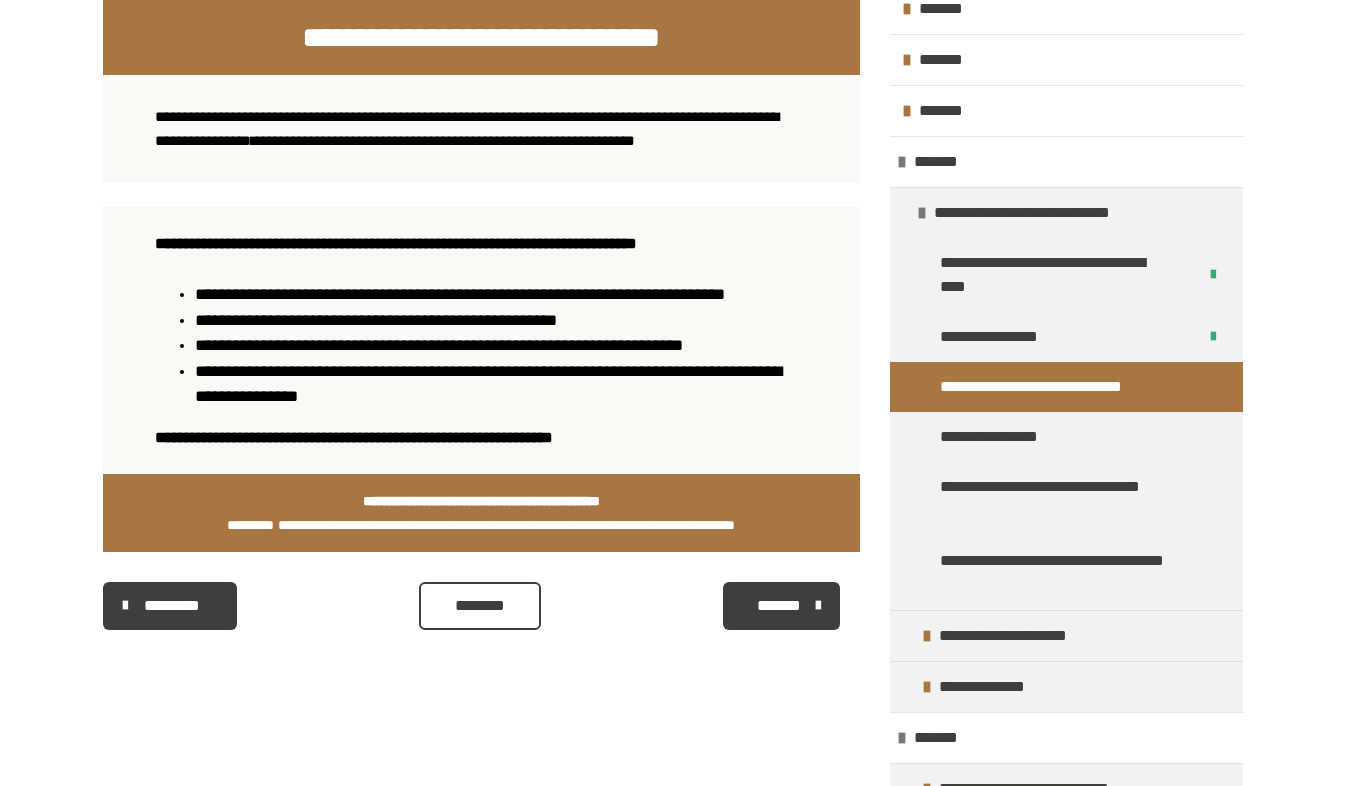 scroll, scrollTop: 310, scrollLeft: 0, axis: vertical 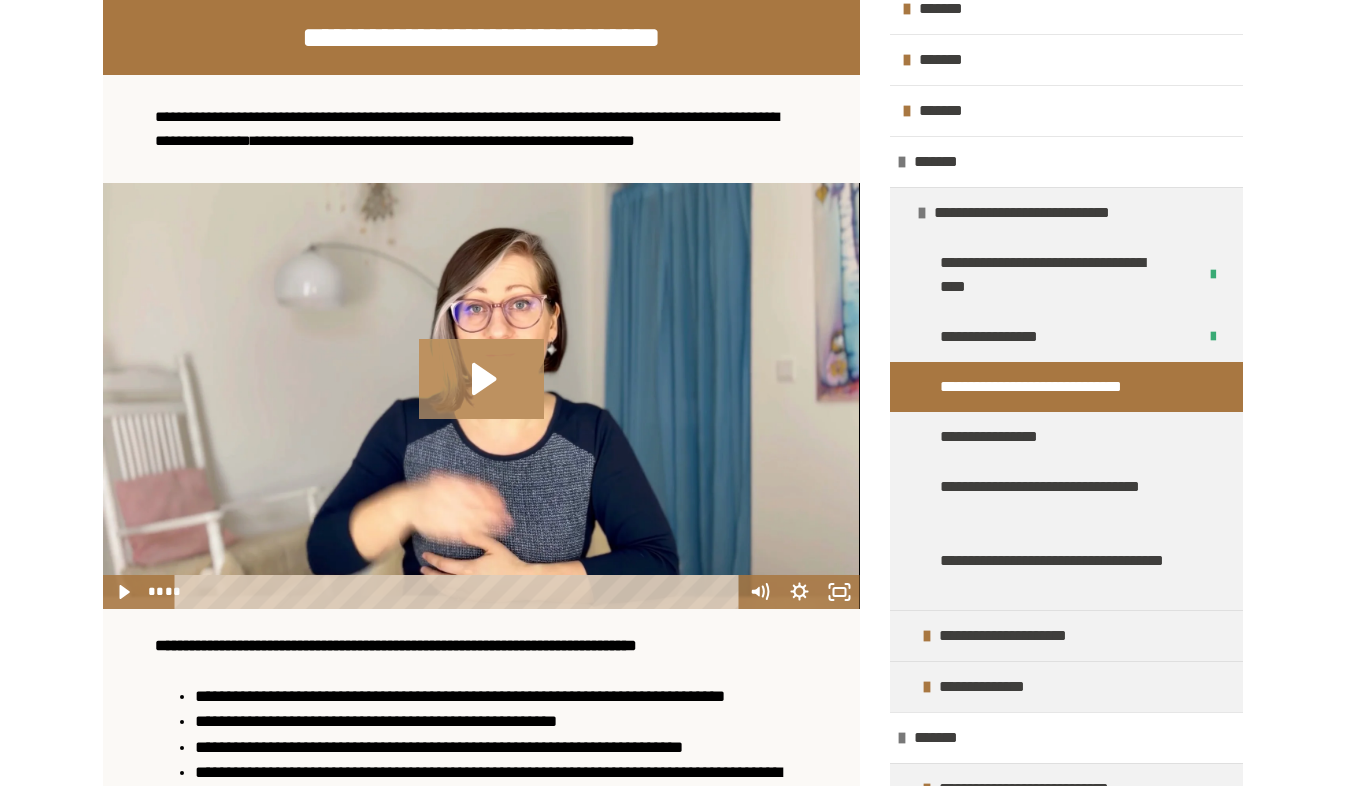 click 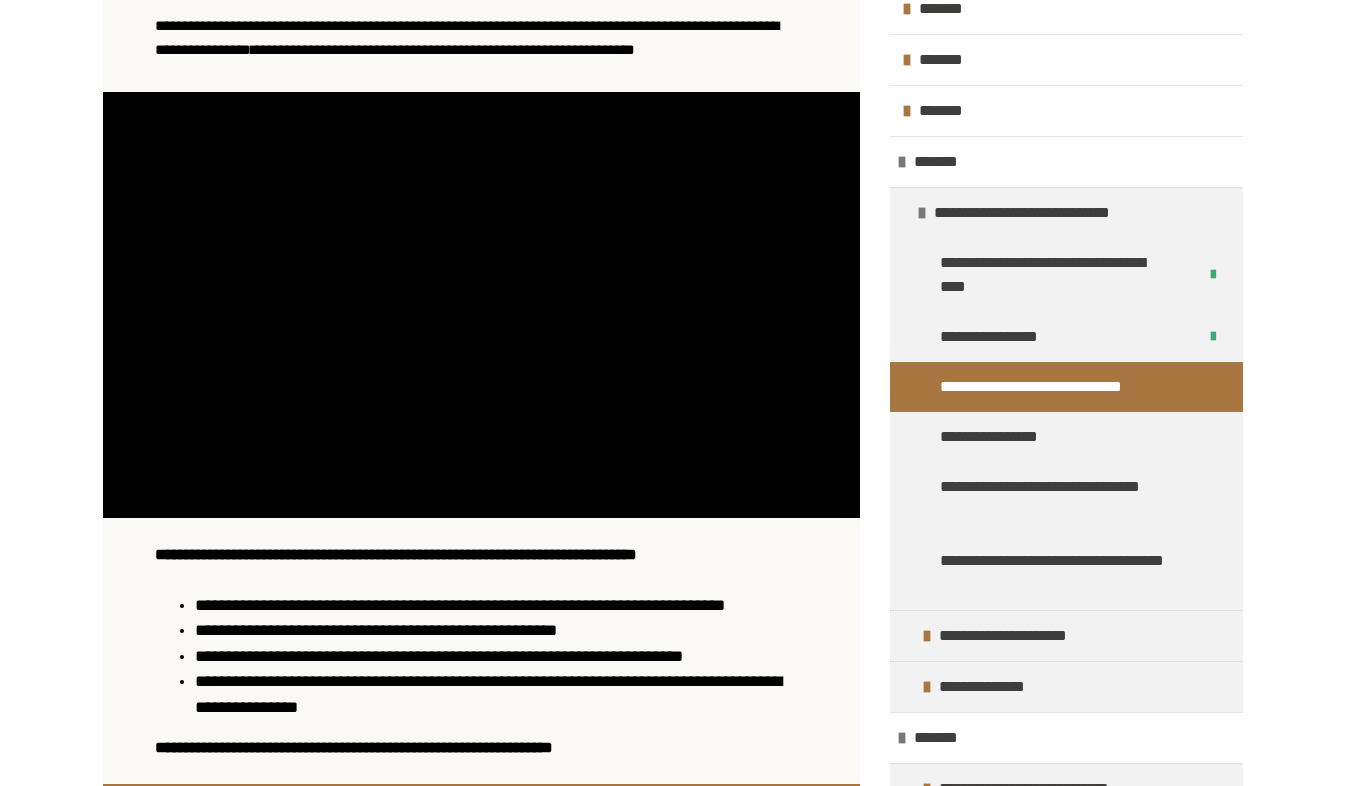 scroll, scrollTop: 510, scrollLeft: 0, axis: vertical 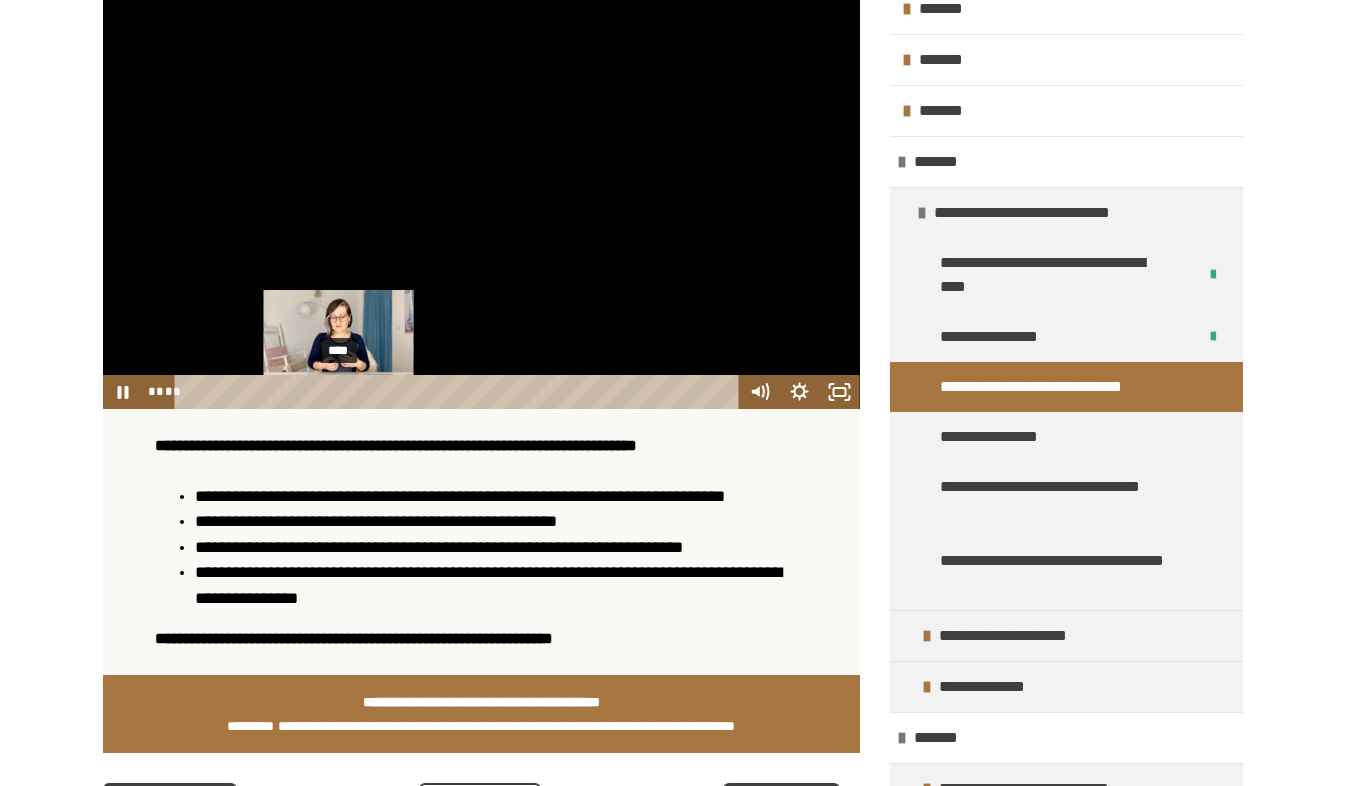 click on "****" at bounding box center (459, 392) 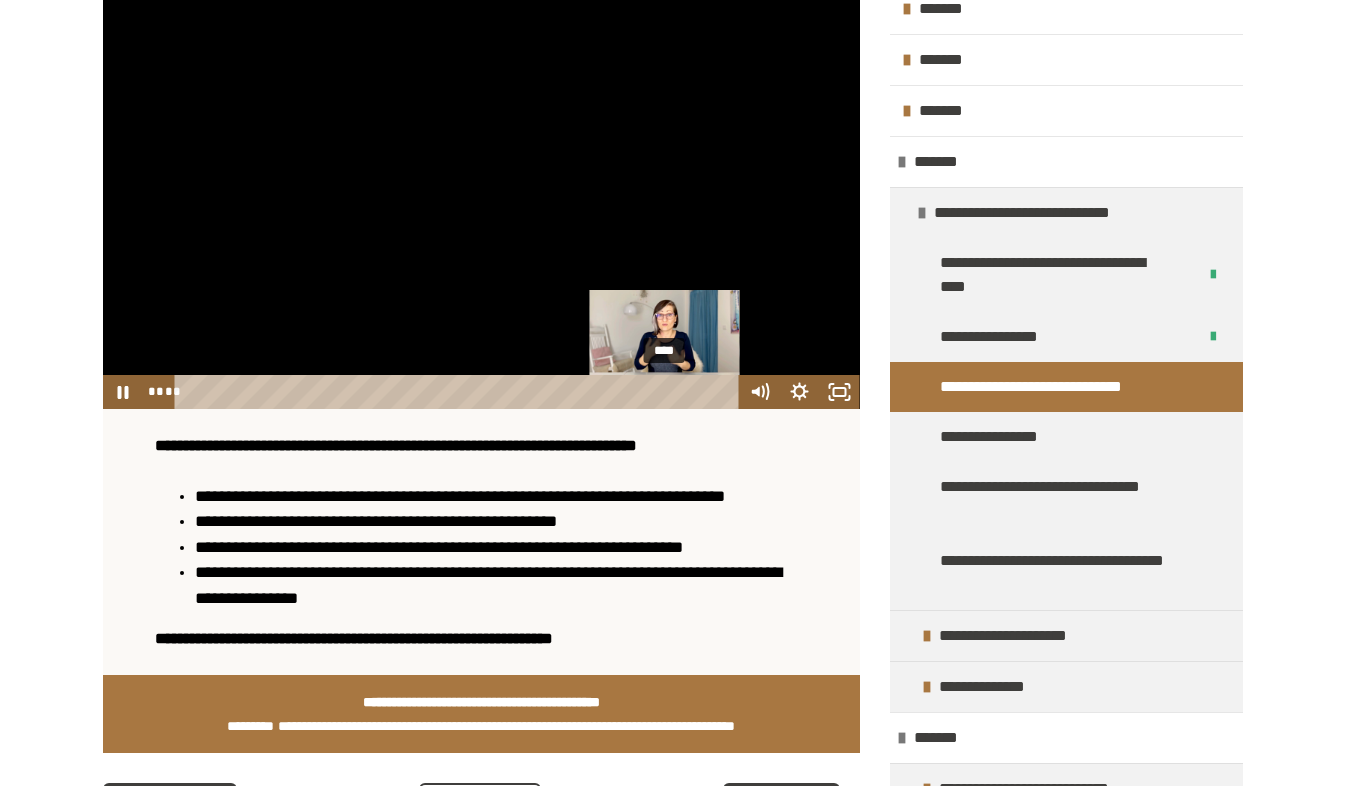 click on "****" at bounding box center [459, 392] 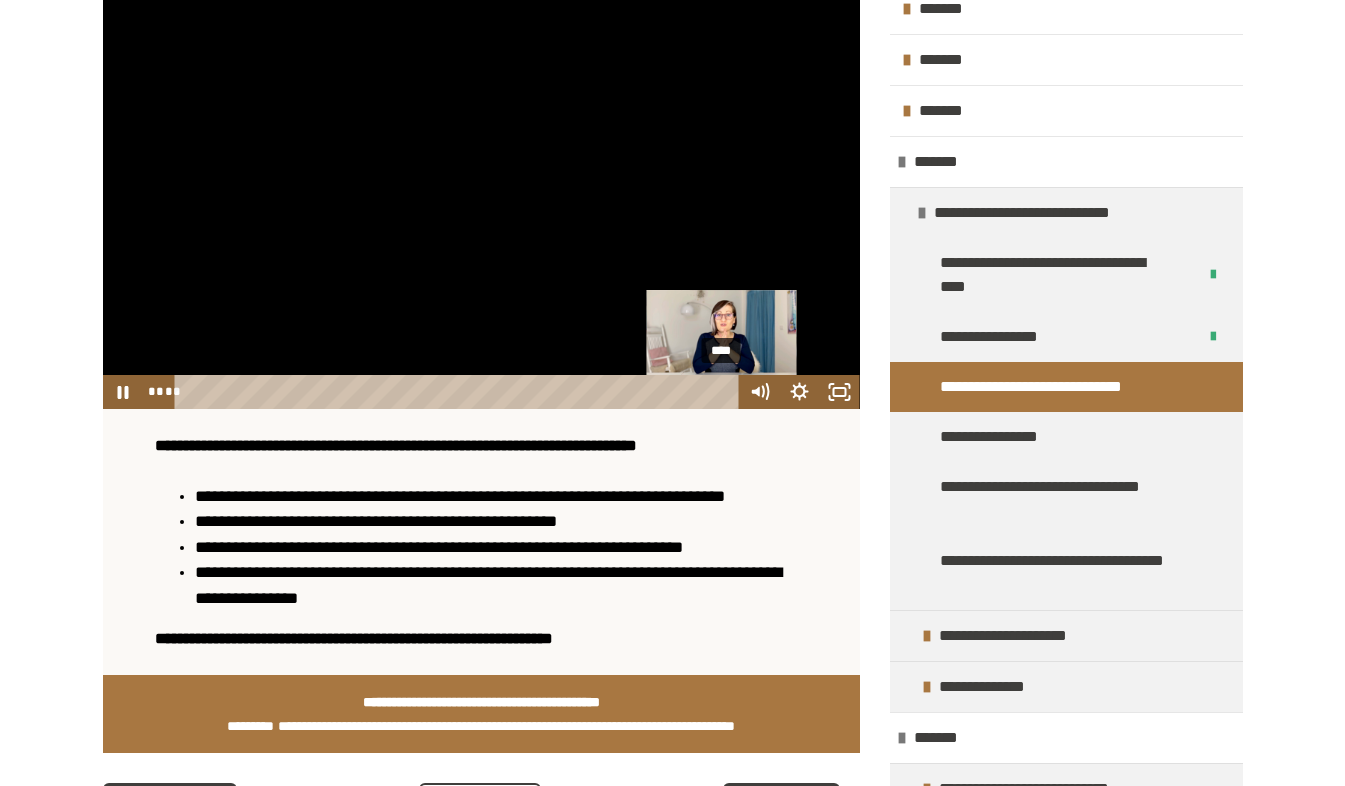 click on "****" at bounding box center [459, 392] 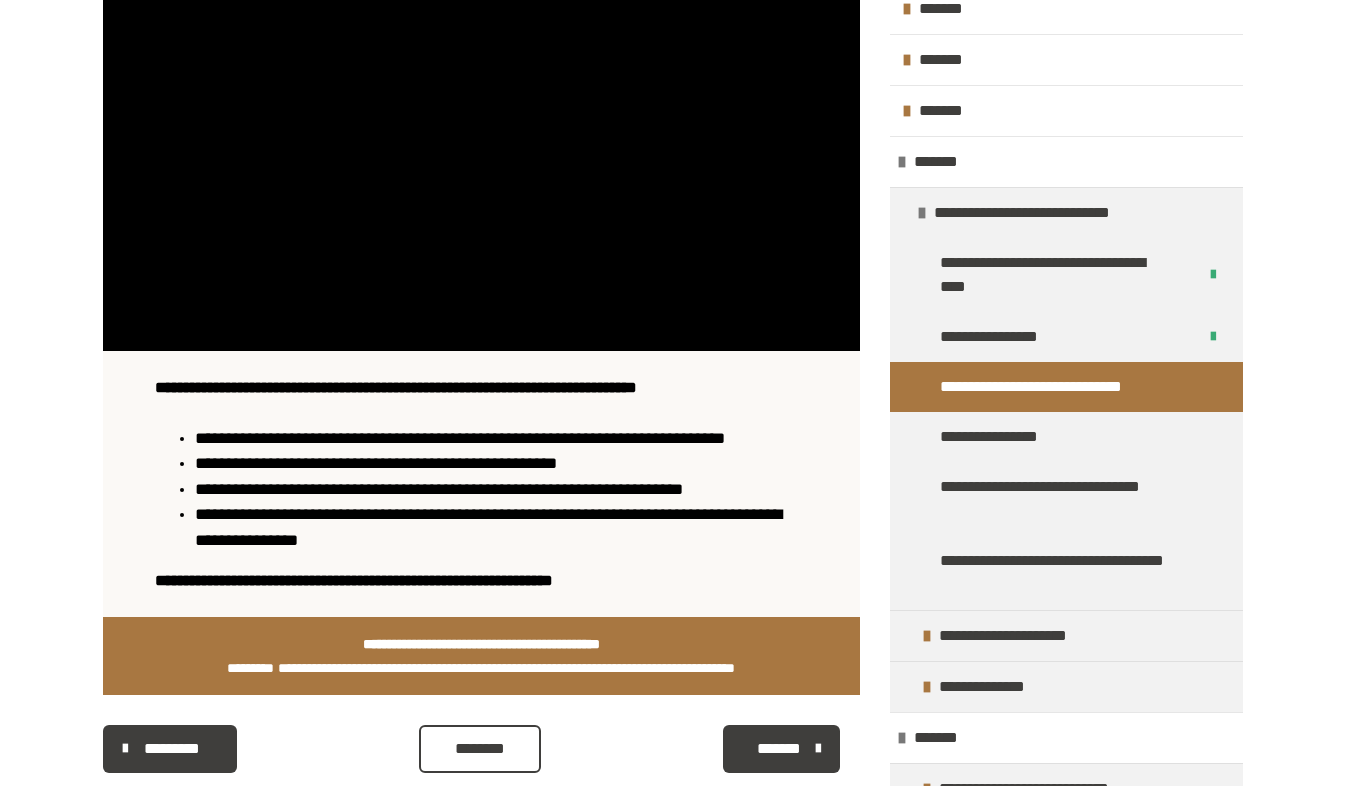 scroll, scrollTop: 588, scrollLeft: 0, axis: vertical 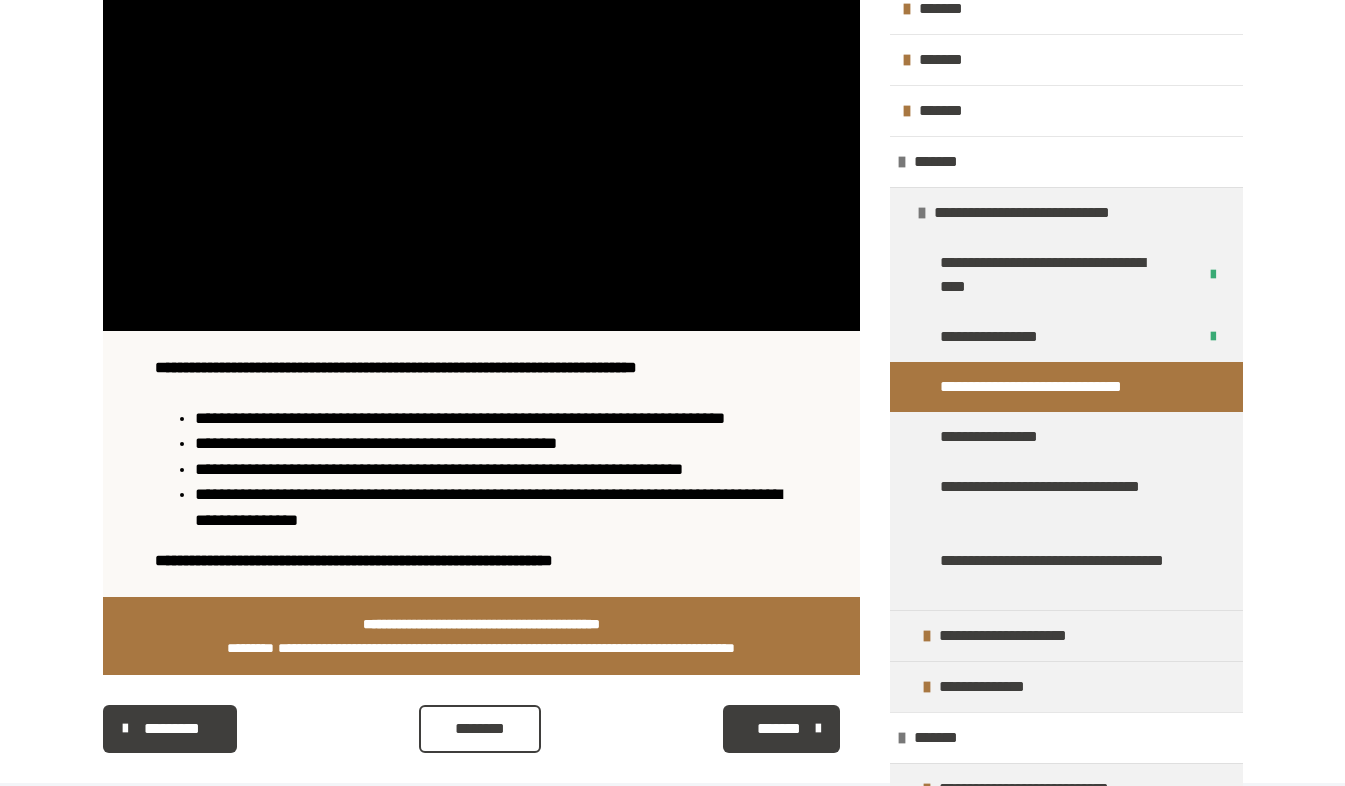 click on "********" at bounding box center [479, 729] 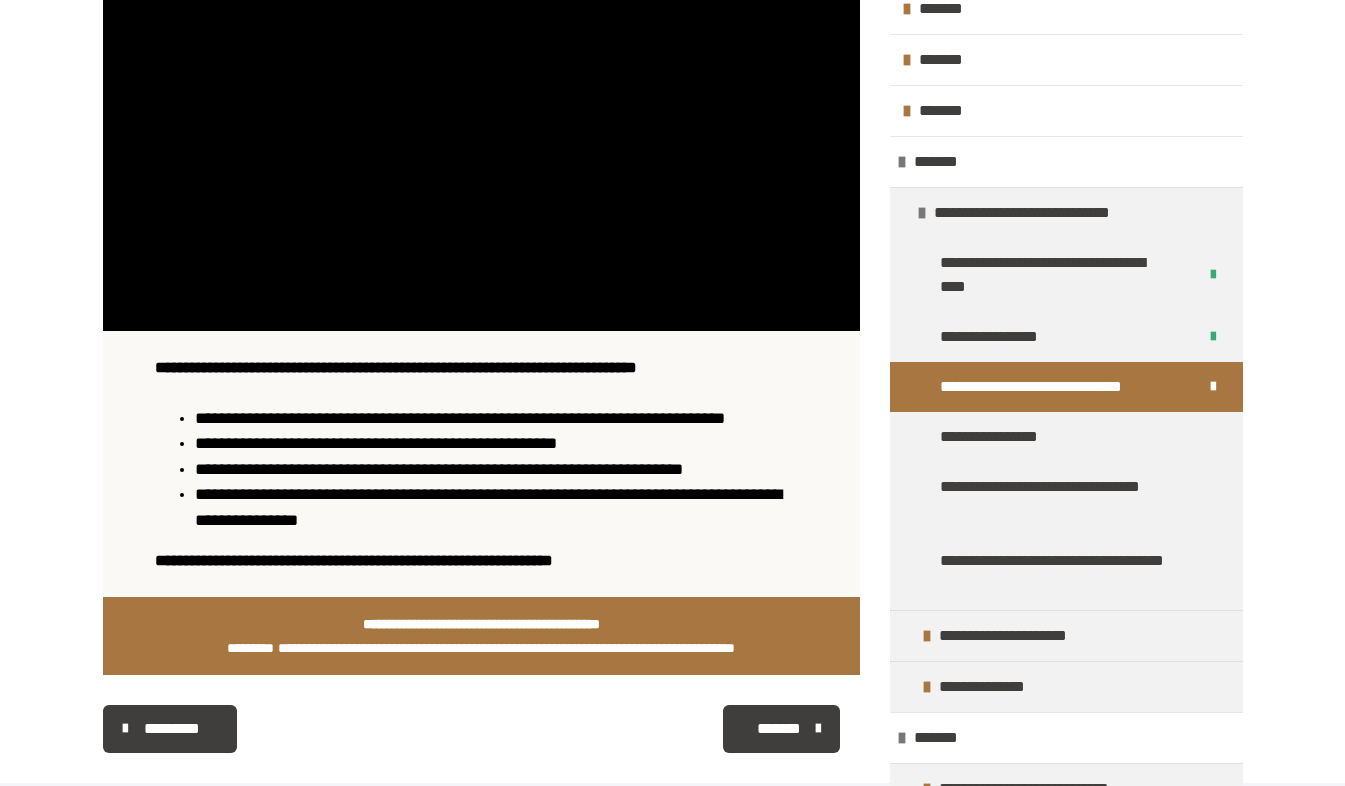 click on "*******" at bounding box center [779, 729] 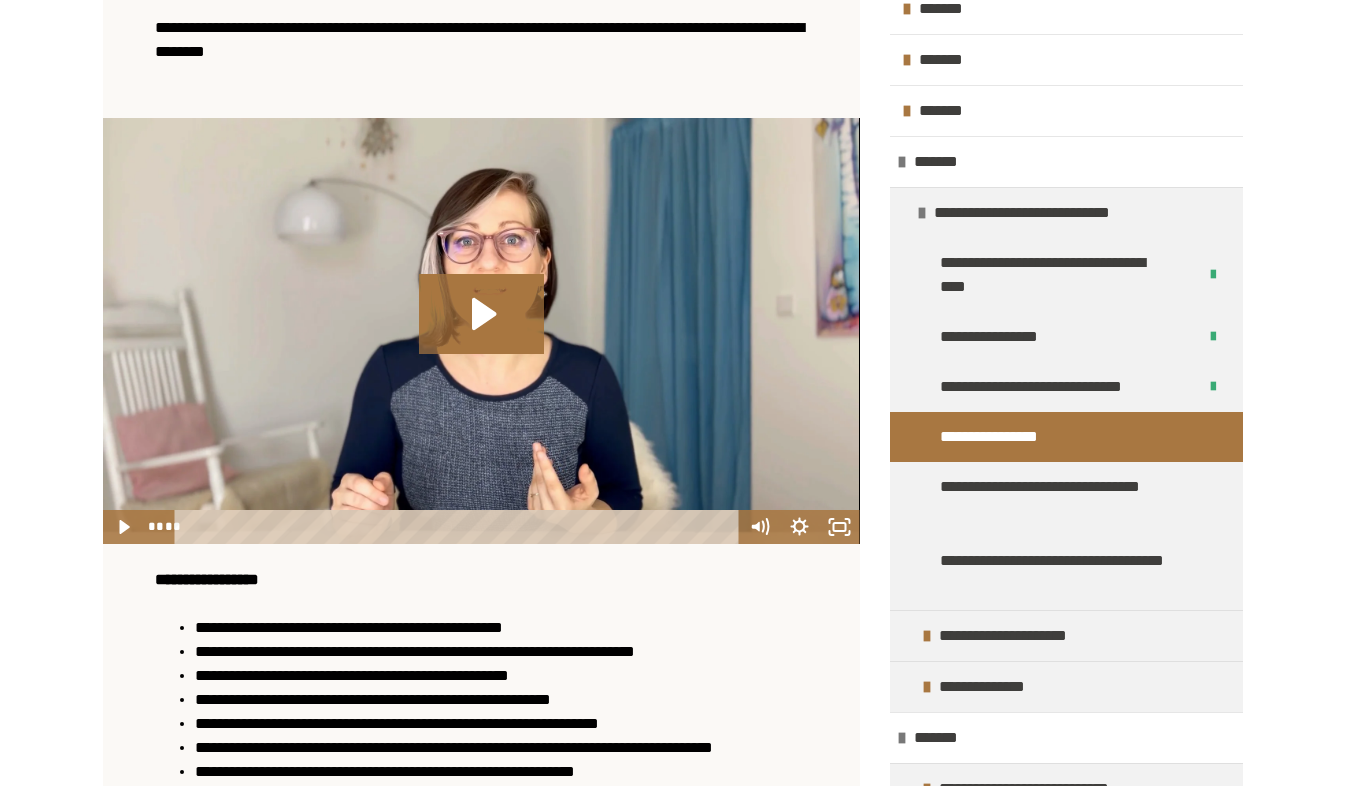 scroll, scrollTop: 546, scrollLeft: 0, axis: vertical 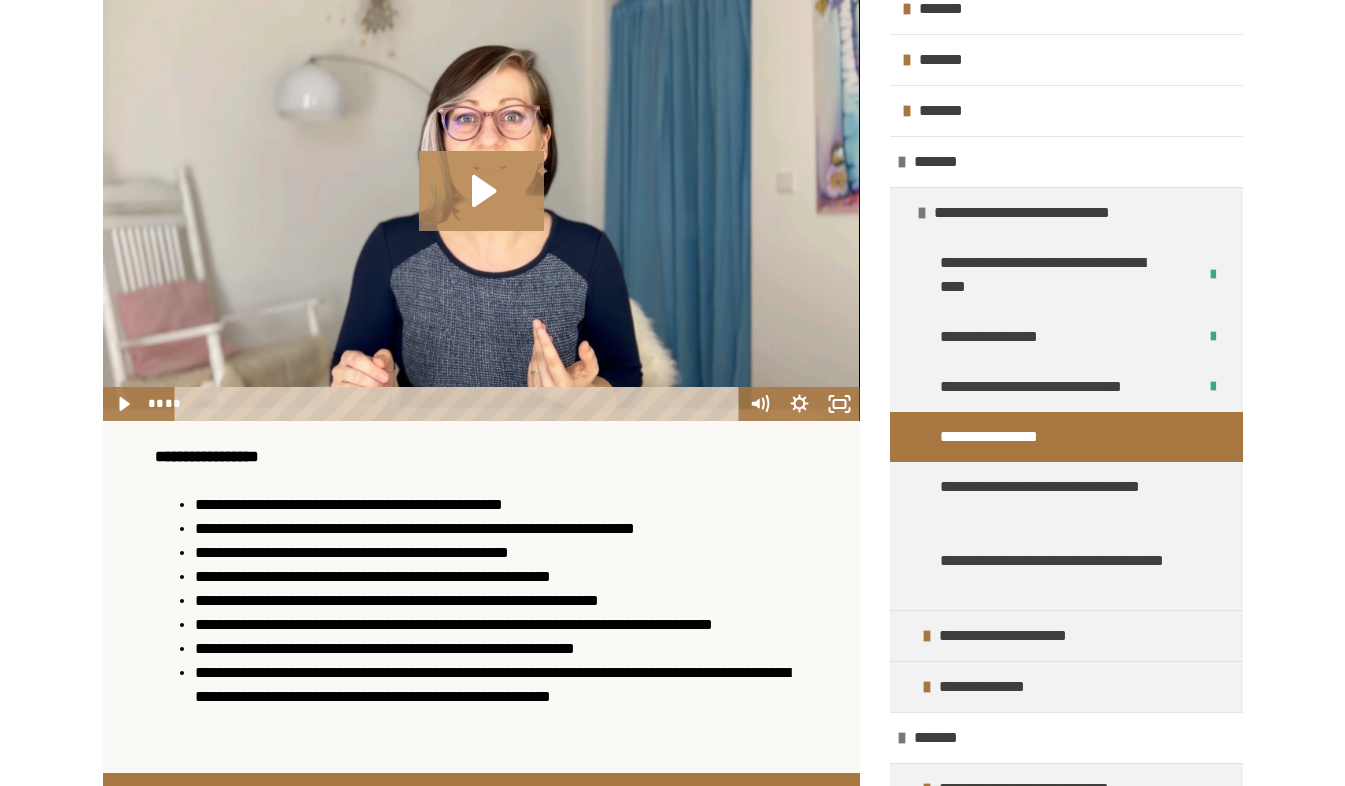 click 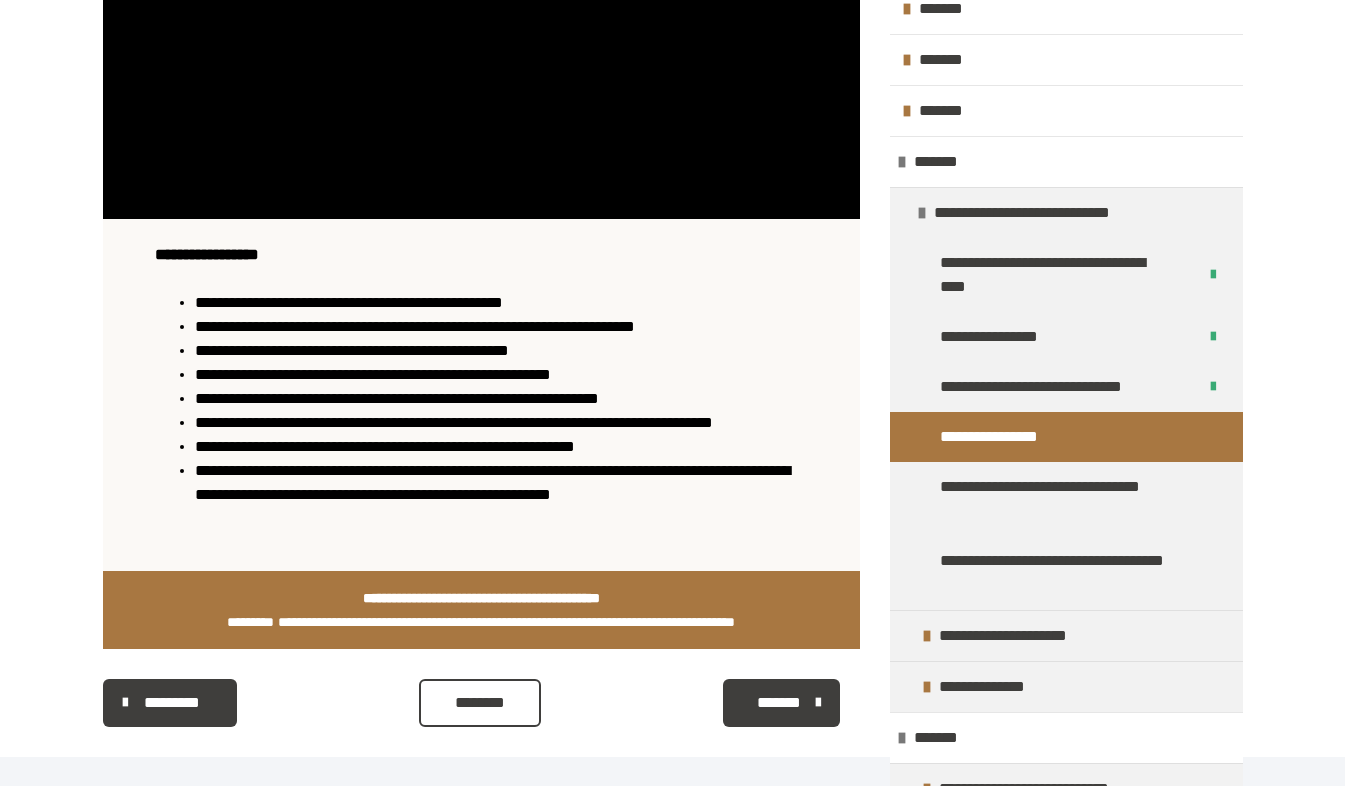 scroll, scrollTop: 348, scrollLeft: 0, axis: vertical 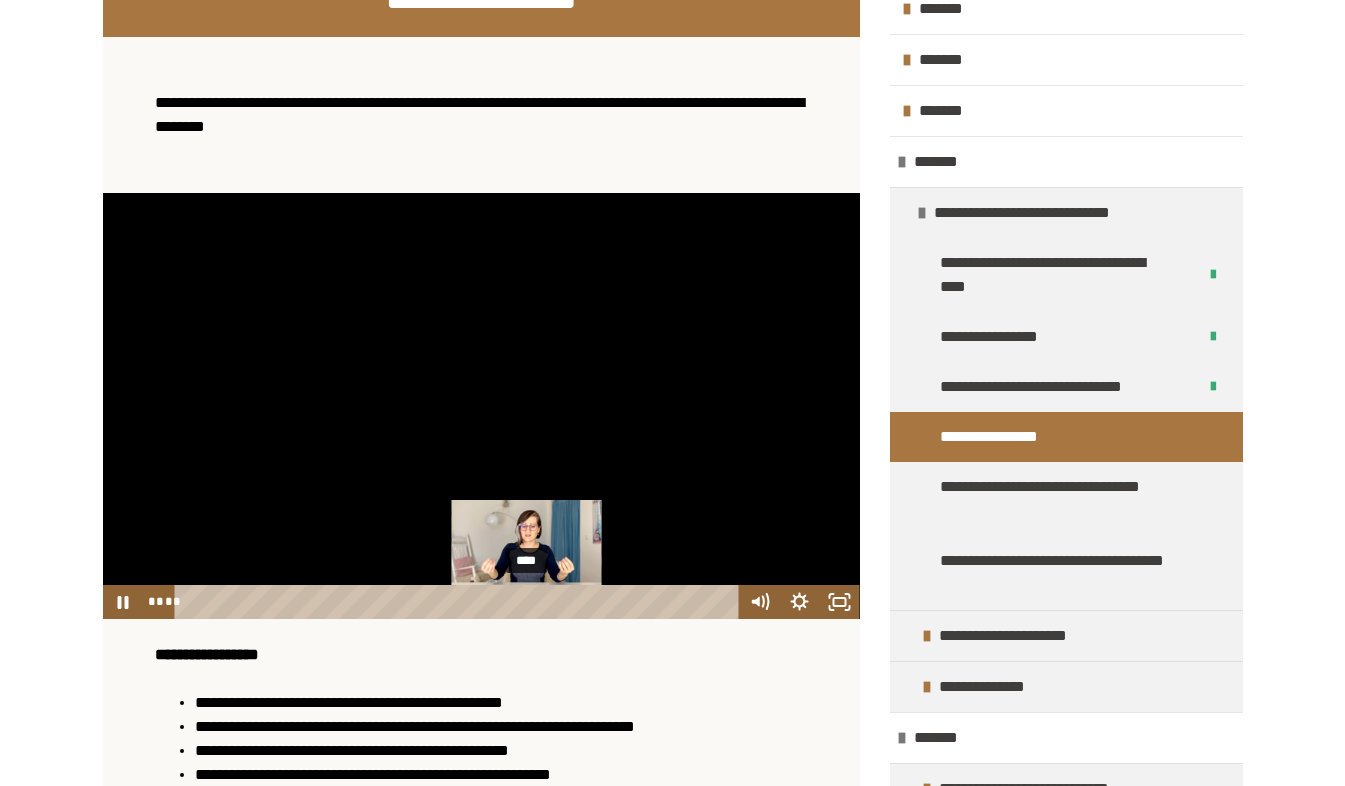 click on "****" at bounding box center [459, 602] 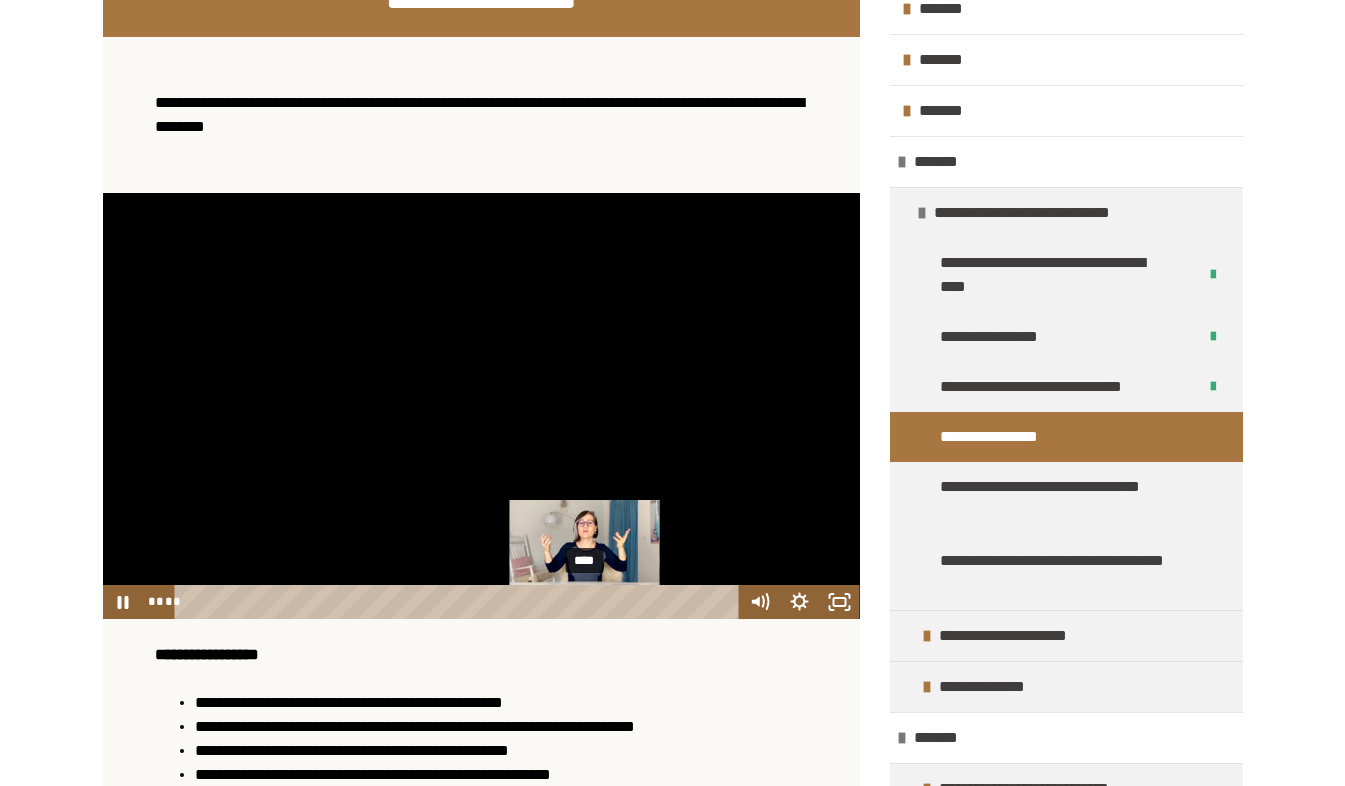 click on "****" at bounding box center (459, 602) 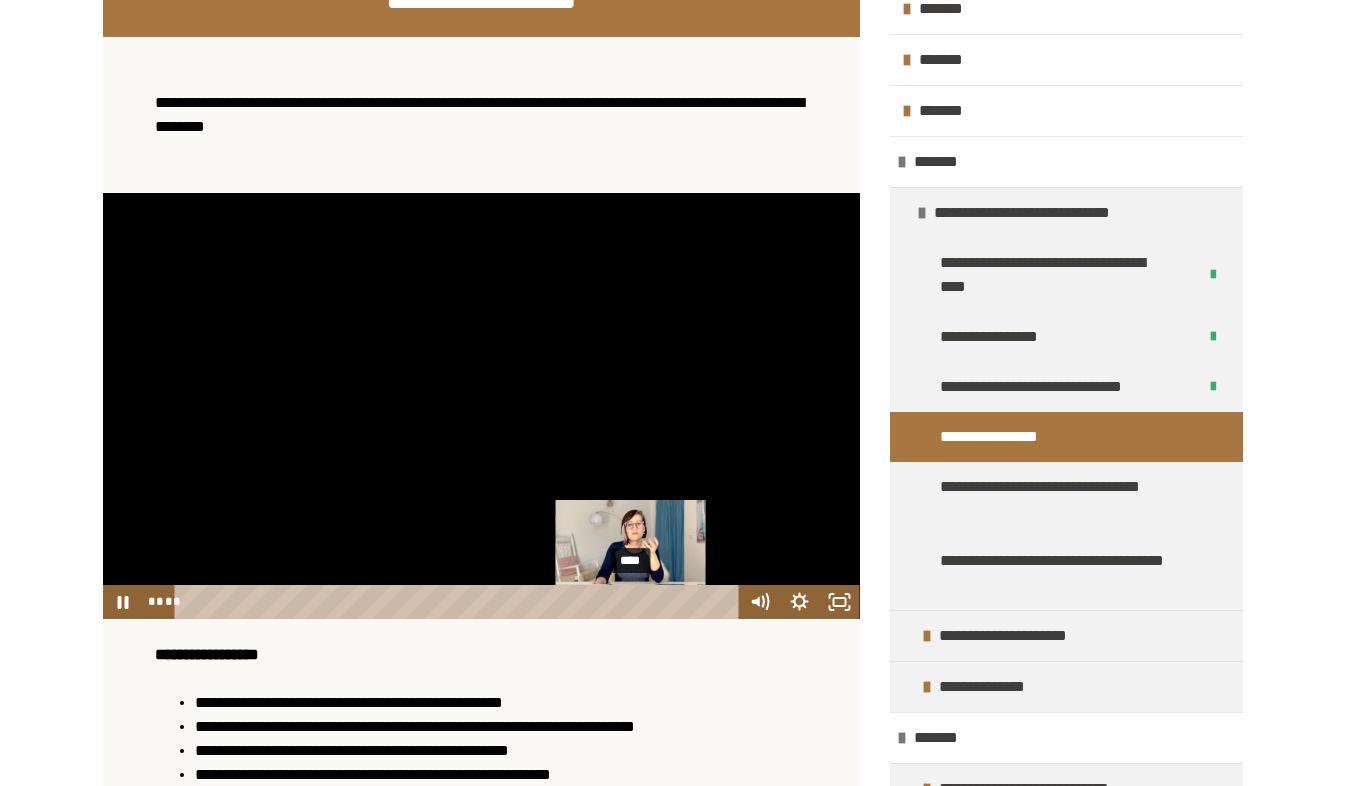 click on "****" at bounding box center (459, 602) 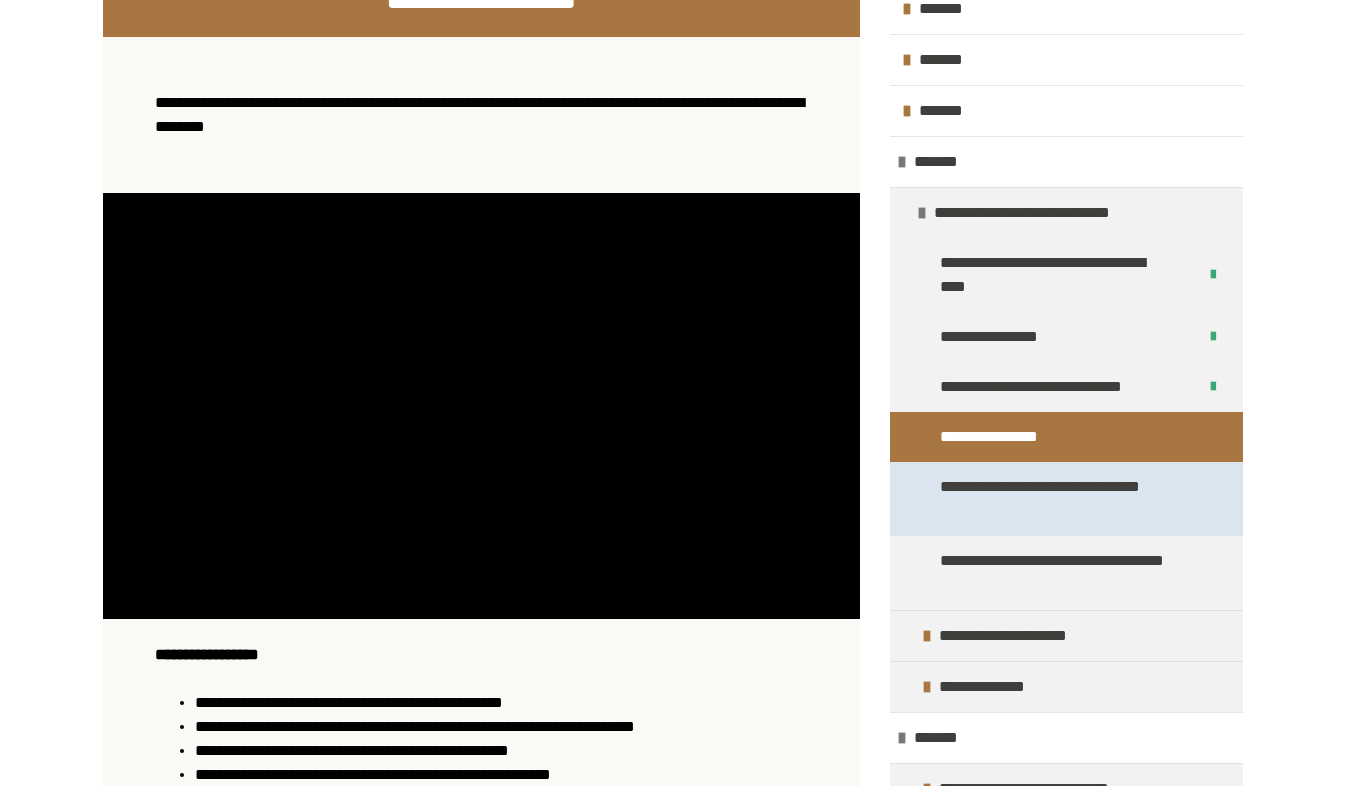 click on "**********" at bounding box center [1061, 499] 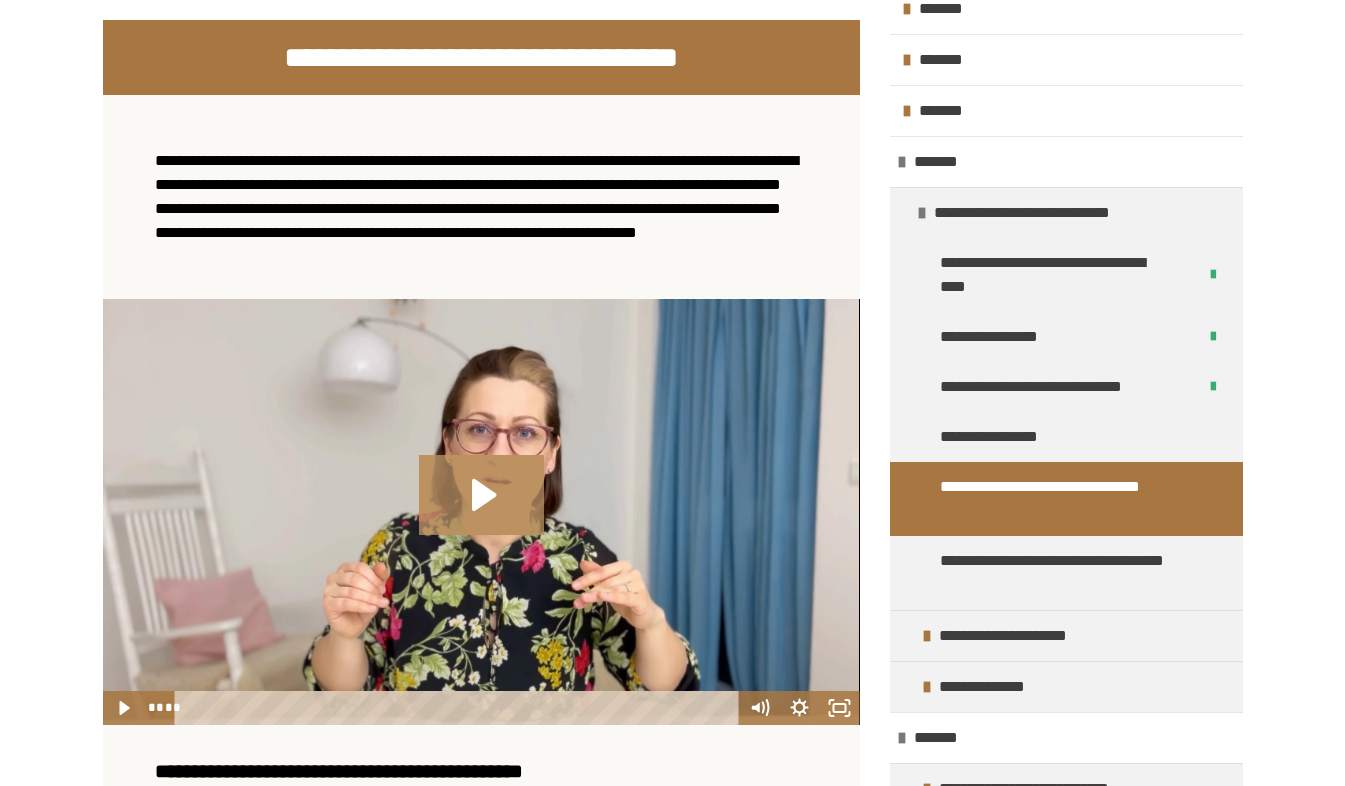 click 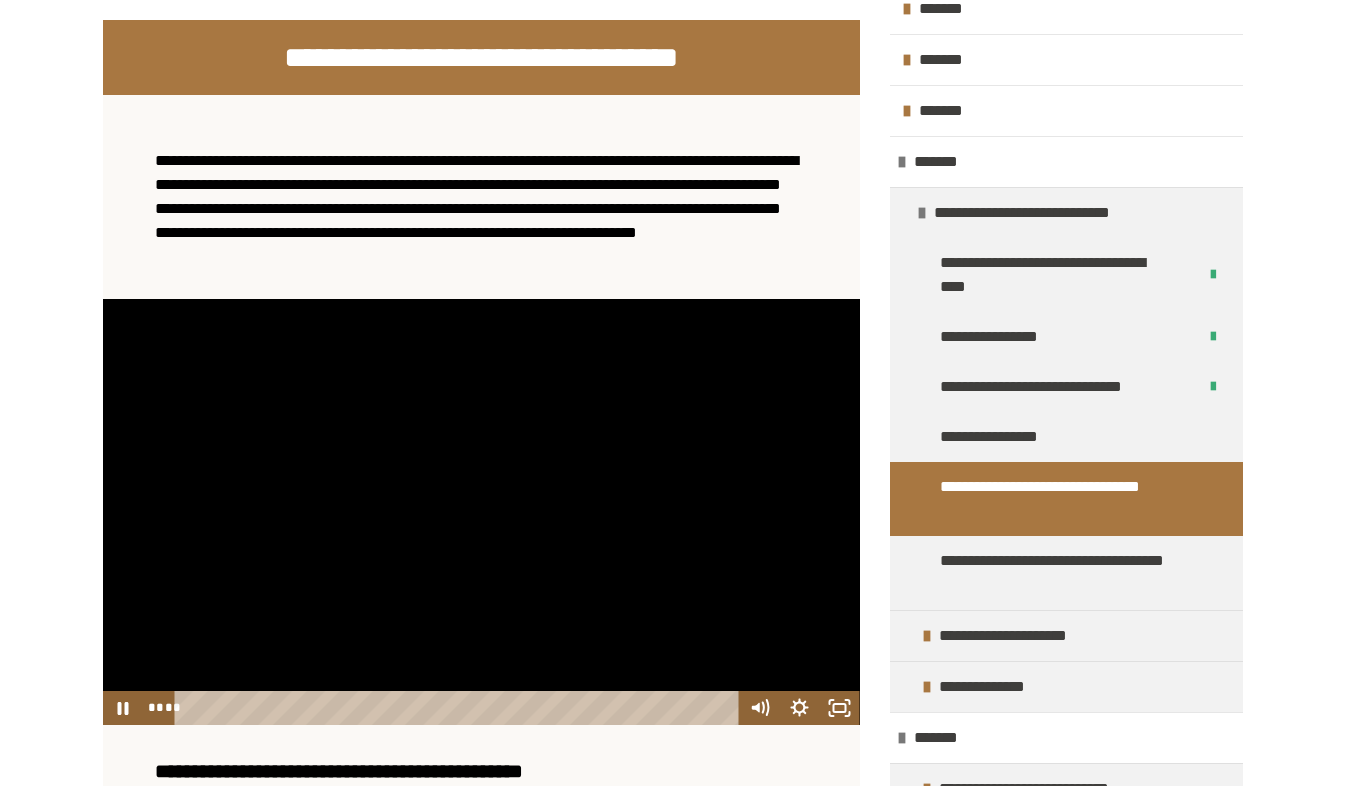 scroll, scrollTop: 390, scrollLeft: 0, axis: vertical 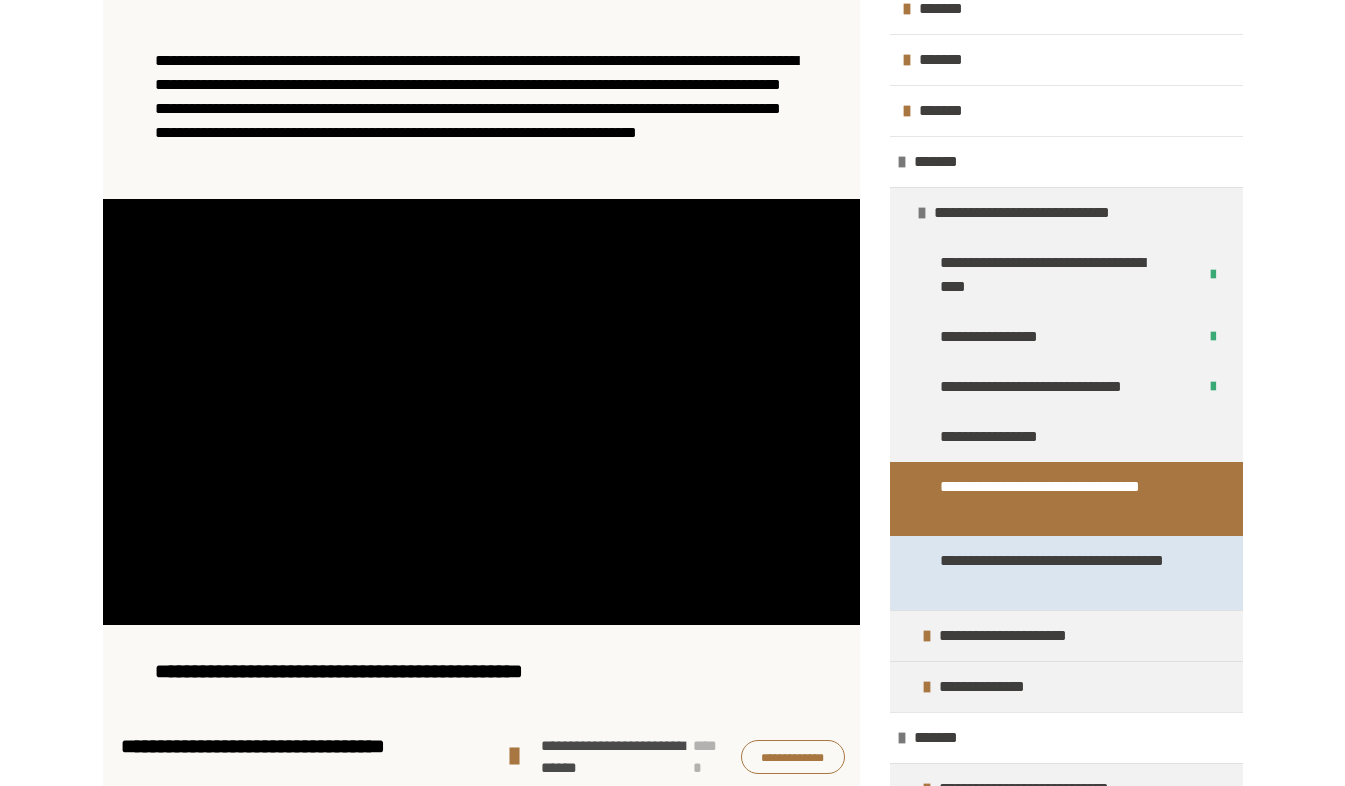 click on "**********" at bounding box center (1061, 573) 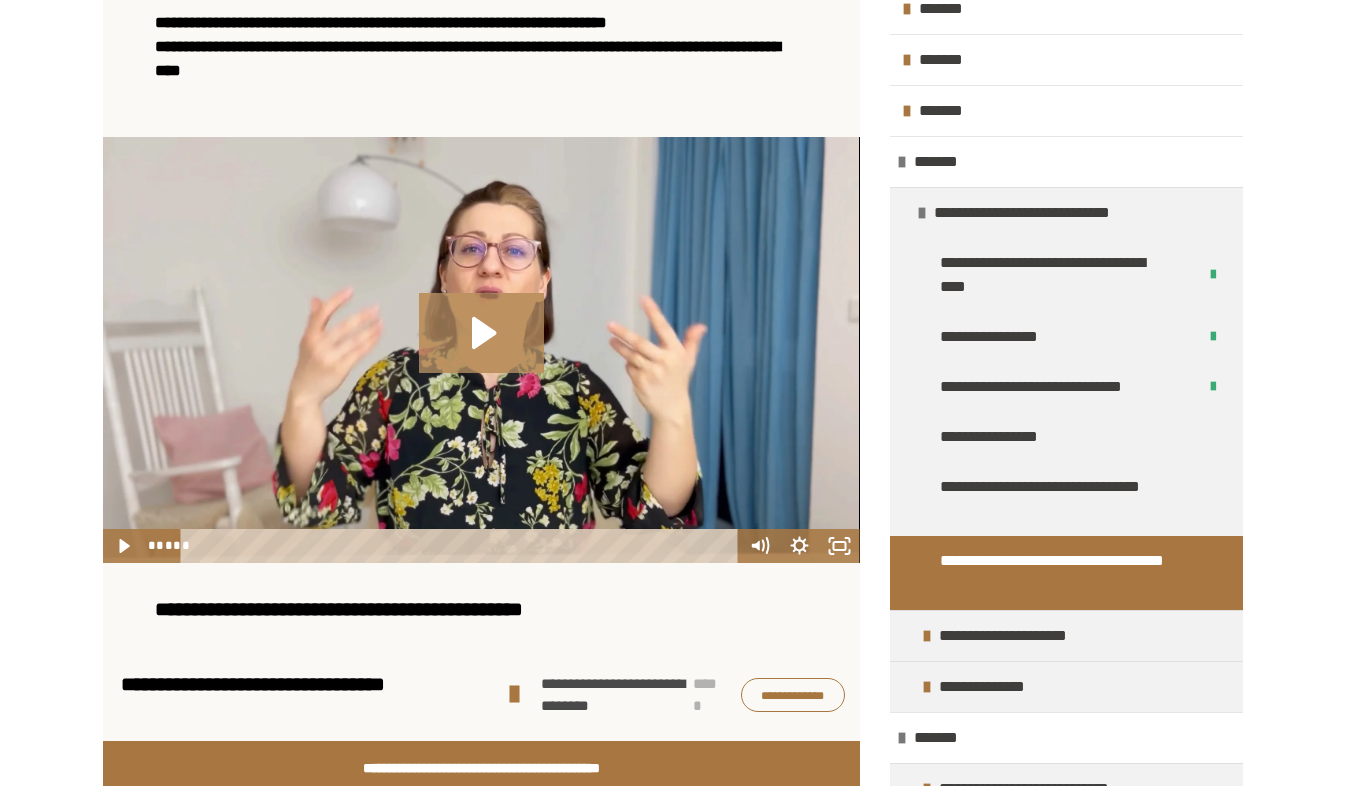 scroll, scrollTop: 974, scrollLeft: 0, axis: vertical 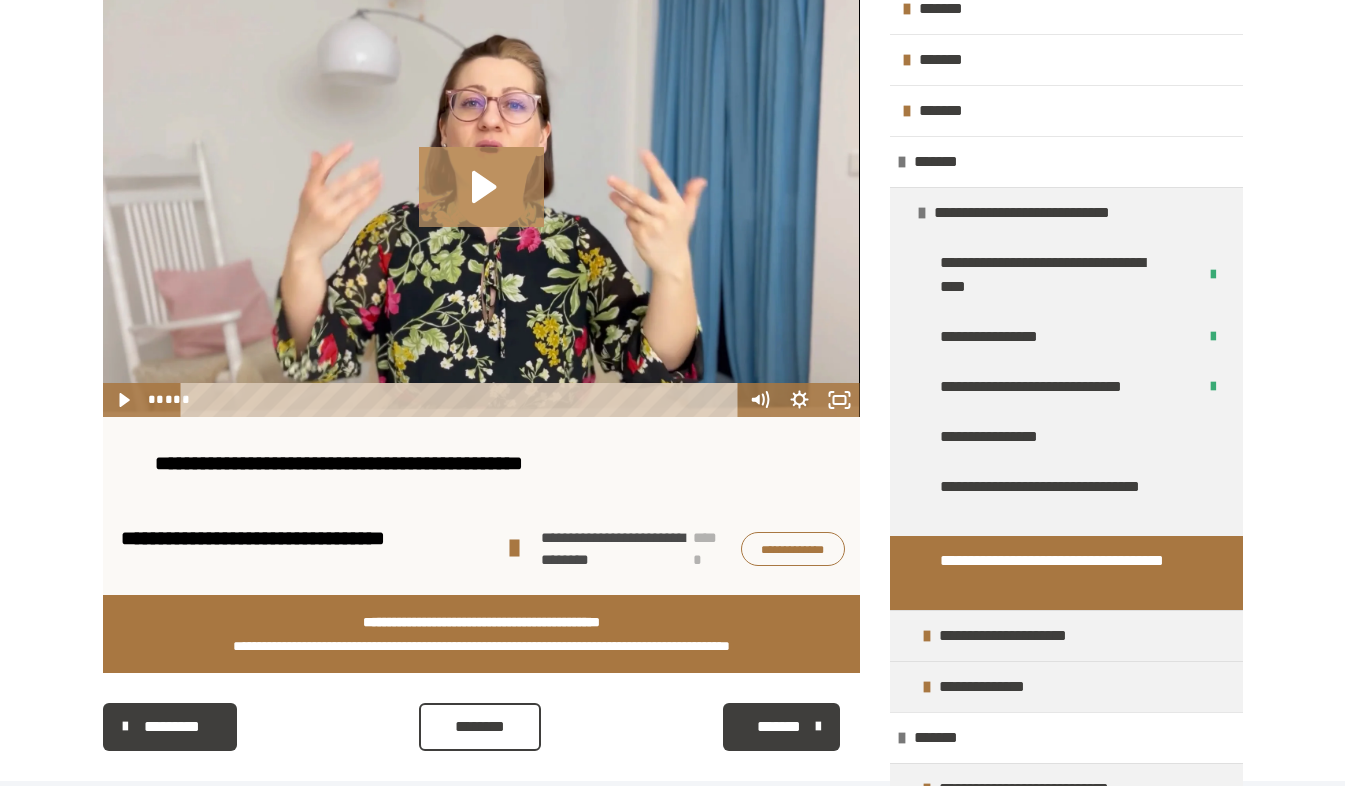 click 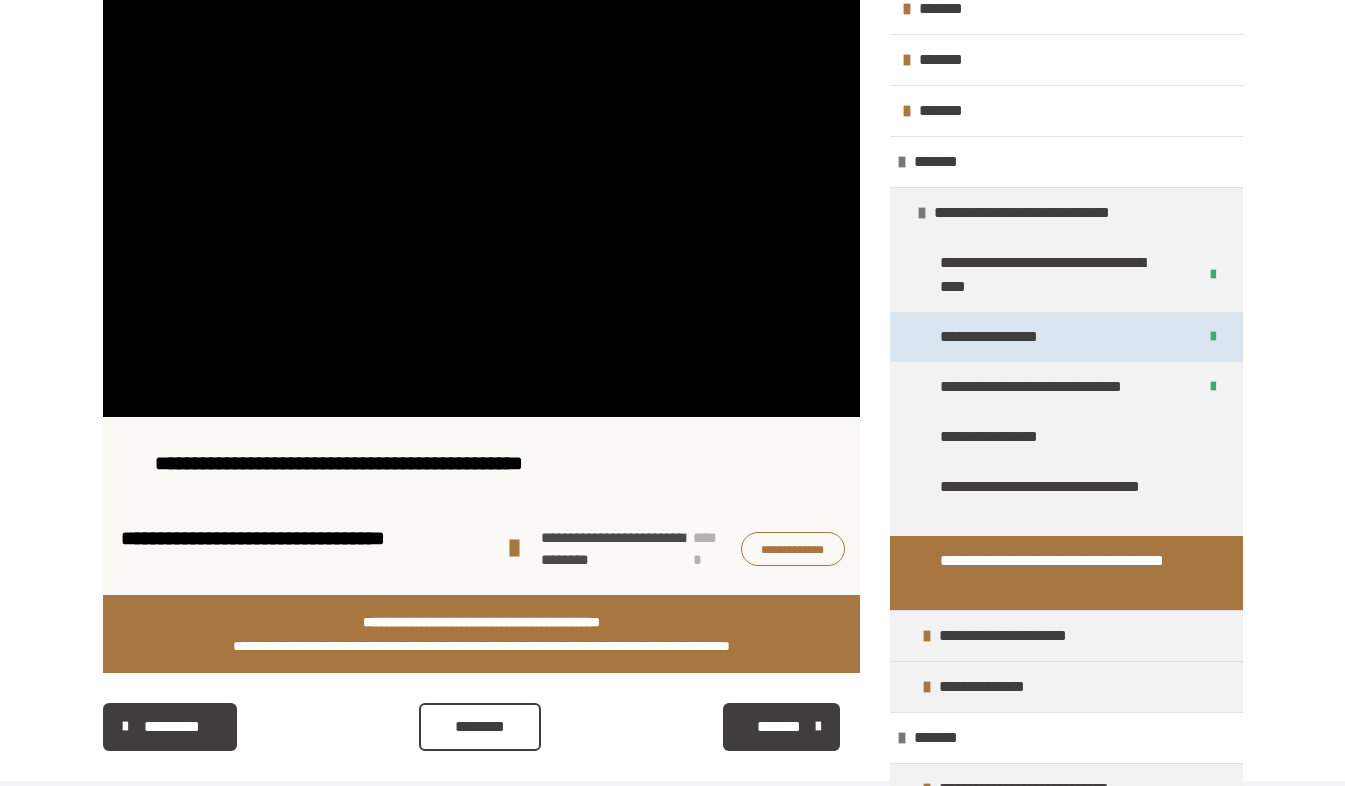 scroll, scrollTop: 658, scrollLeft: 0, axis: vertical 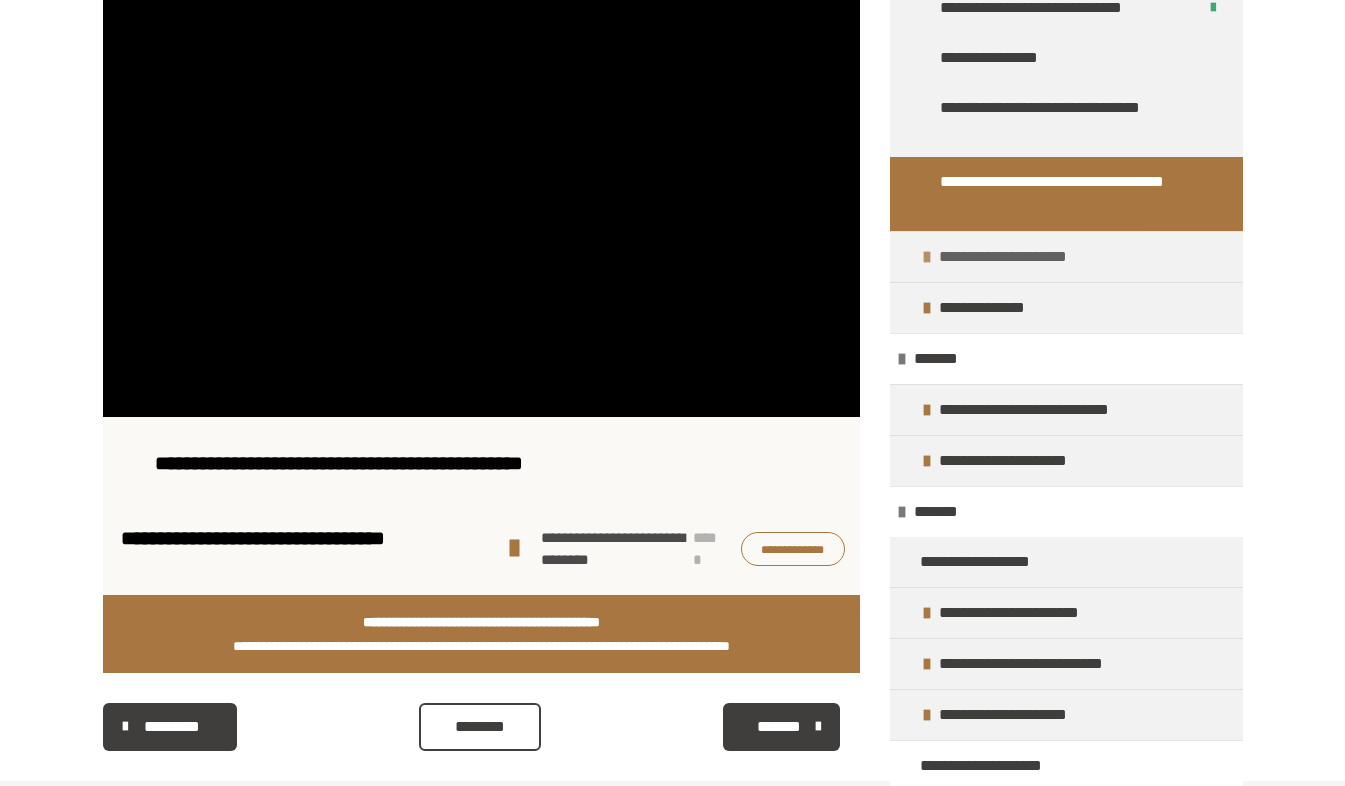 click on "**********" at bounding box center [1066, 256] 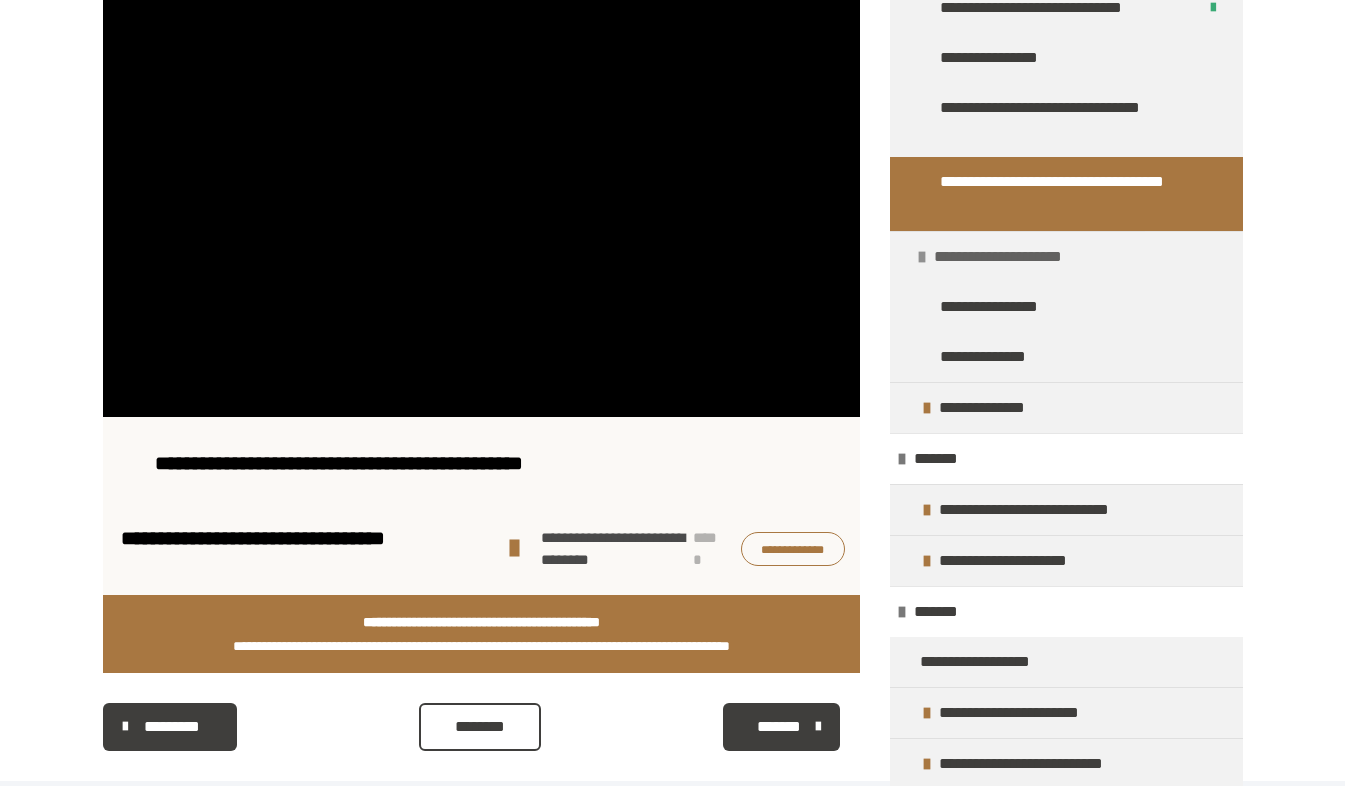 click at bounding box center (922, 257) 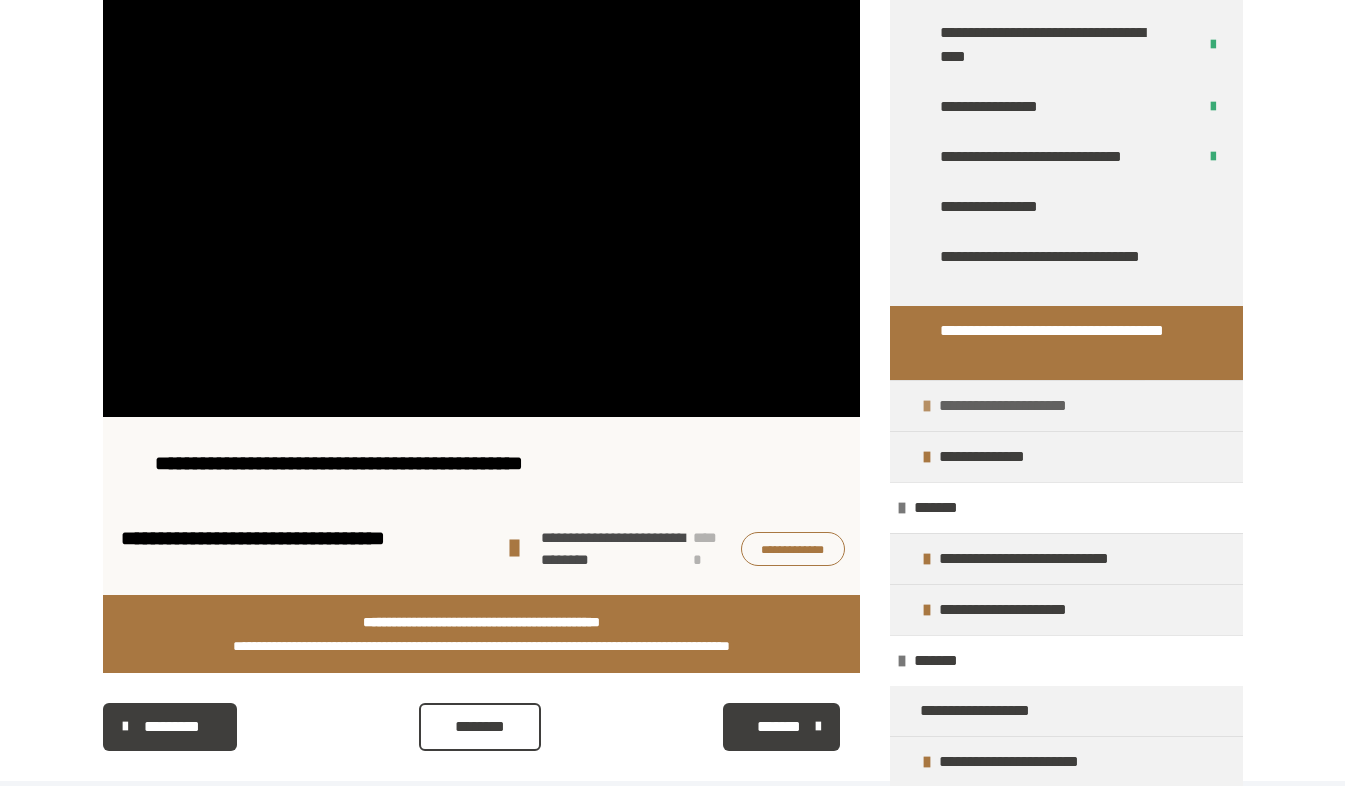 scroll, scrollTop: 458, scrollLeft: 0, axis: vertical 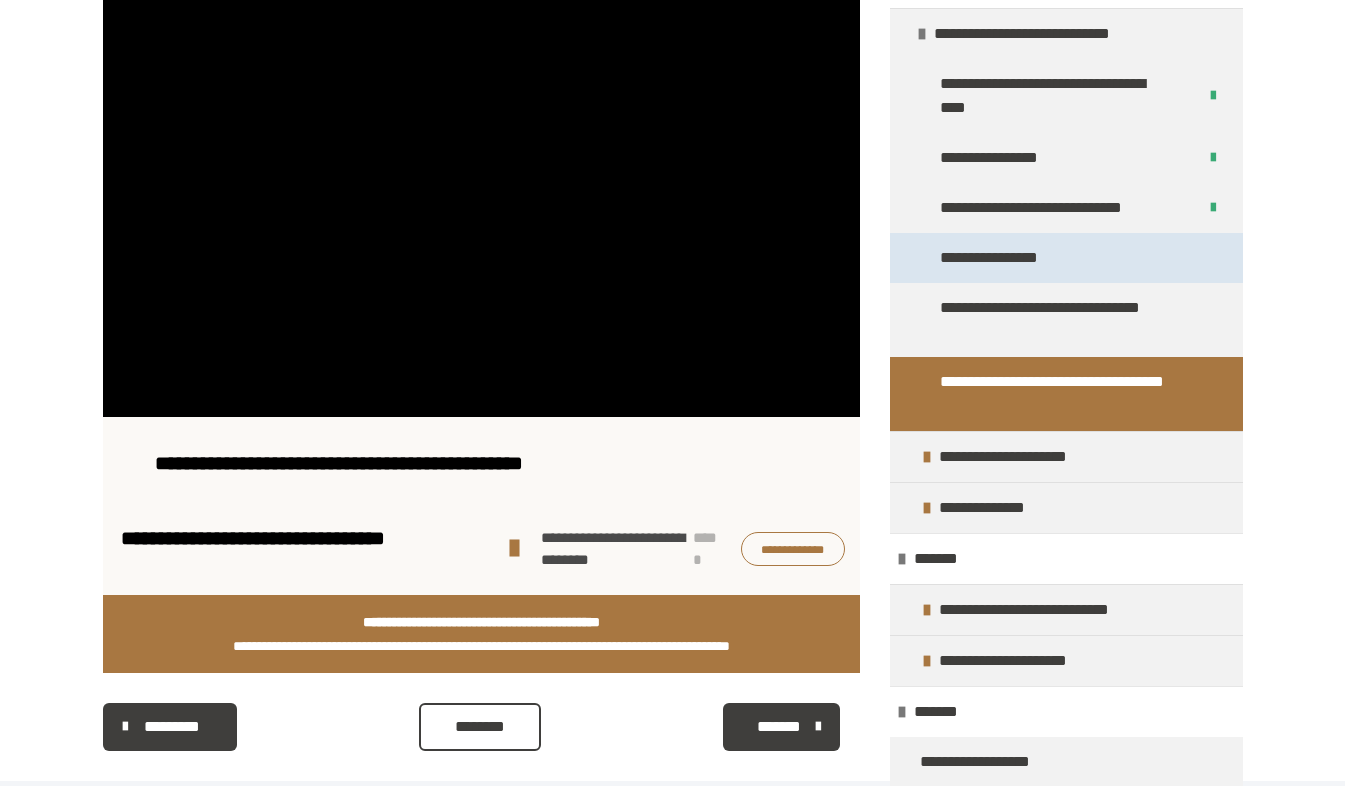 click on "**********" at bounding box center (1005, 258) 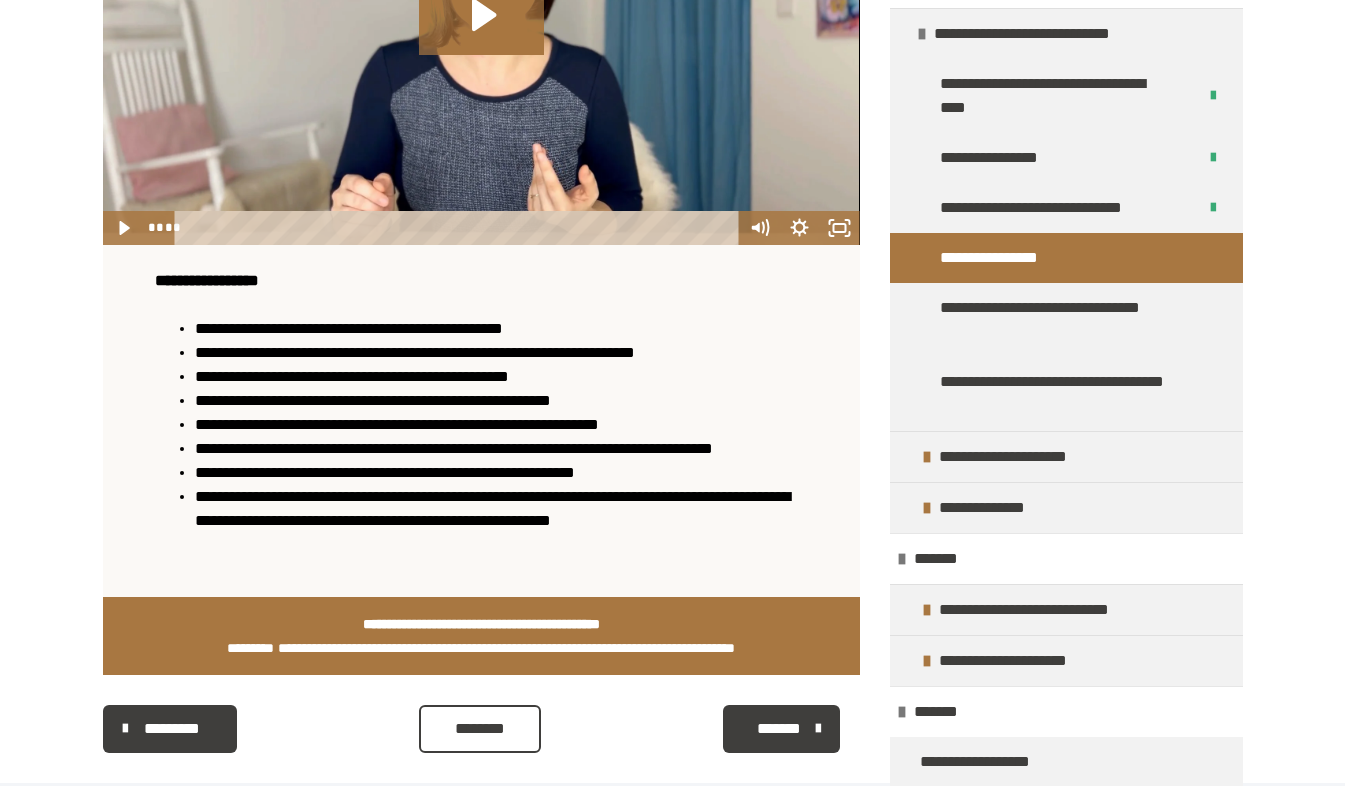 scroll, scrollTop: 748, scrollLeft: 0, axis: vertical 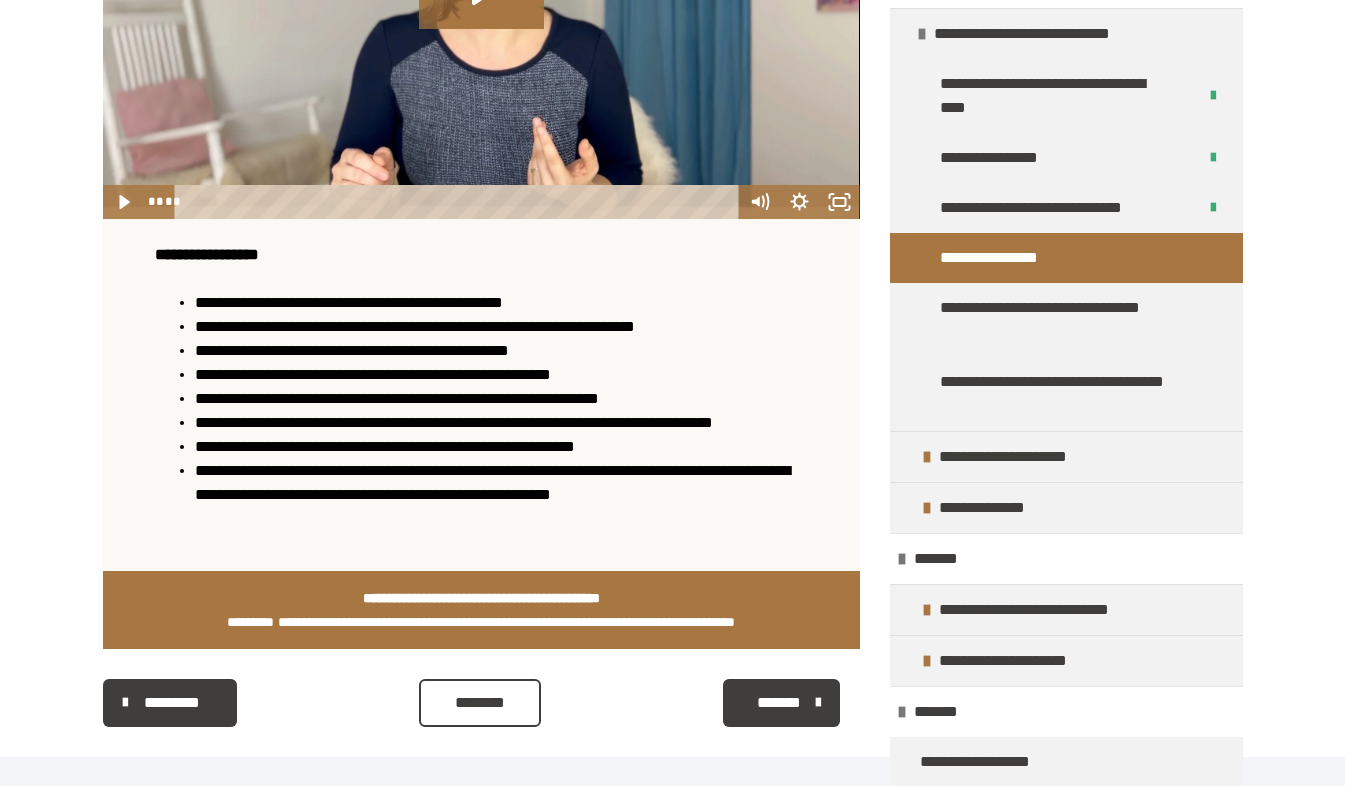 click on "********" at bounding box center [479, 703] 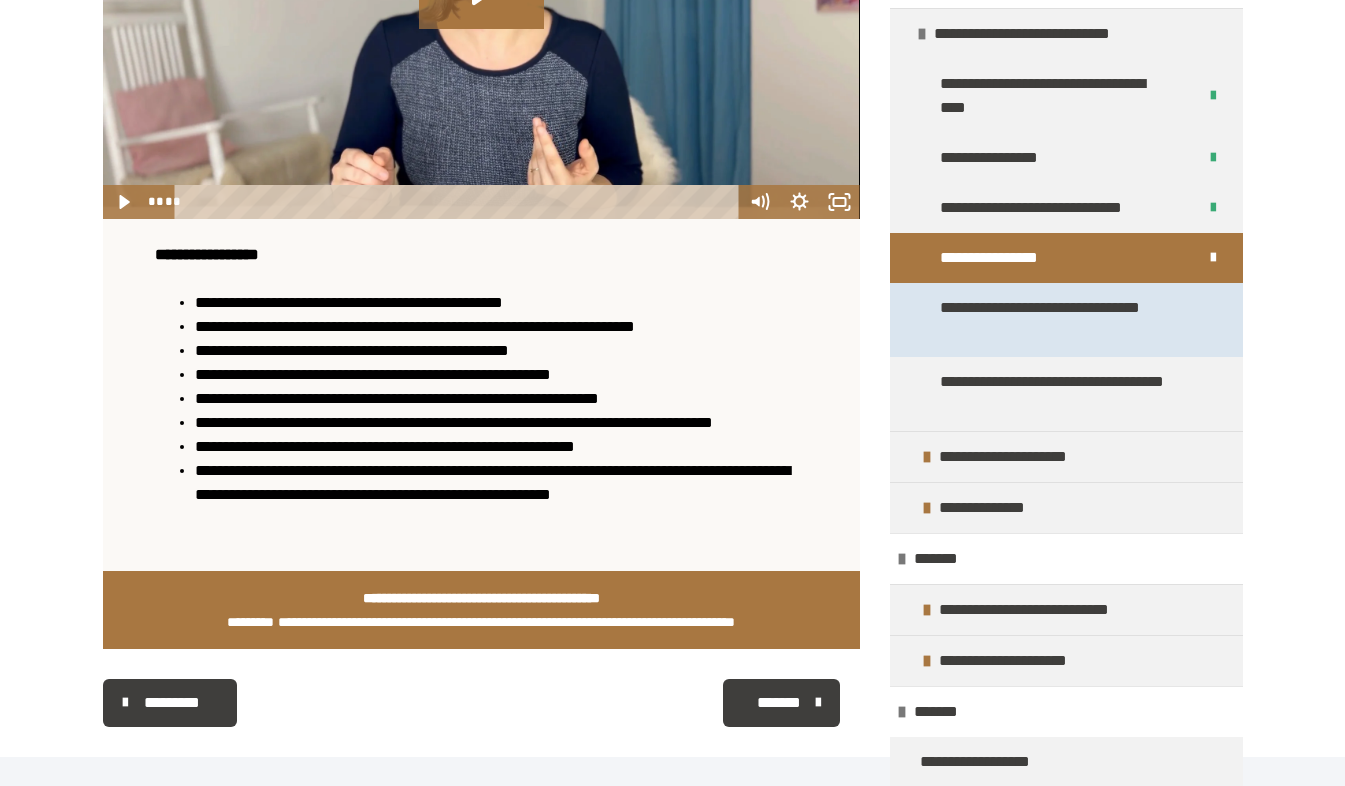 click on "**********" at bounding box center (1061, 320) 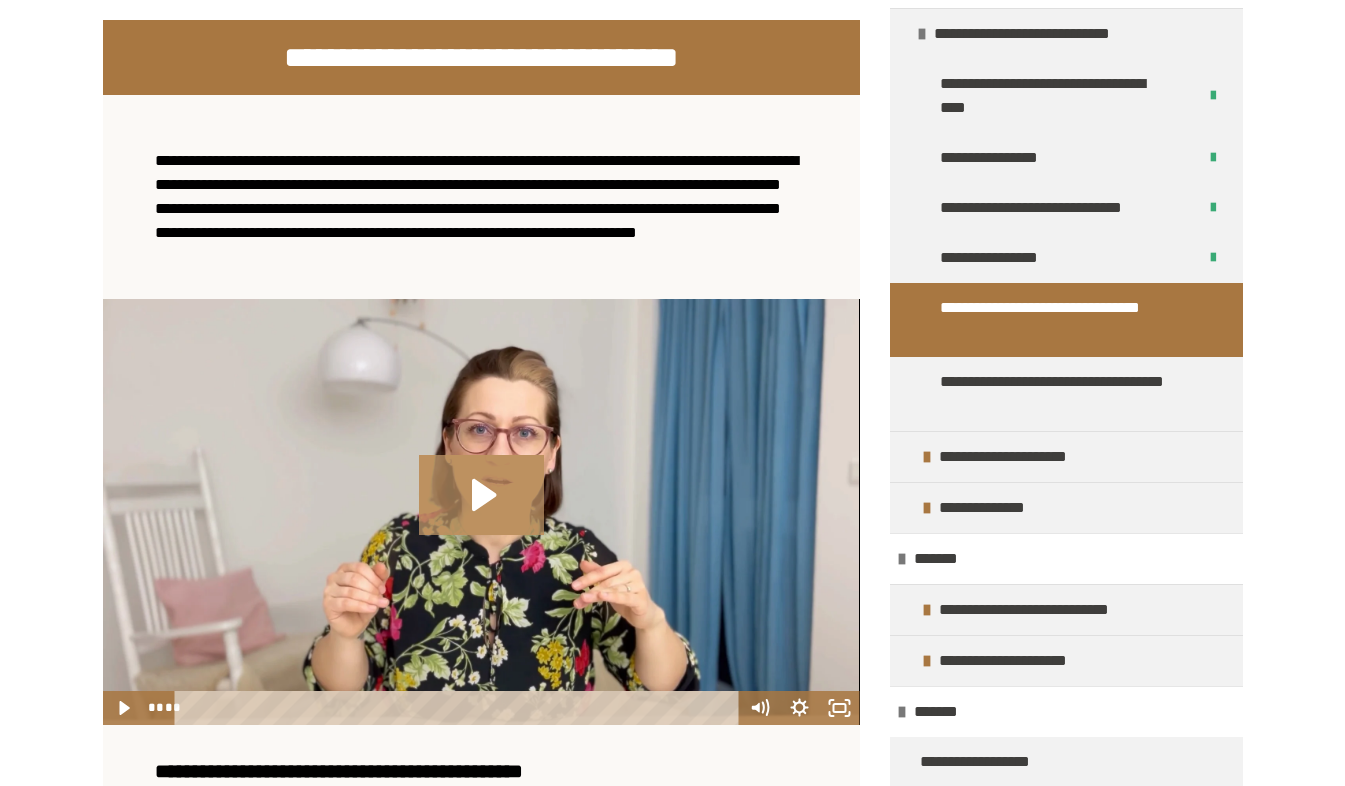click 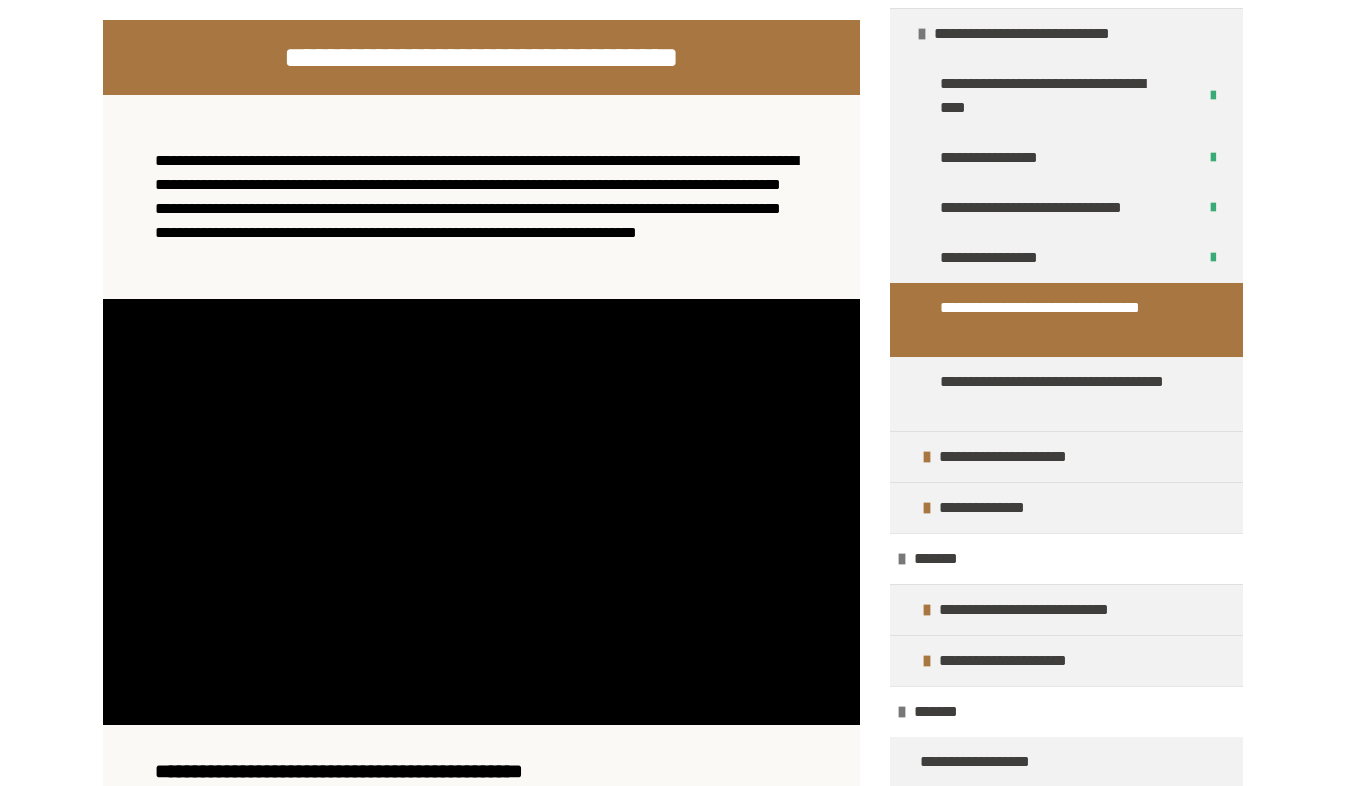 scroll, scrollTop: 590, scrollLeft: 0, axis: vertical 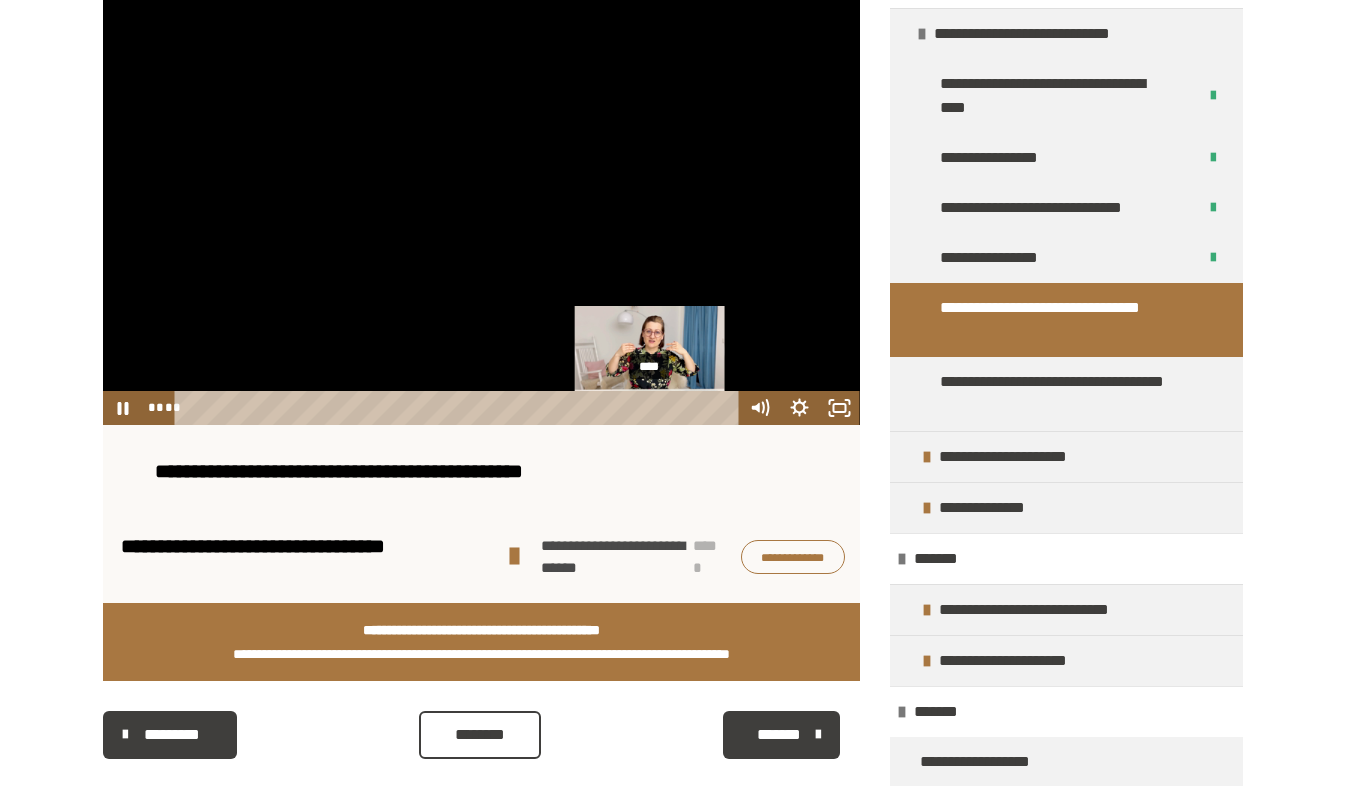 click on "****" at bounding box center (459, 408) 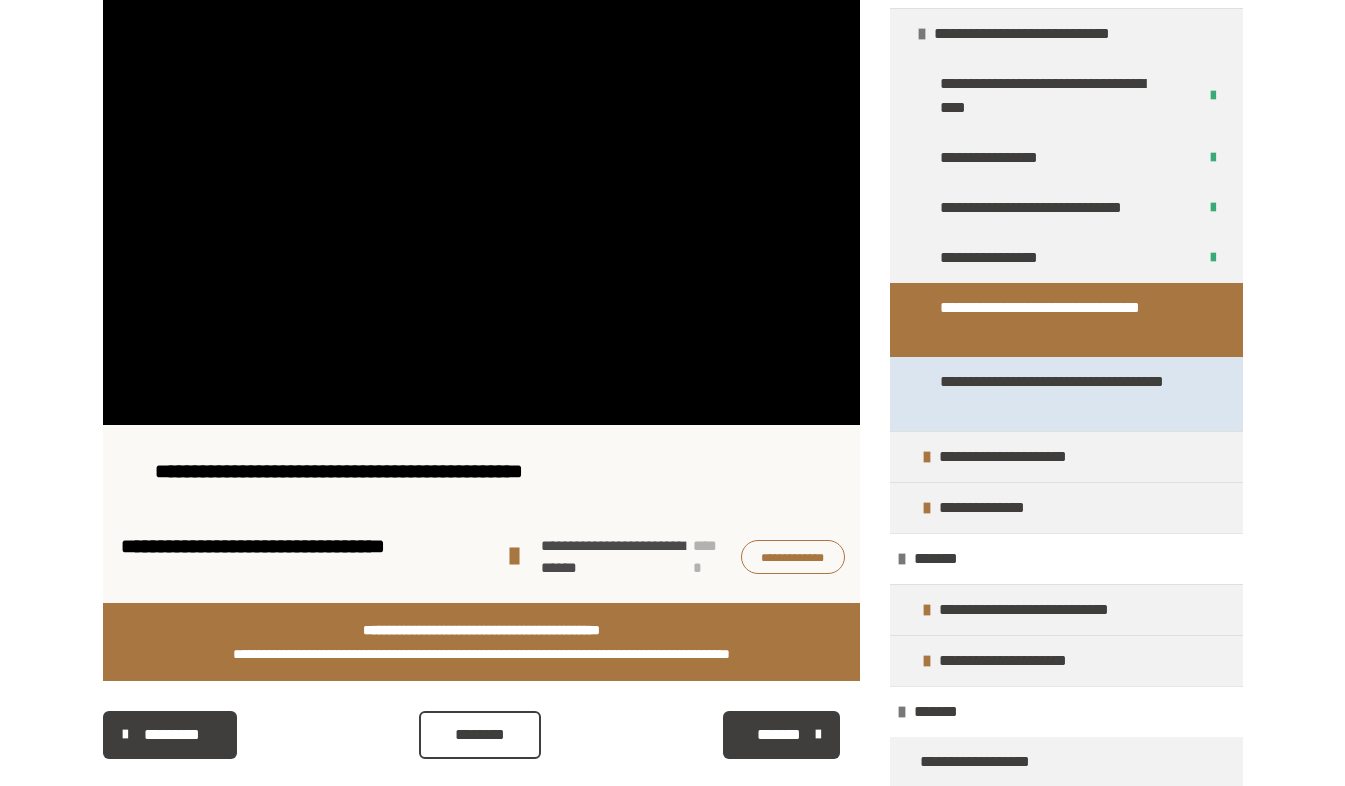click on "**********" at bounding box center (1061, 394) 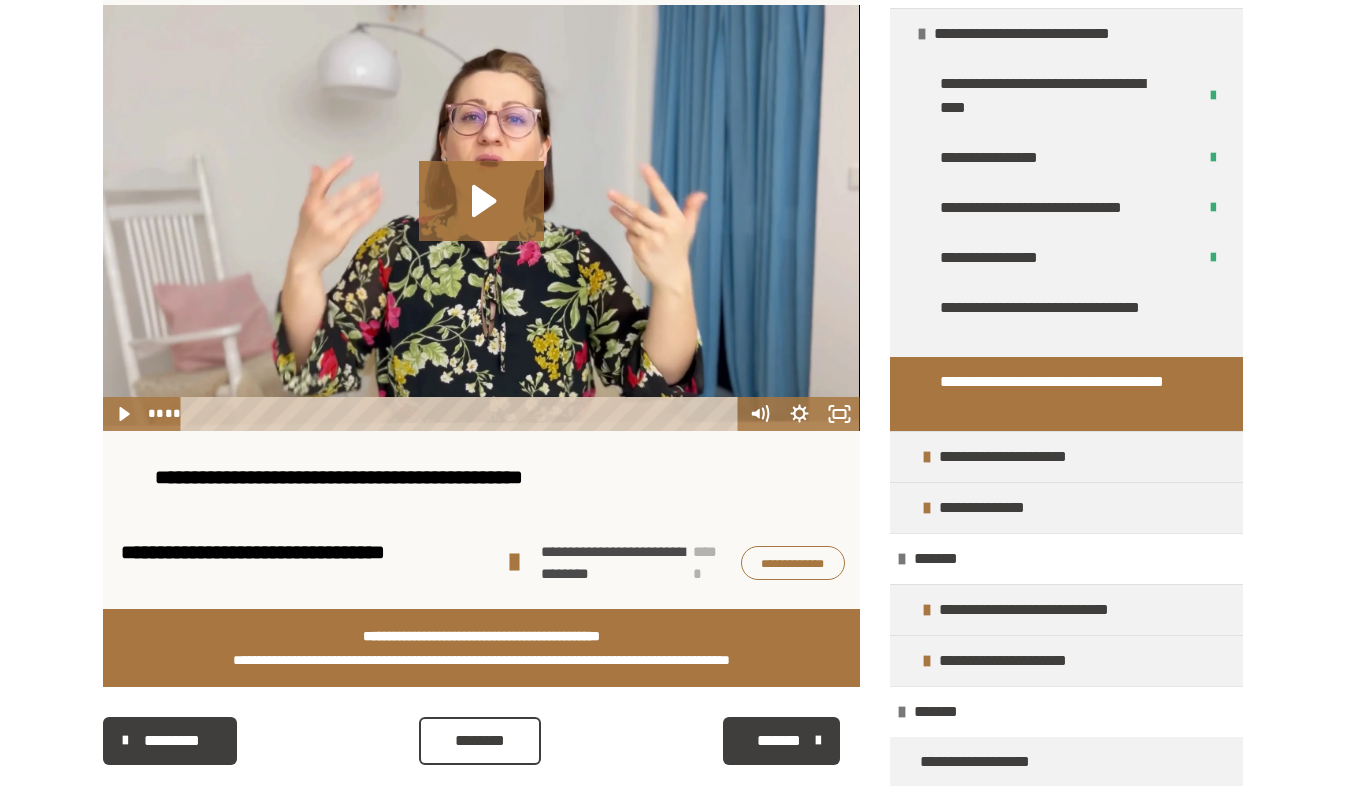 scroll, scrollTop: 974, scrollLeft: 0, axis: vertical 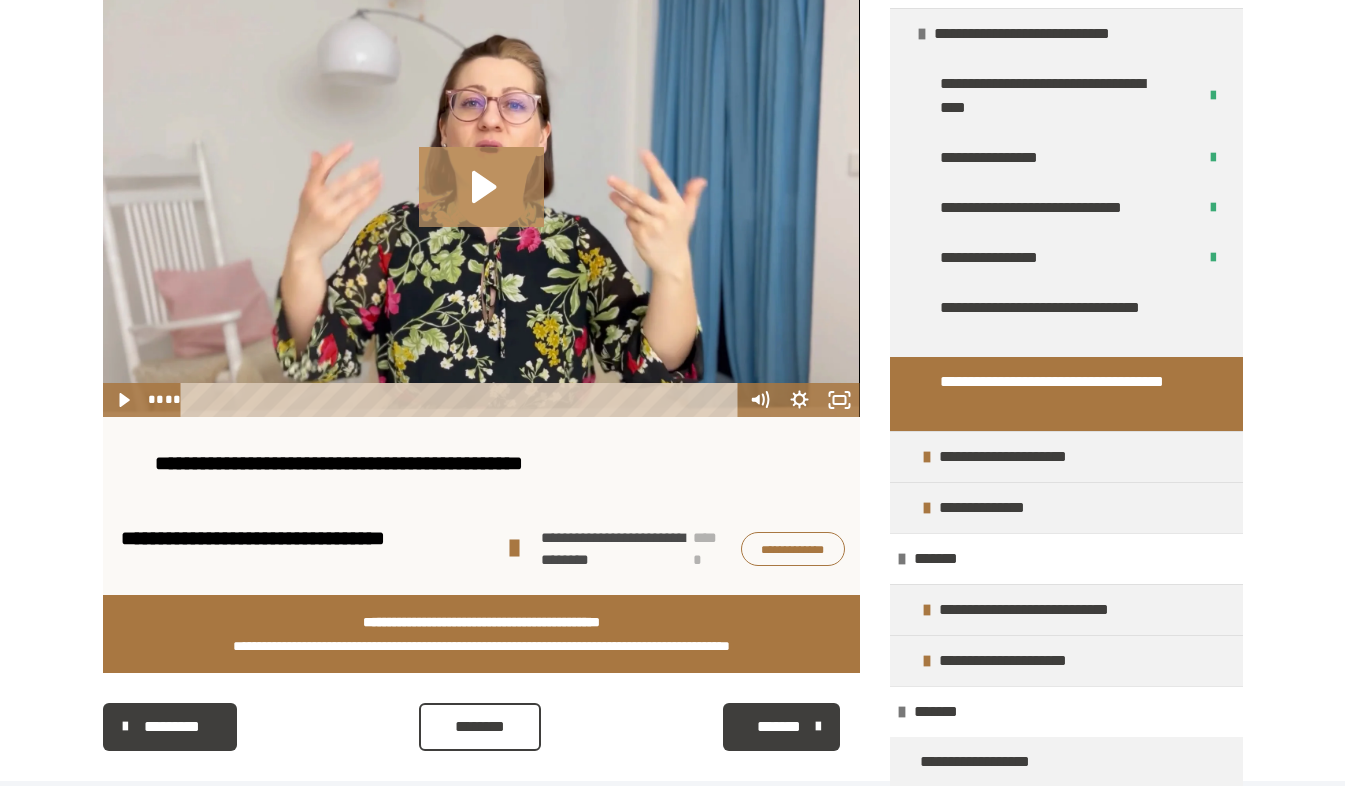 click 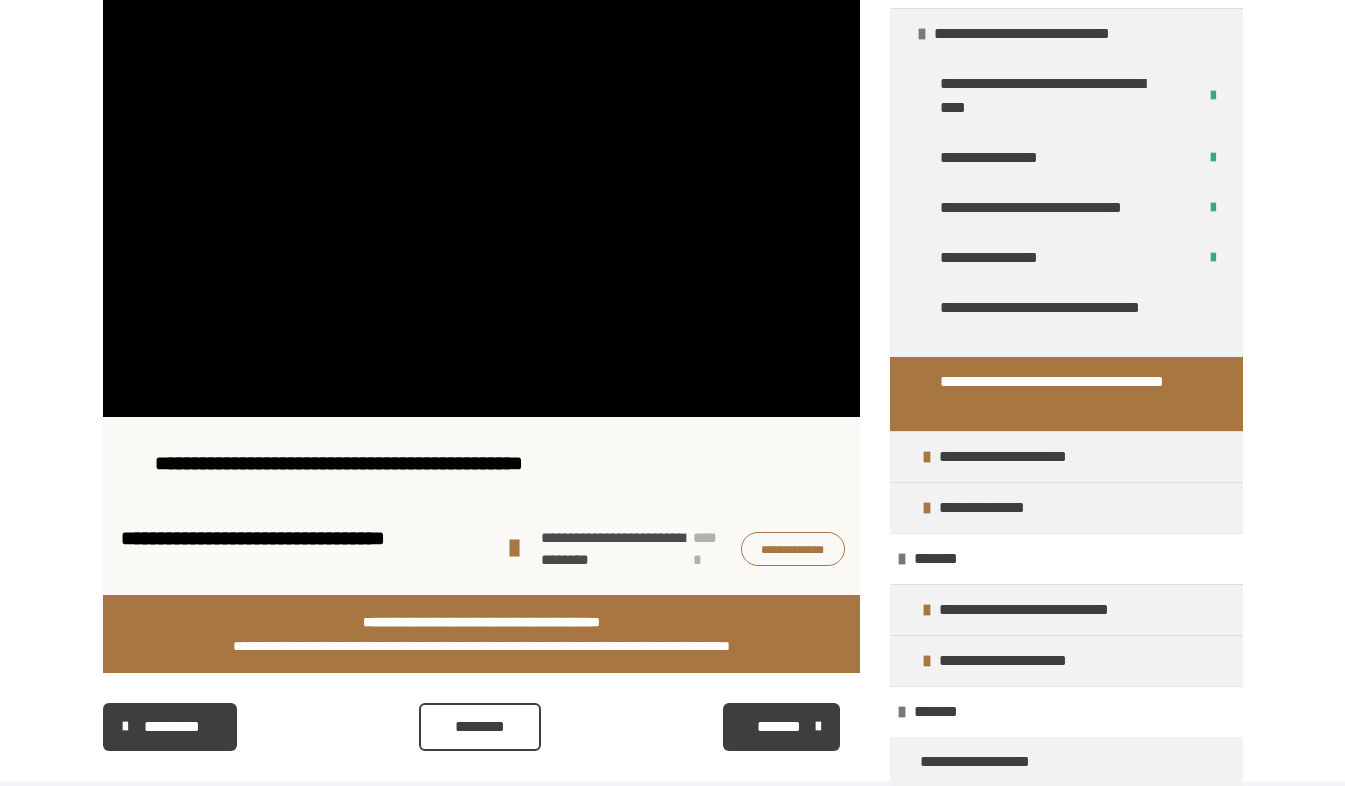 click on "********" at bounding box center (479, 727) 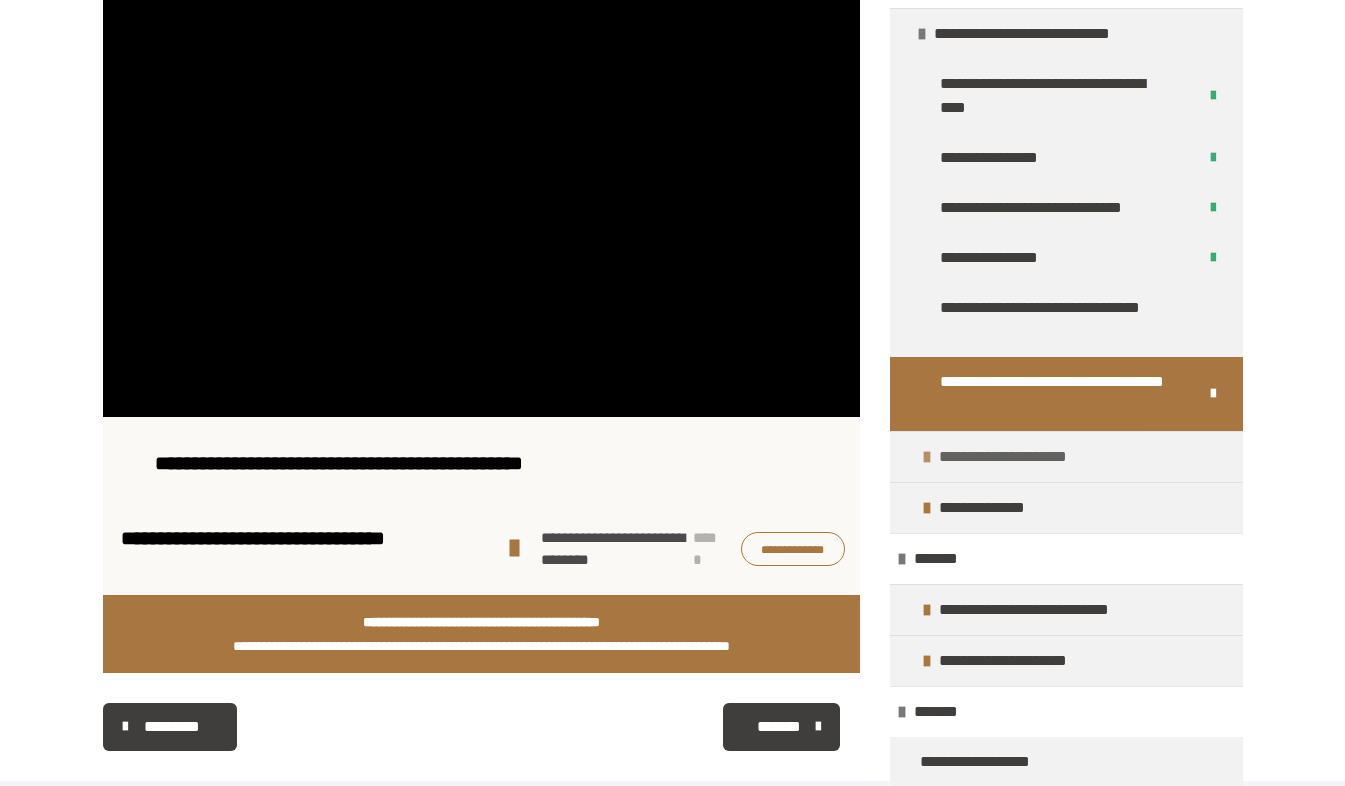 click on "**********" at bounding box center [1019, 457] 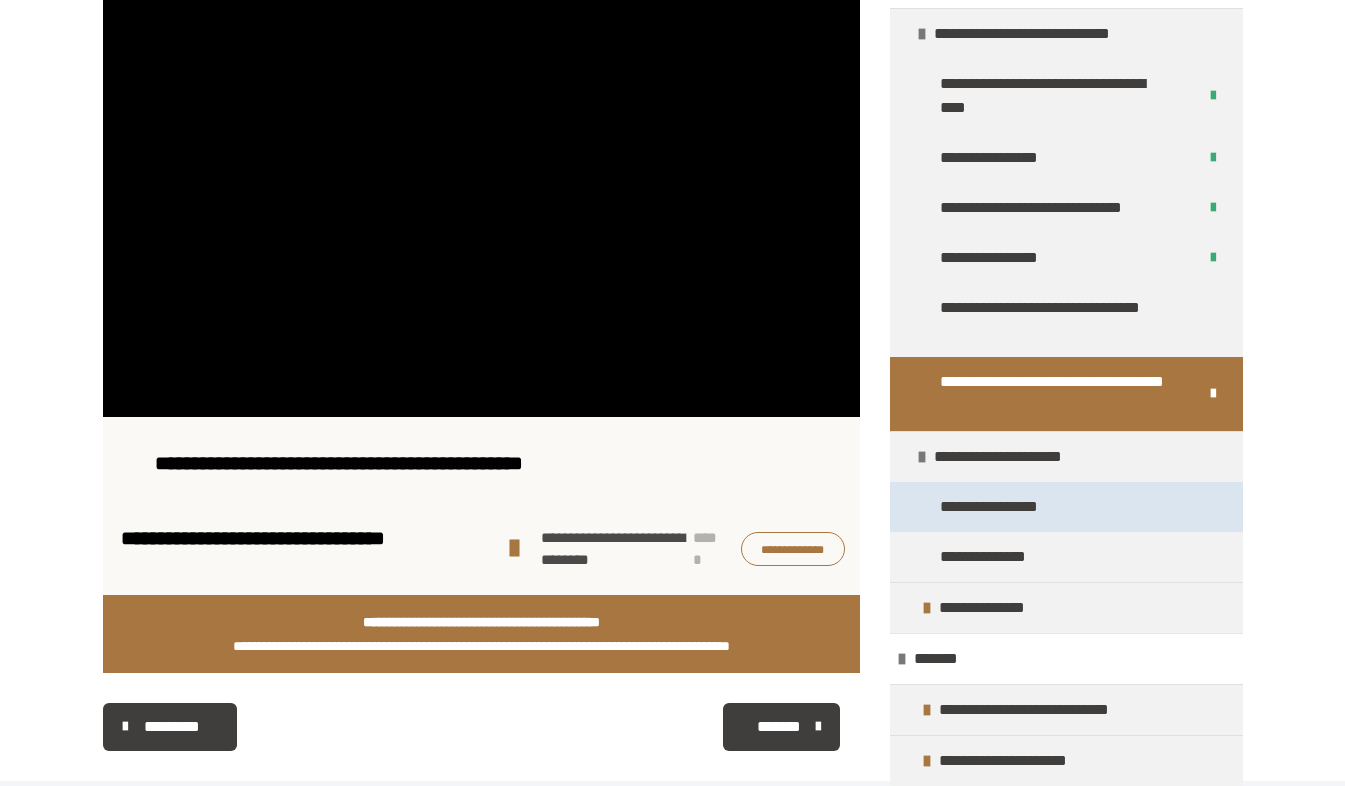 click on "**********" at bounding box center (1000, 507) 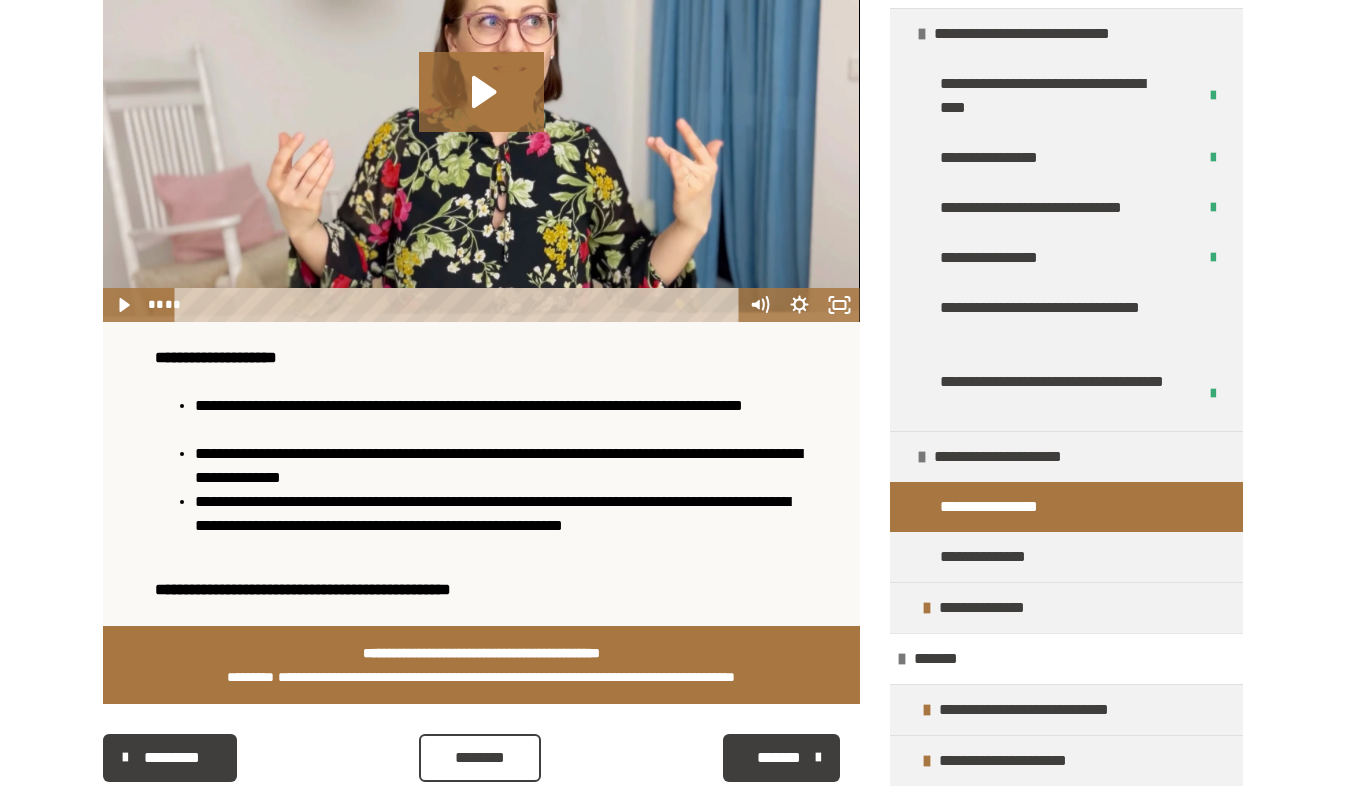 scroll, scrollTop: 679, scrollLeft: 0, axis: vertical 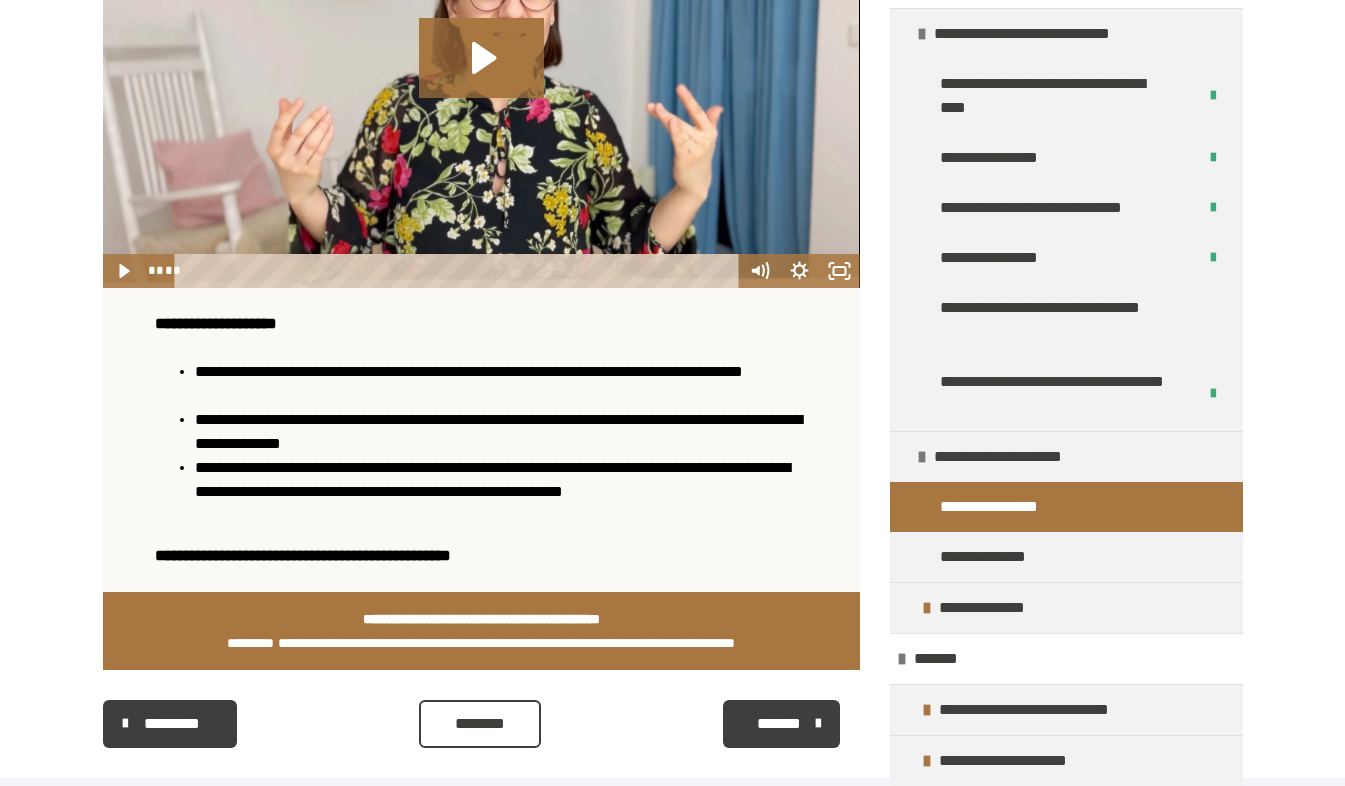 click on "********" at bounding box center [479, 724] 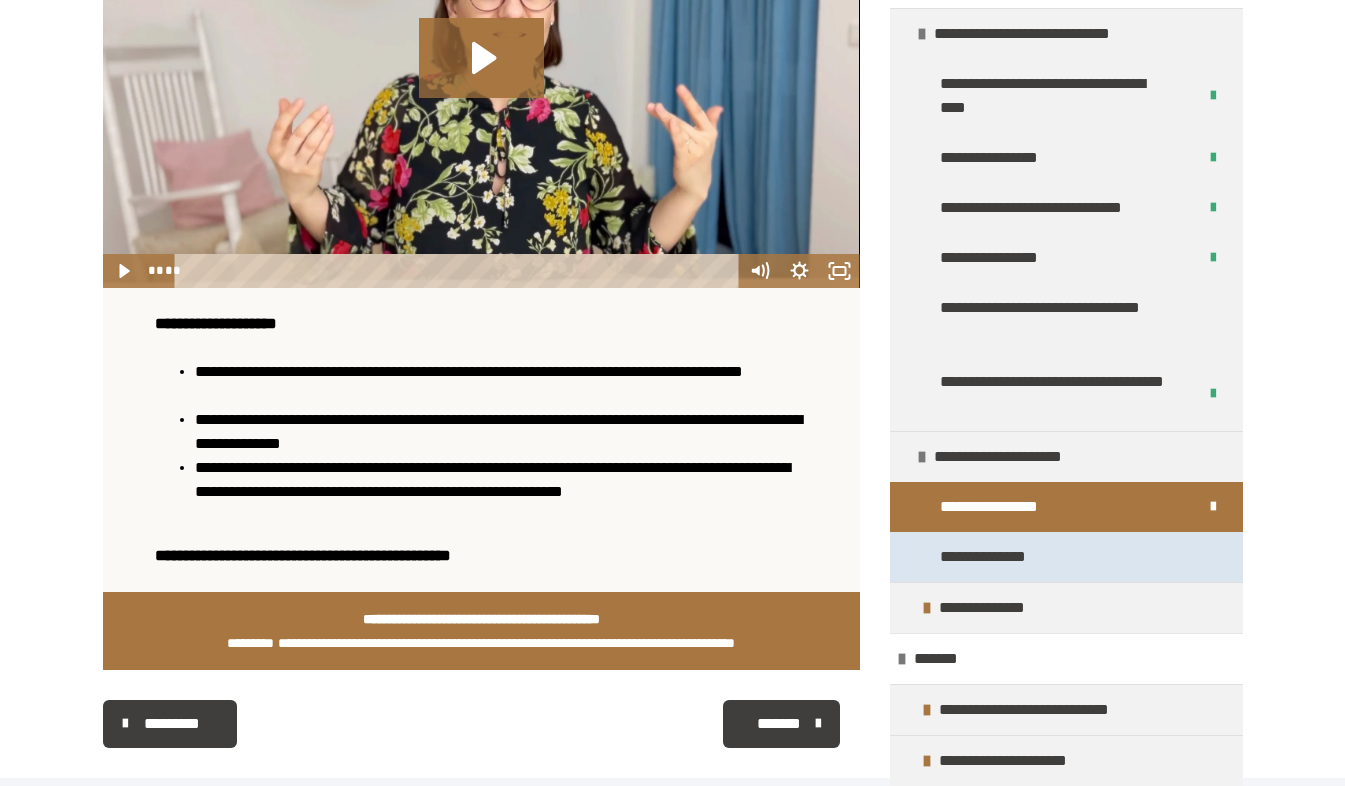 click on "**********" at bounding box center (1000, 557) 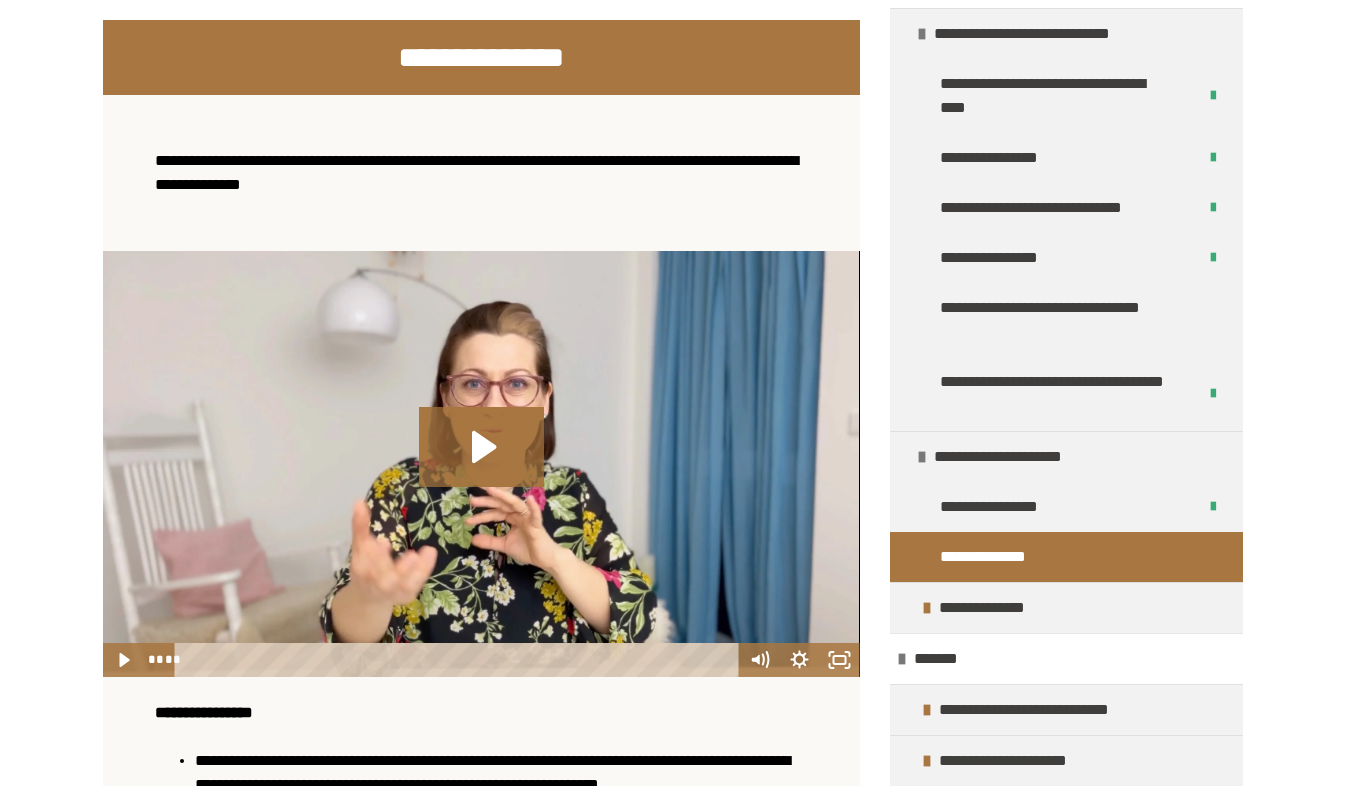 click on "**********" at bounding box center [1000, 557] 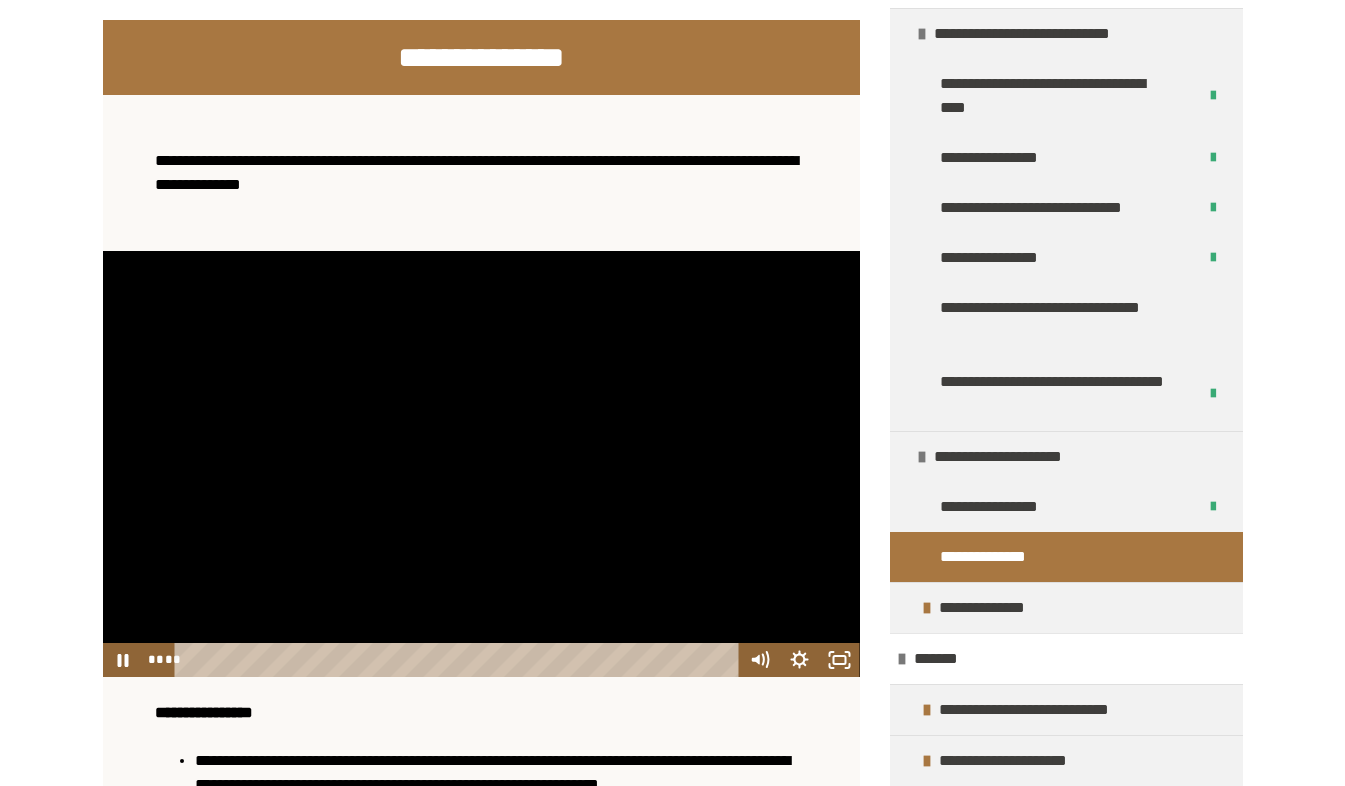 scroll, scrollTop: 590, scrollLeft: 0, axis: vertical 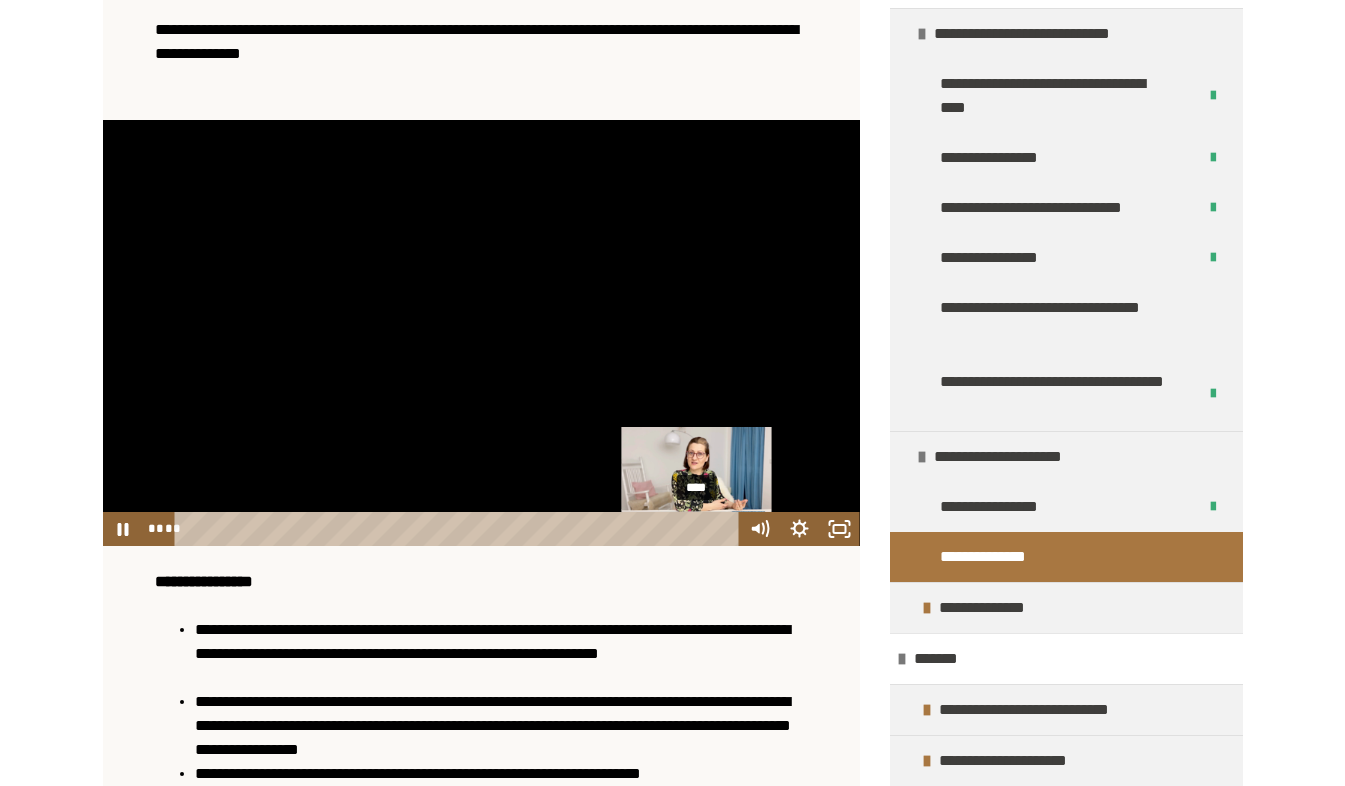 click on "****" at bounding box center [459, 529] 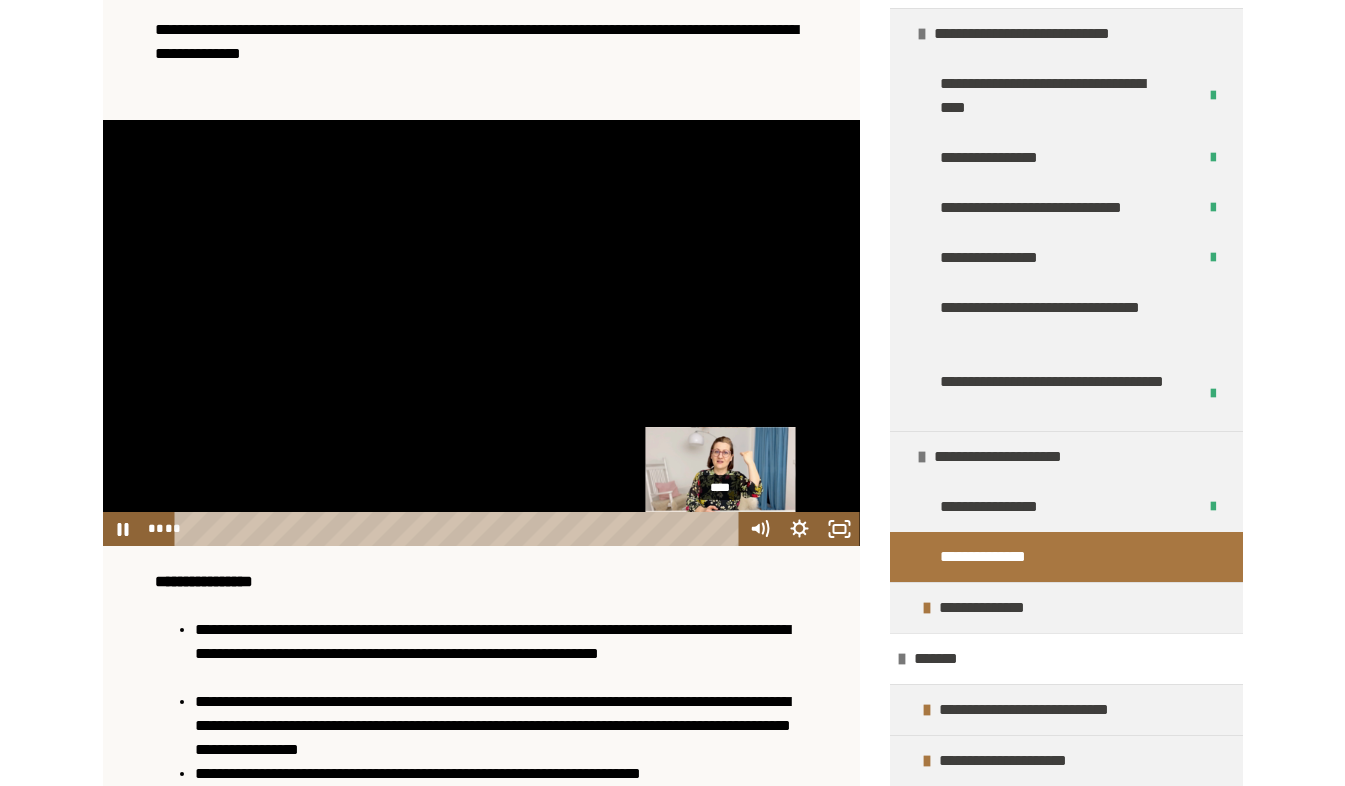 click on "****" at bounding box center [459, 529] 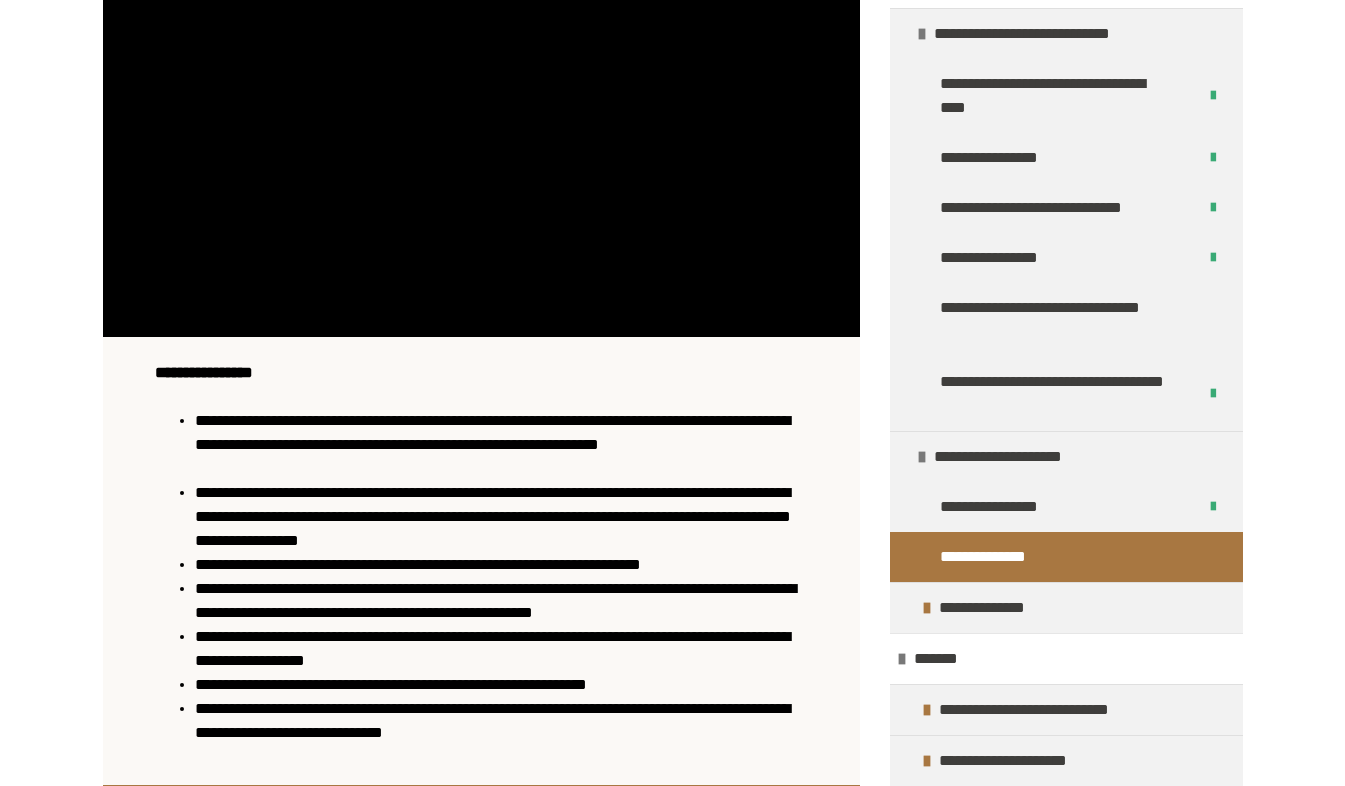 scroll, scrollTop: 821, scrollLeft: 0, axis: vertical 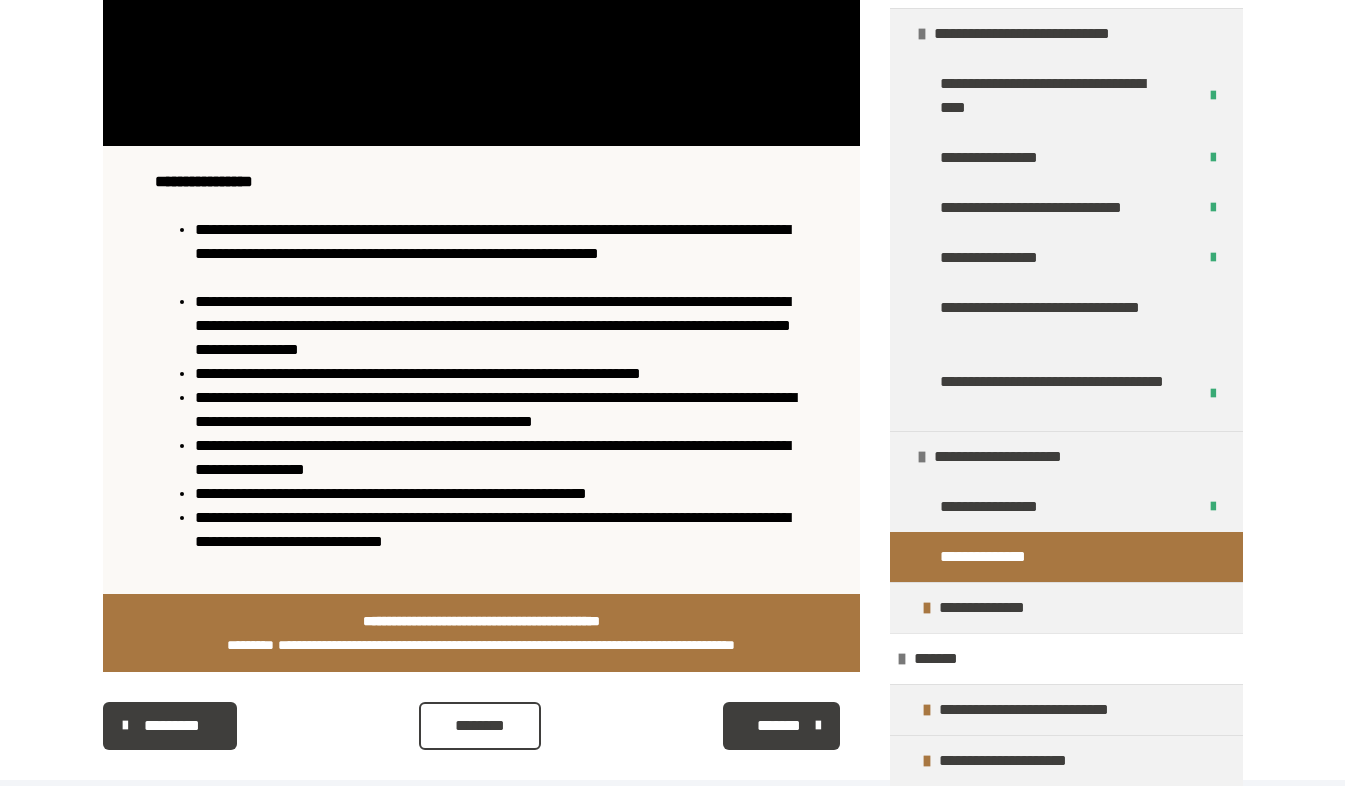 click on "********" at bounding box center [479, 726] 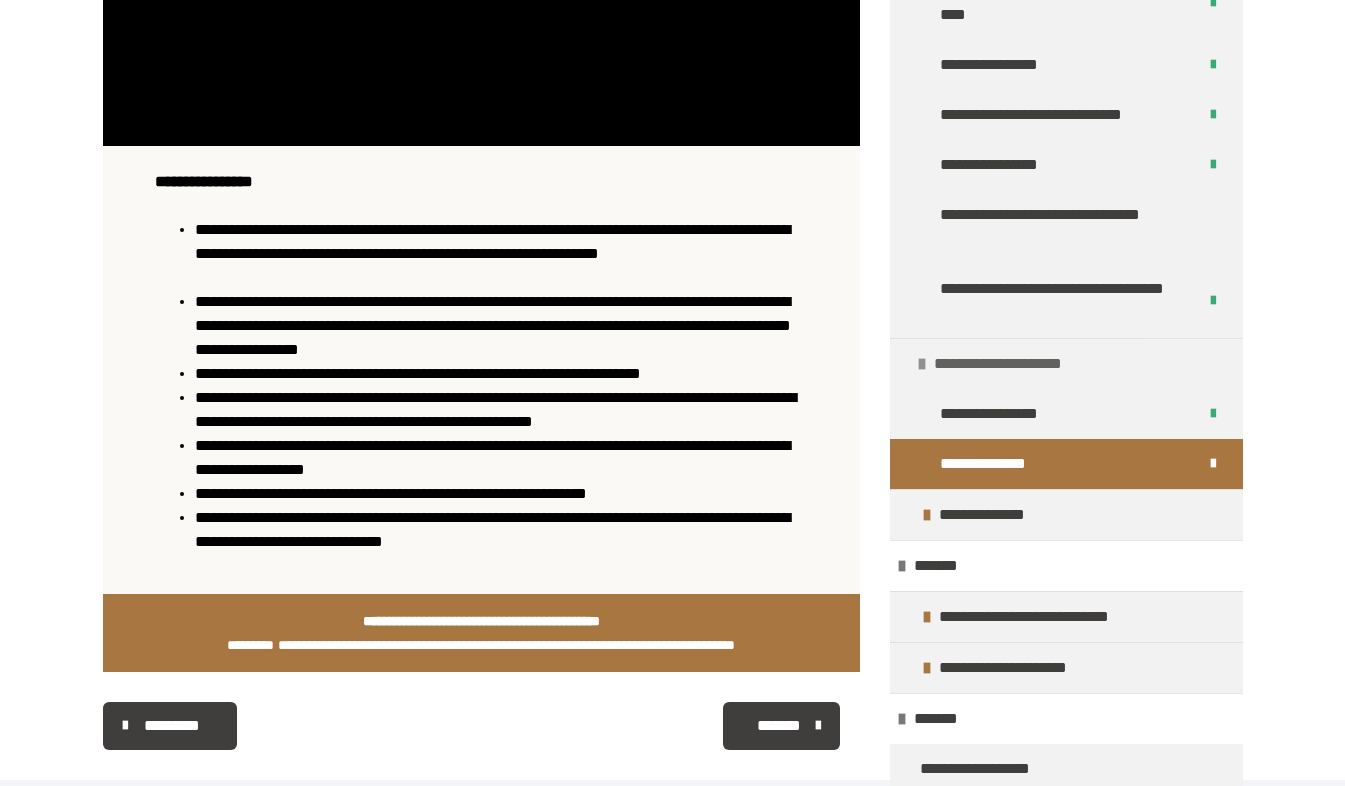 scroll, scrollTop: 658, scrollLeft: 0, axis: vertical 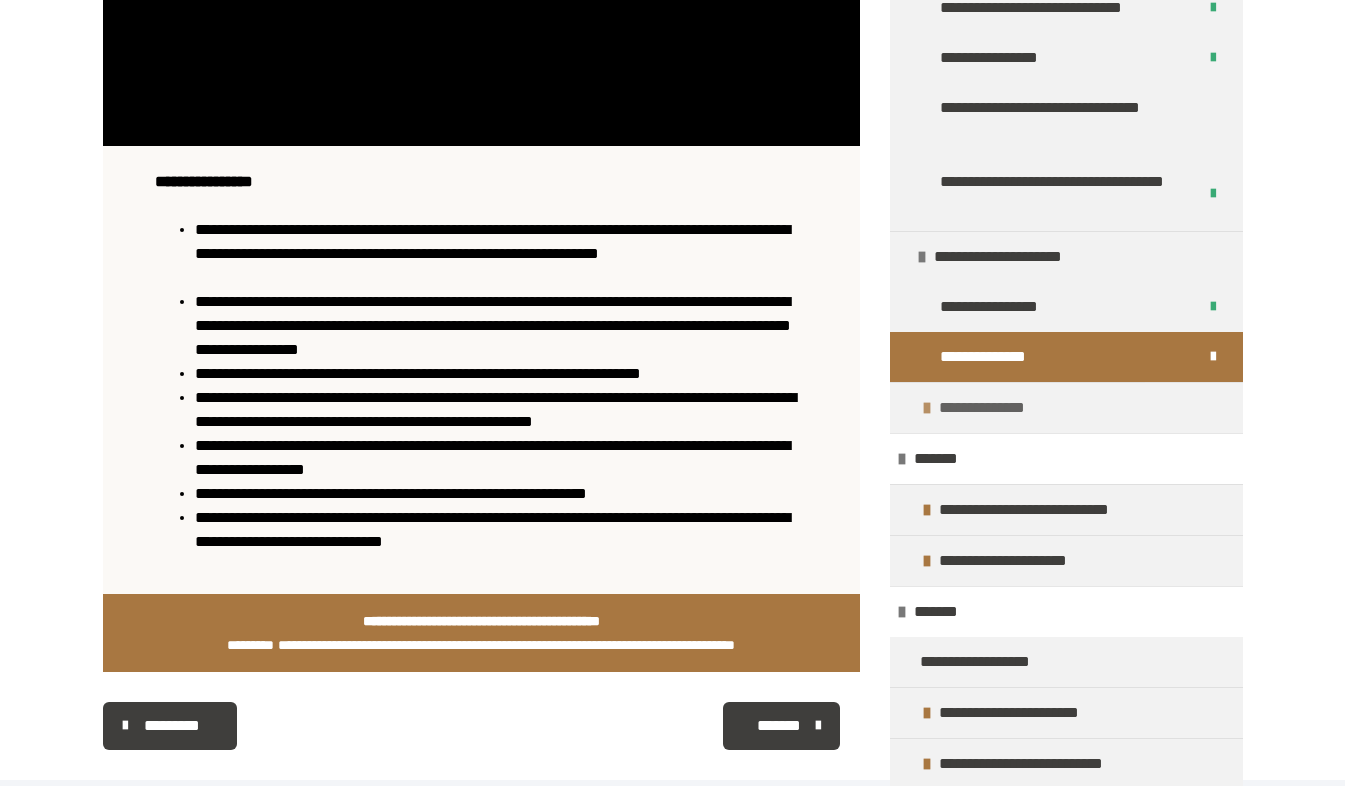 click on "**********" at bounding box center (991, 408) 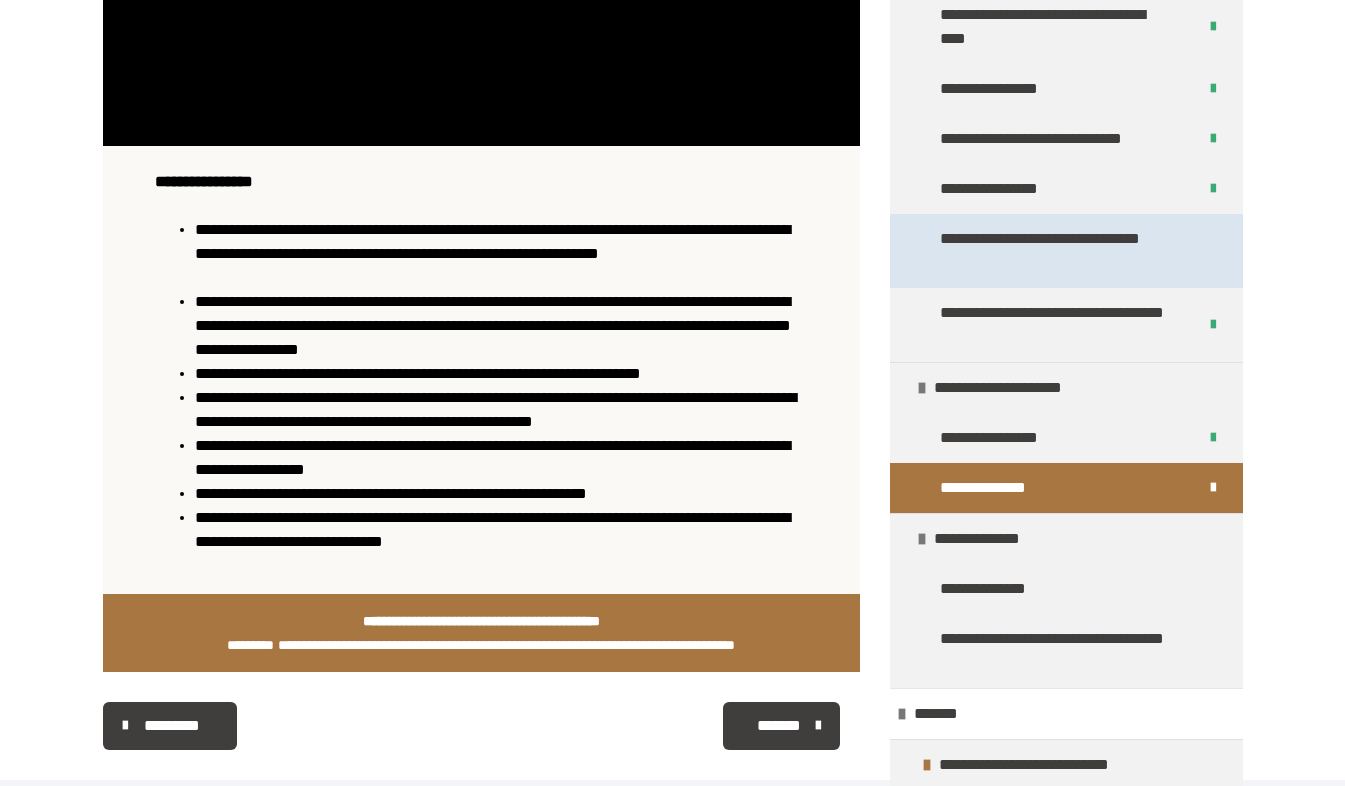 scroll, scrollTop: 358, scrollLeft: 0, axis: vertical 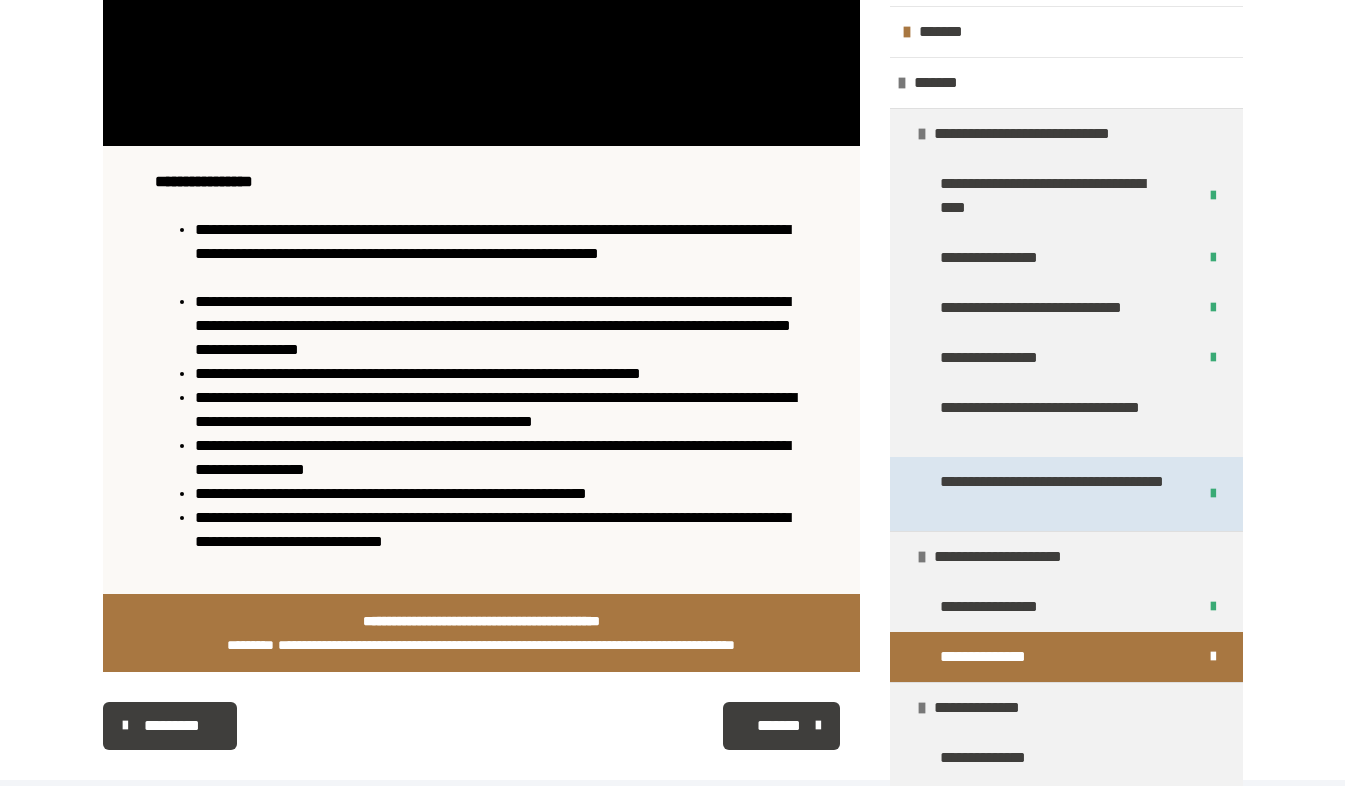 click on "**********" at bounding box center [1053, 494] 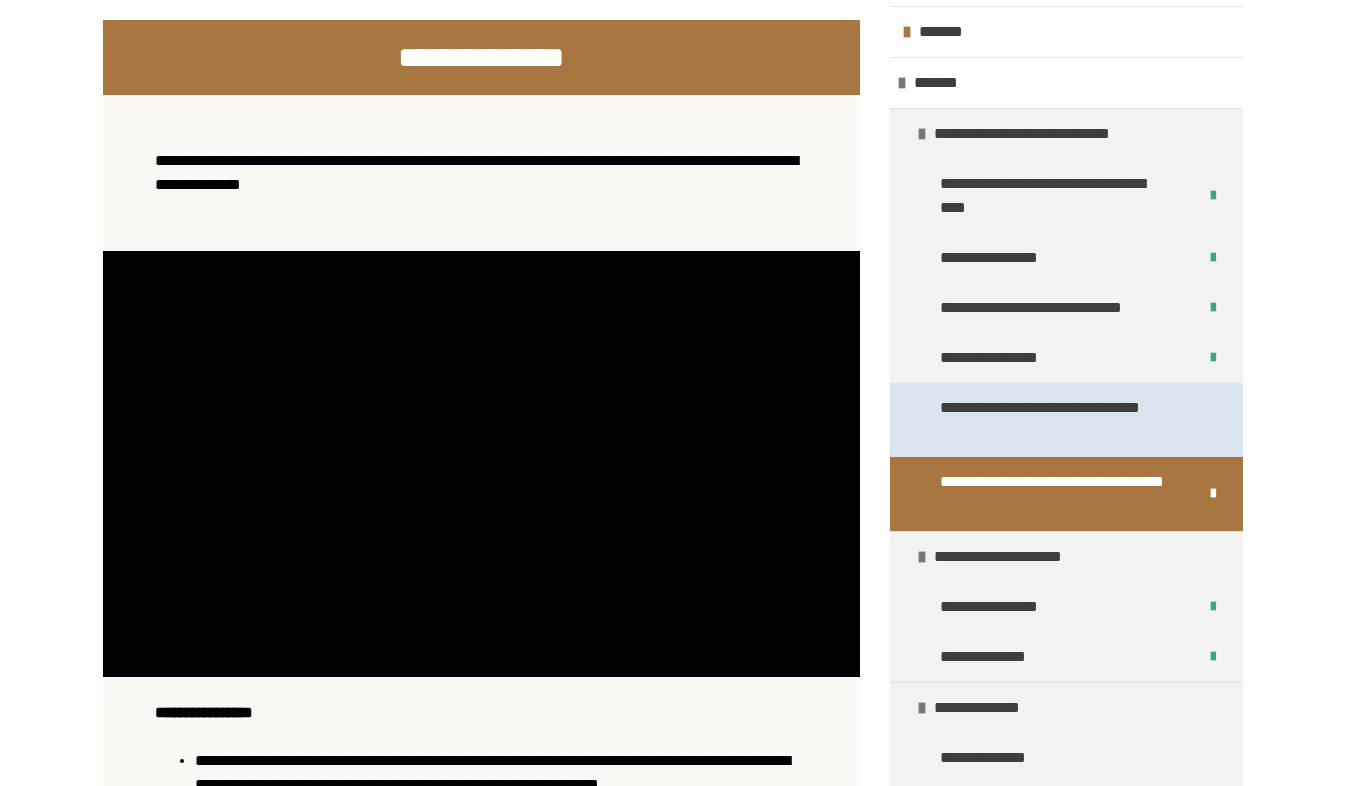 click on "**********" at bounding box center [1061, 420] 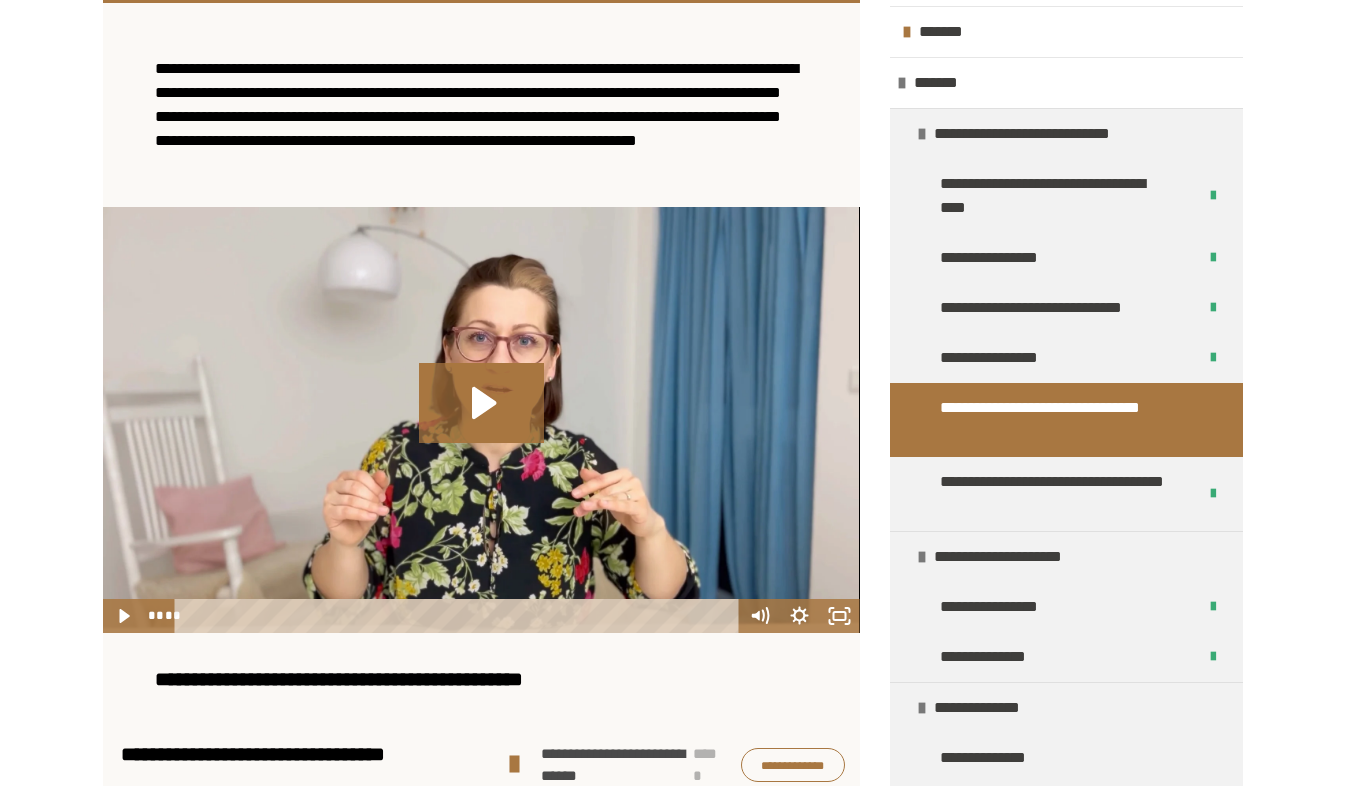 scroll, scrollTop: 630, scrollLeft: 0, axis: vertical 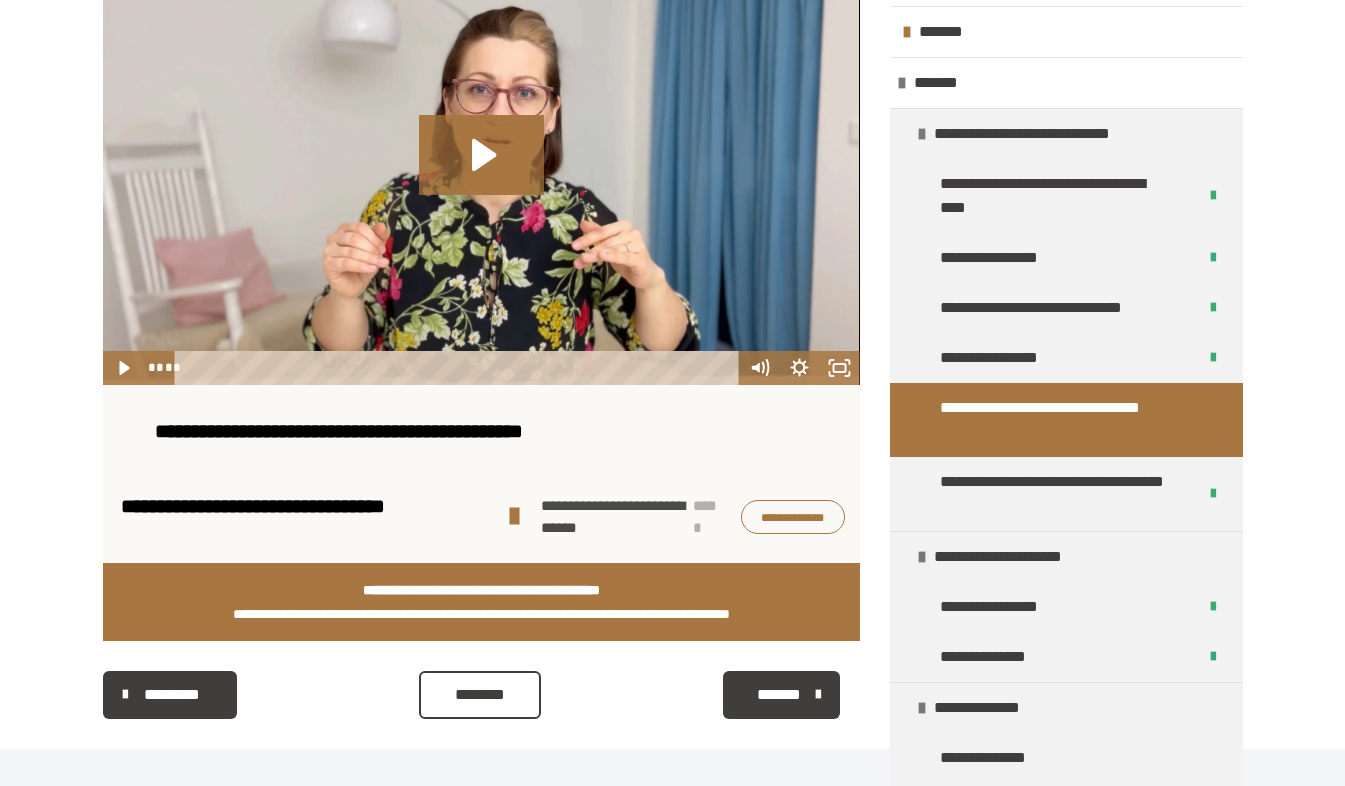 click on "********" at bounding box center (479, 695) 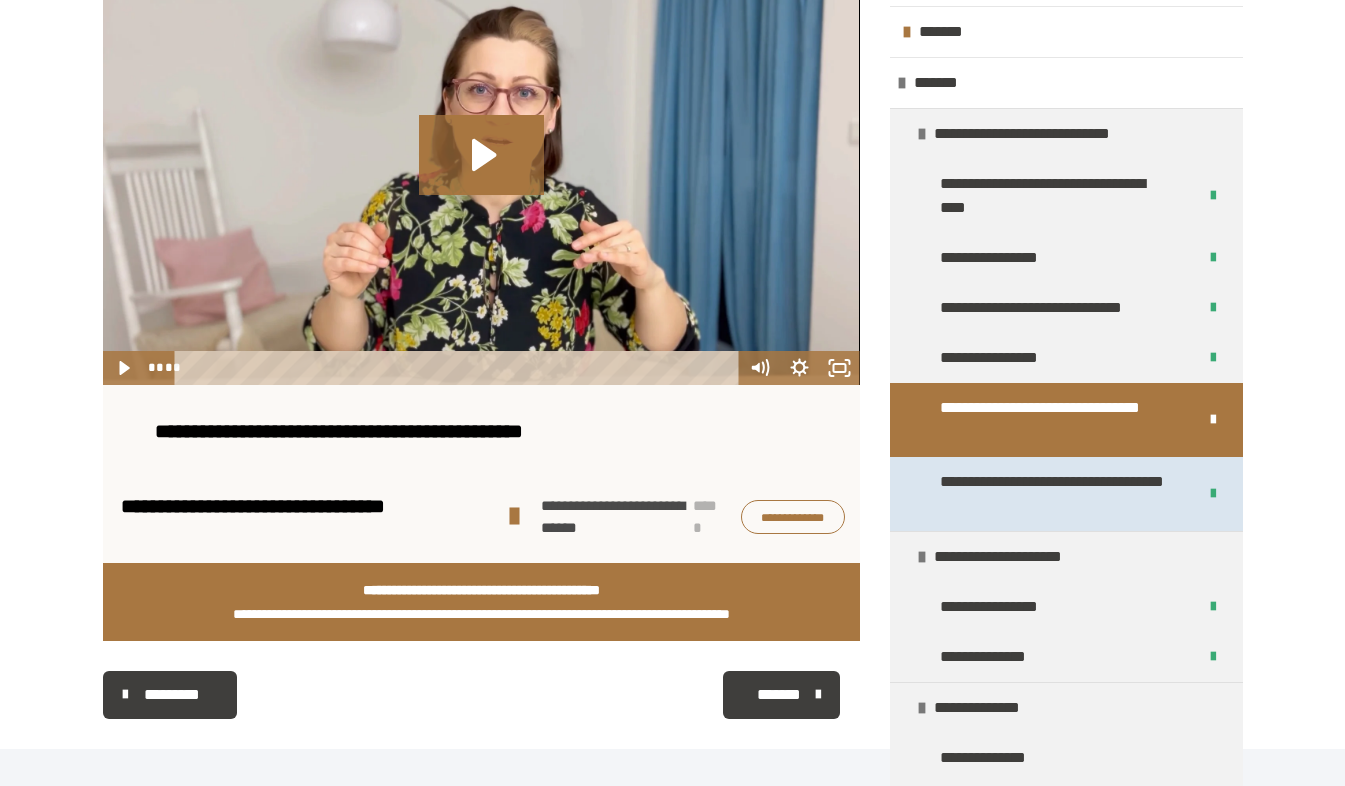 click on "**********" at bounding box center [1053, 494] 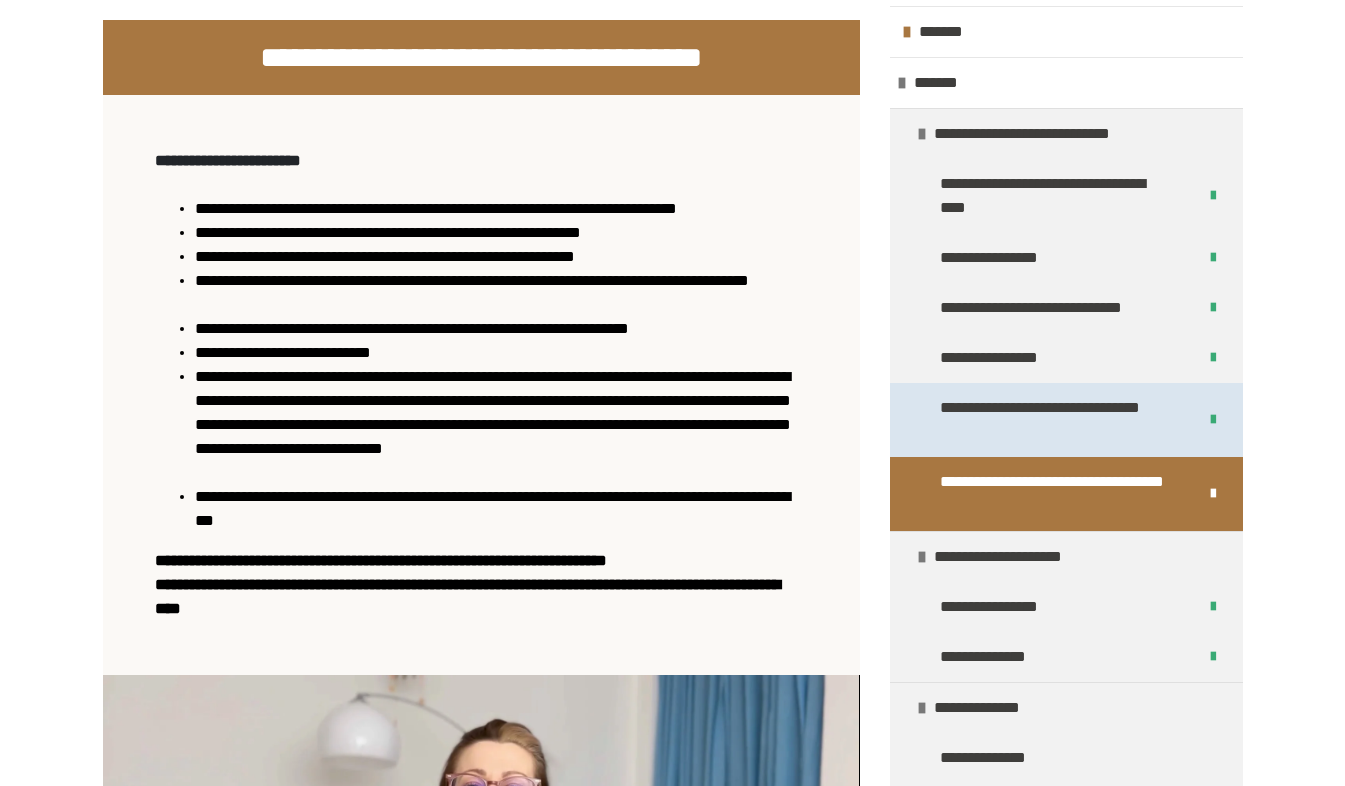 click on "**********" at bounding box center [1053, 420] 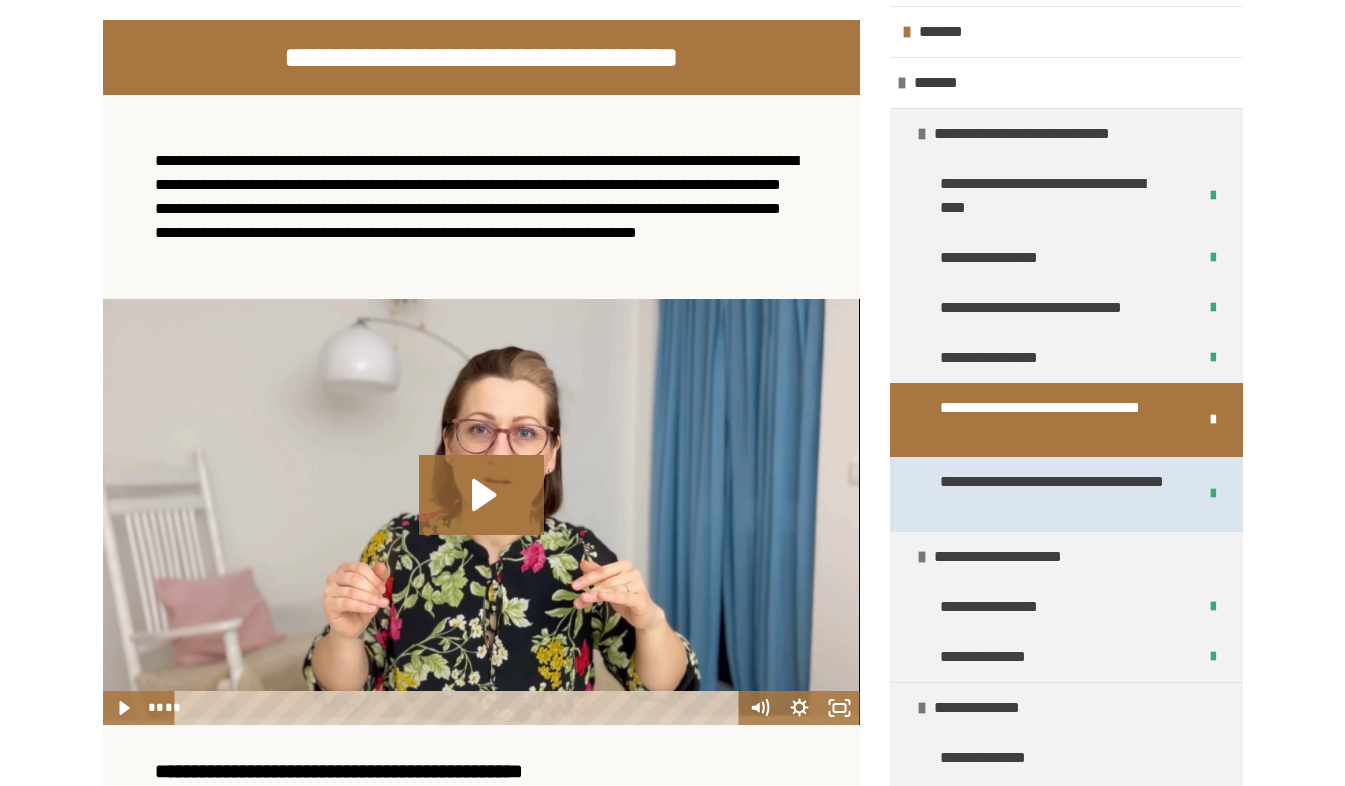 click on "**********" at bounding box center [1053, 494] 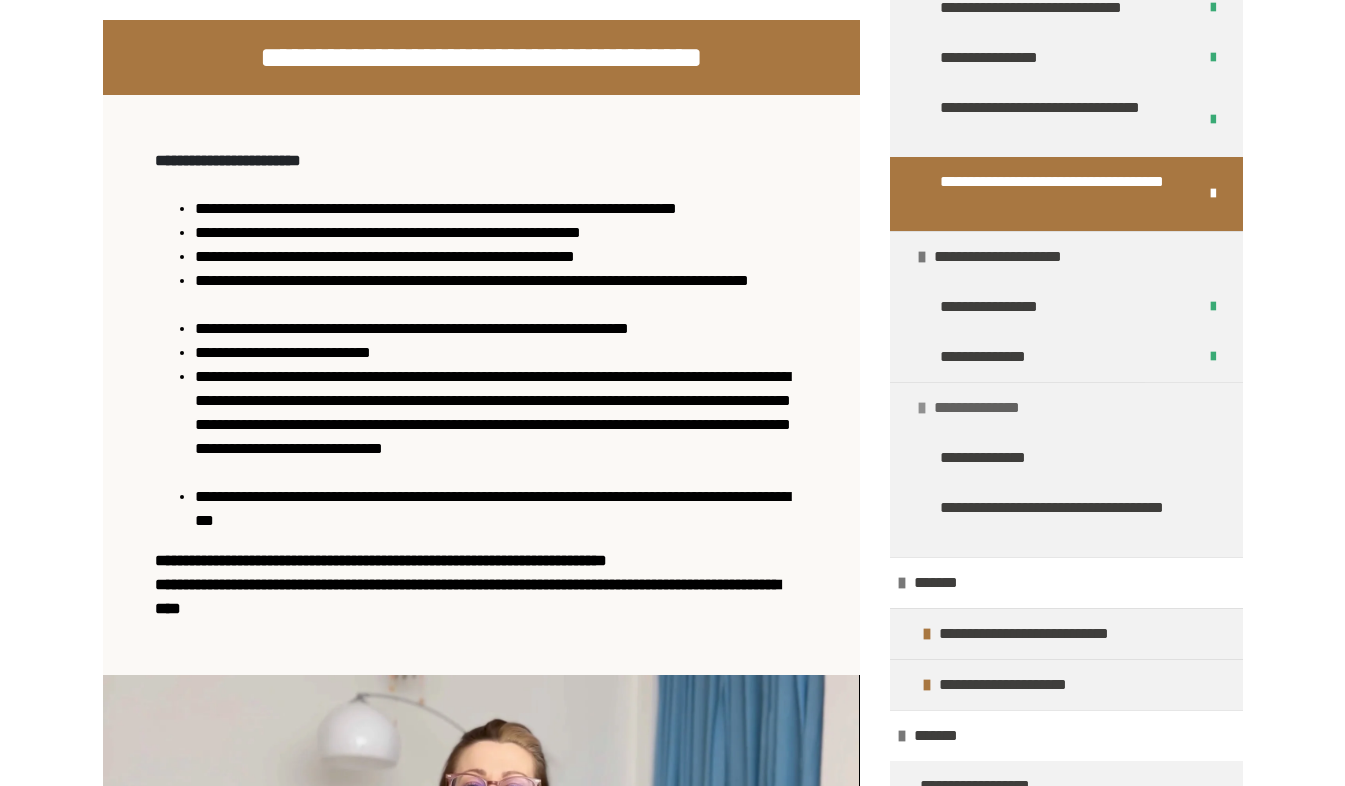 scroll, scrollTop: 882, scrollLeft: 0, axis: vertical 